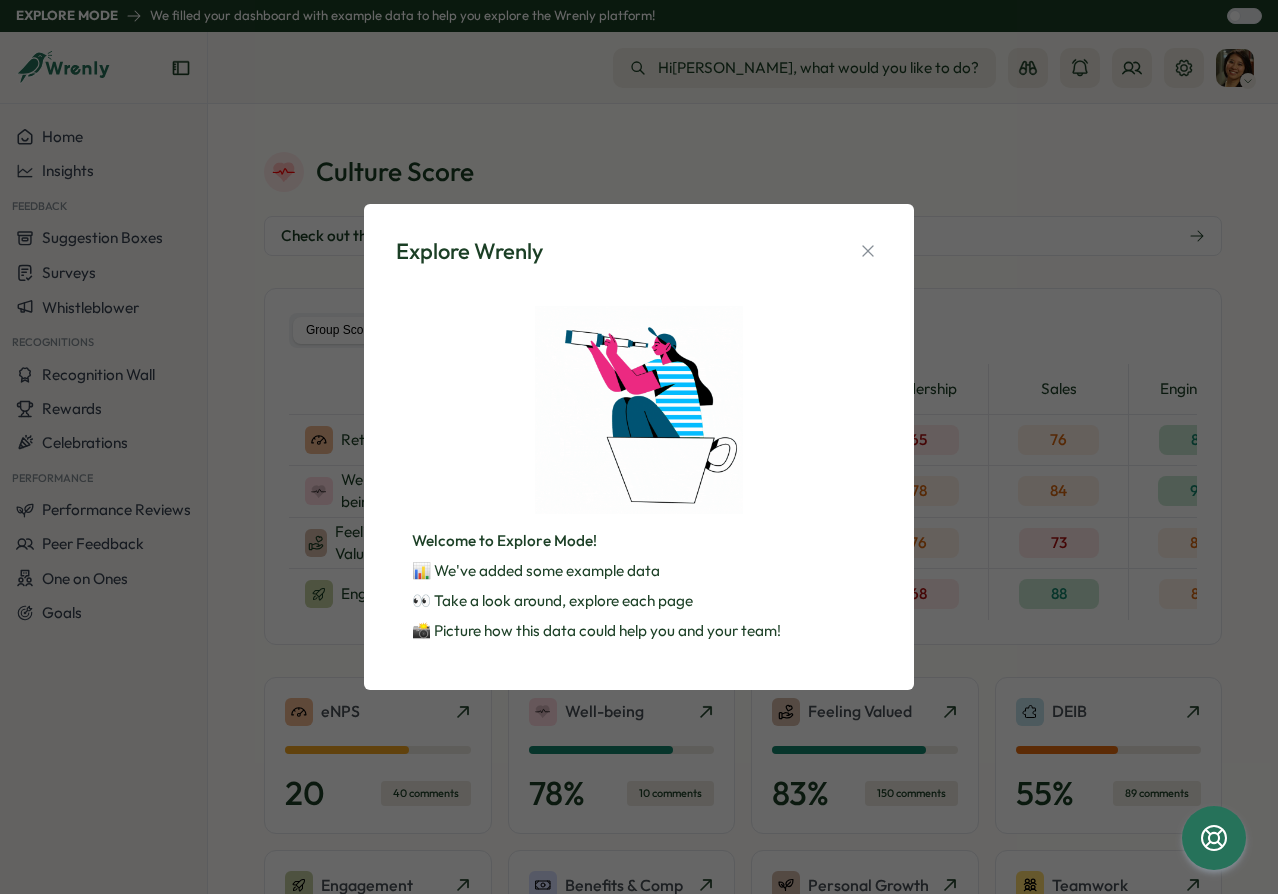 scroll, scrollTop: 0, scrollLeft: 0, axis: both 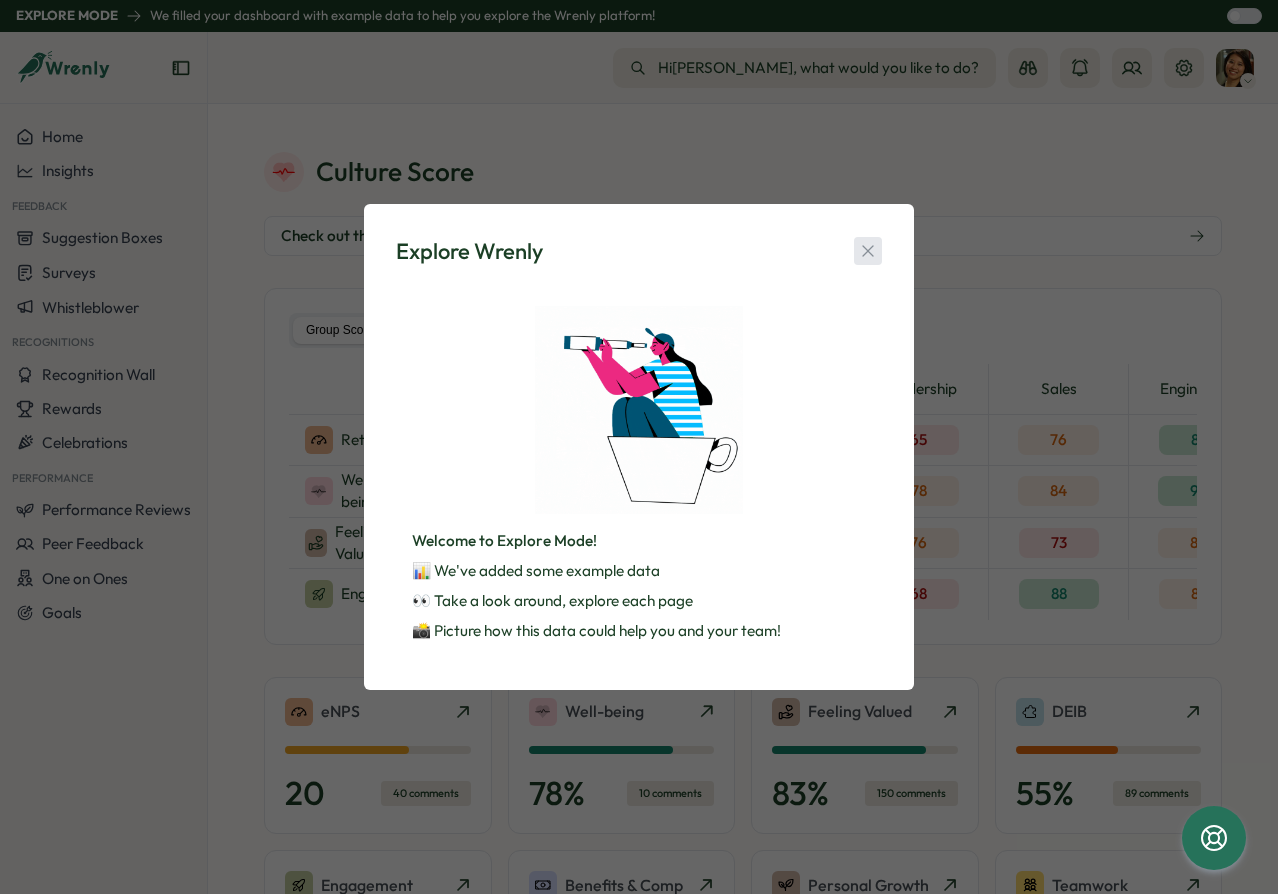 click 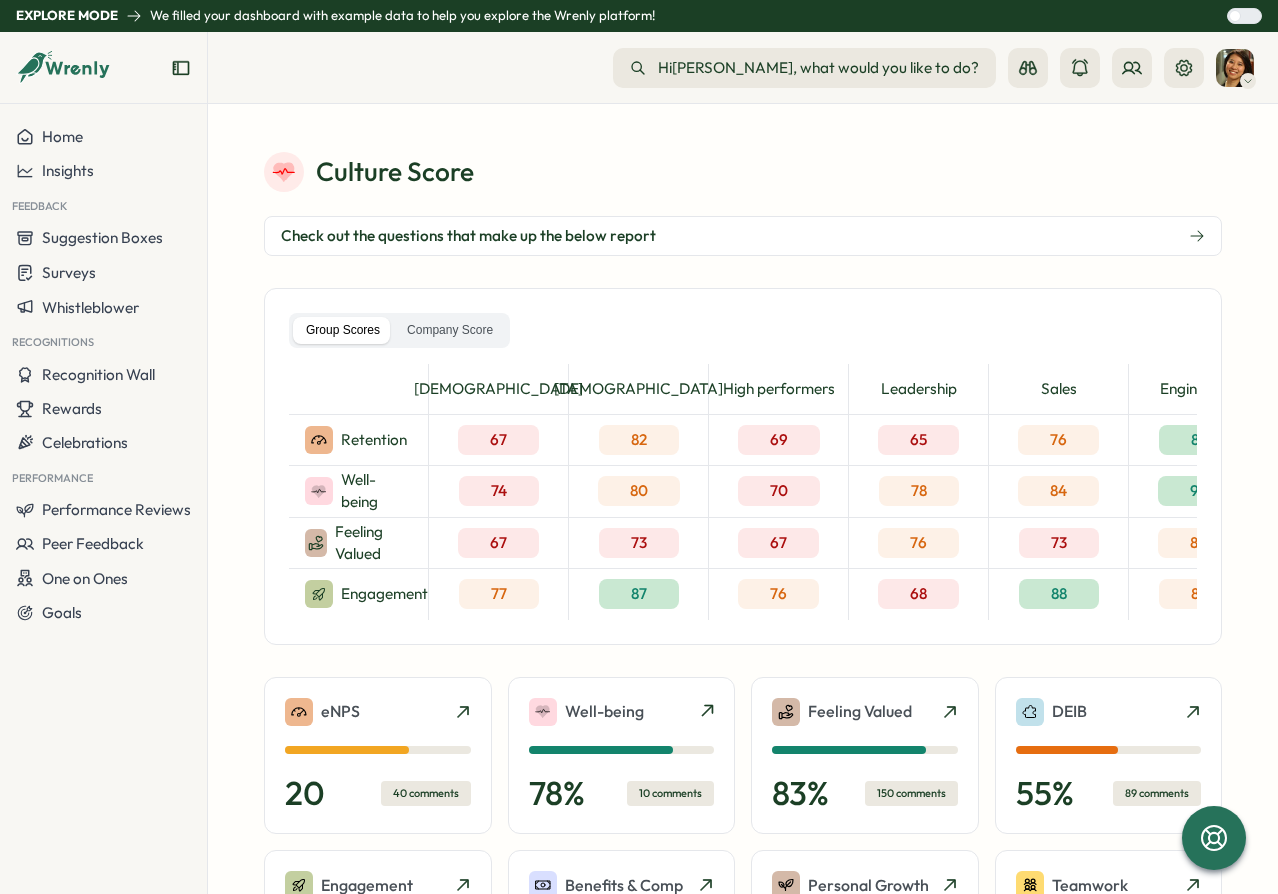drag, startPoint x: 685, startPoint y: 330, endPoint x: 581, endPoint y: 340, distance: 104.47966 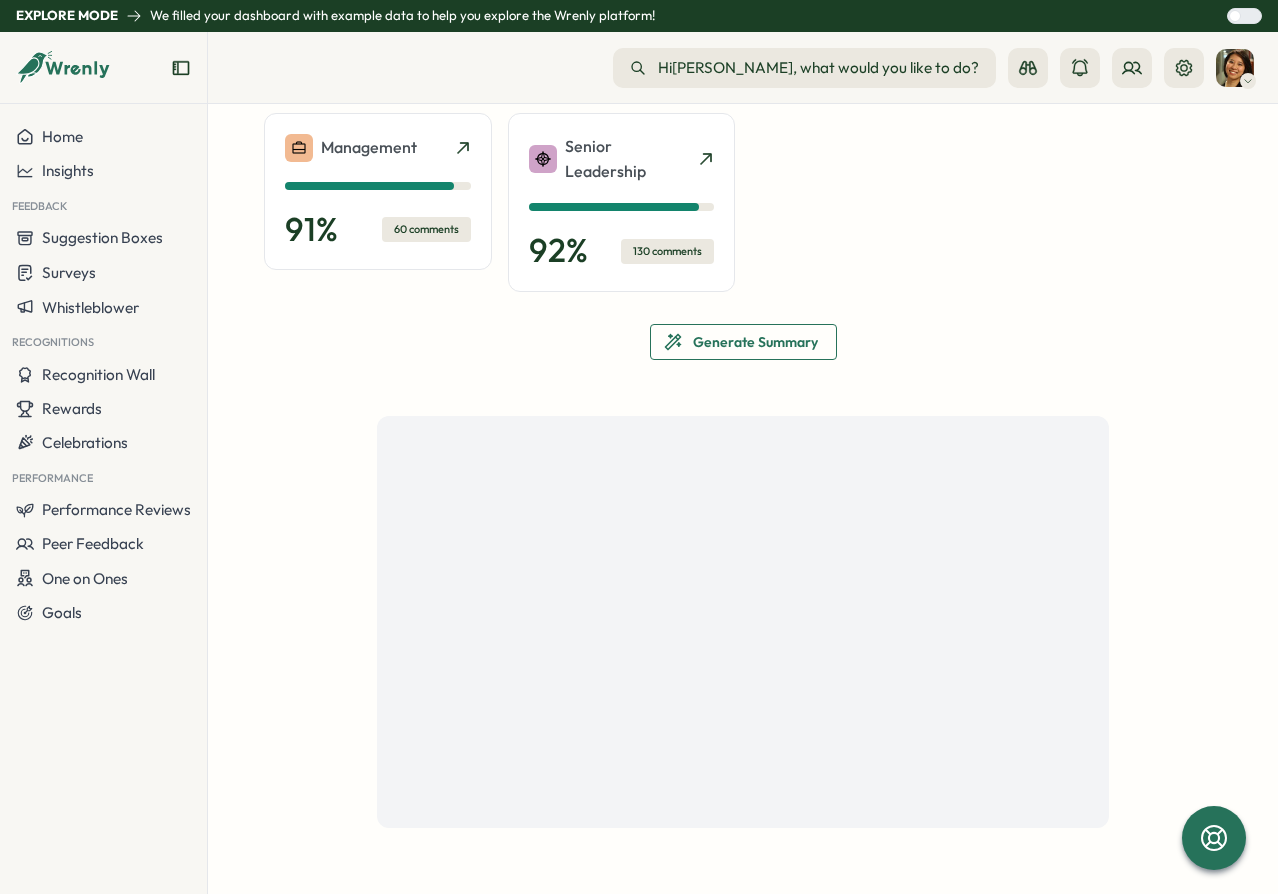 scroll, scrollTop: 311, scrollLeft: 0, axis: vertical 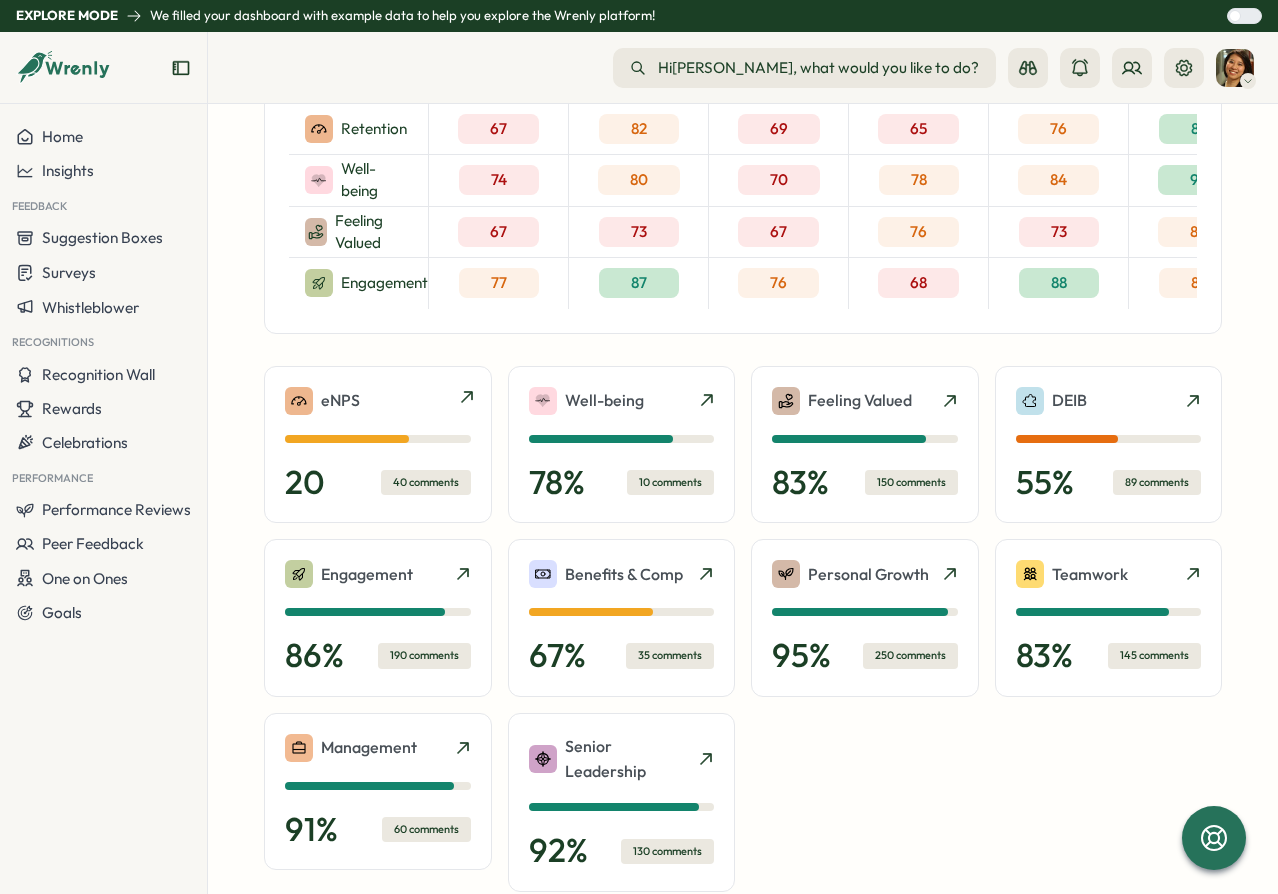 click on "eNPS" at bounding box center [378, 401] 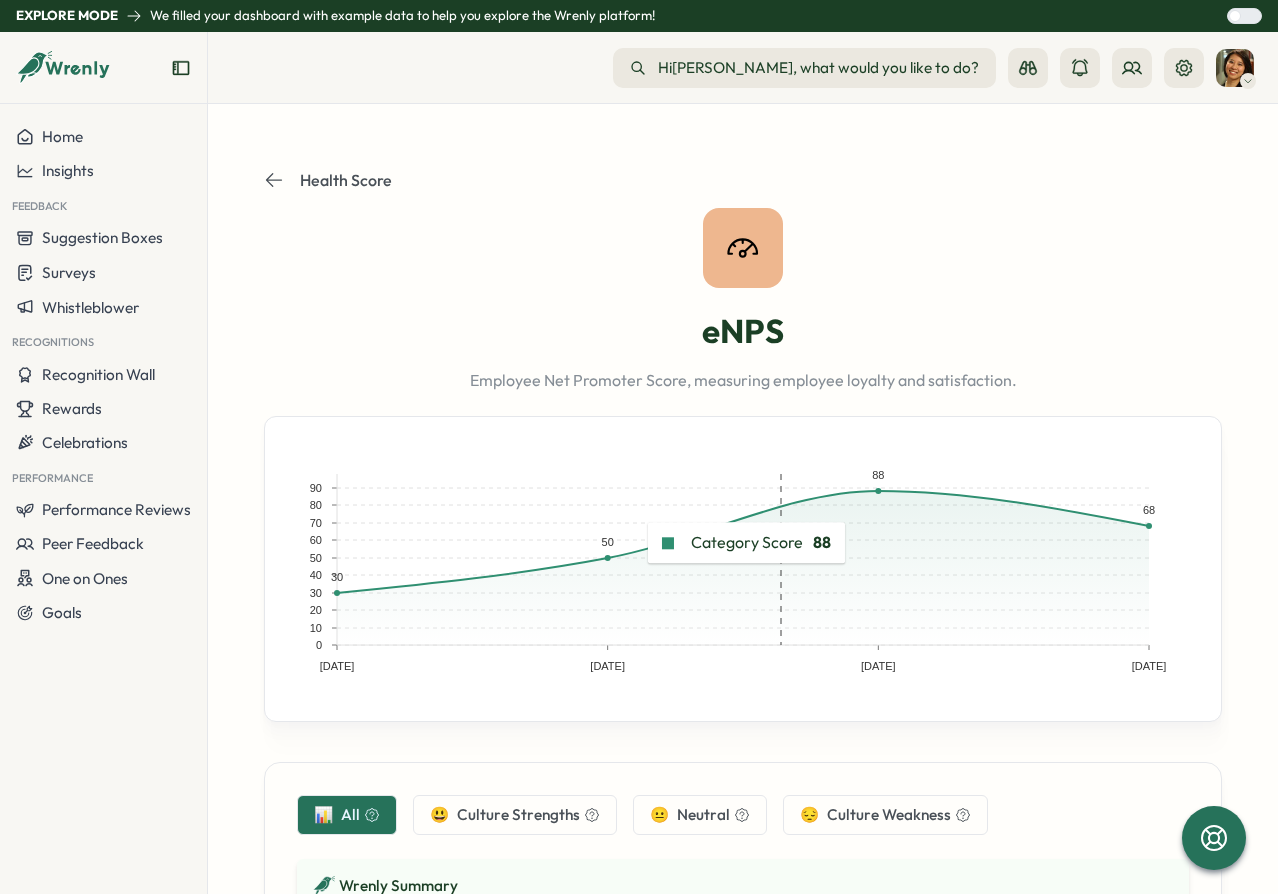 drag, startPoint x: 596, startPoint y: 559, endPoint x: 939, endPoint y: 517, distance: 345.56186 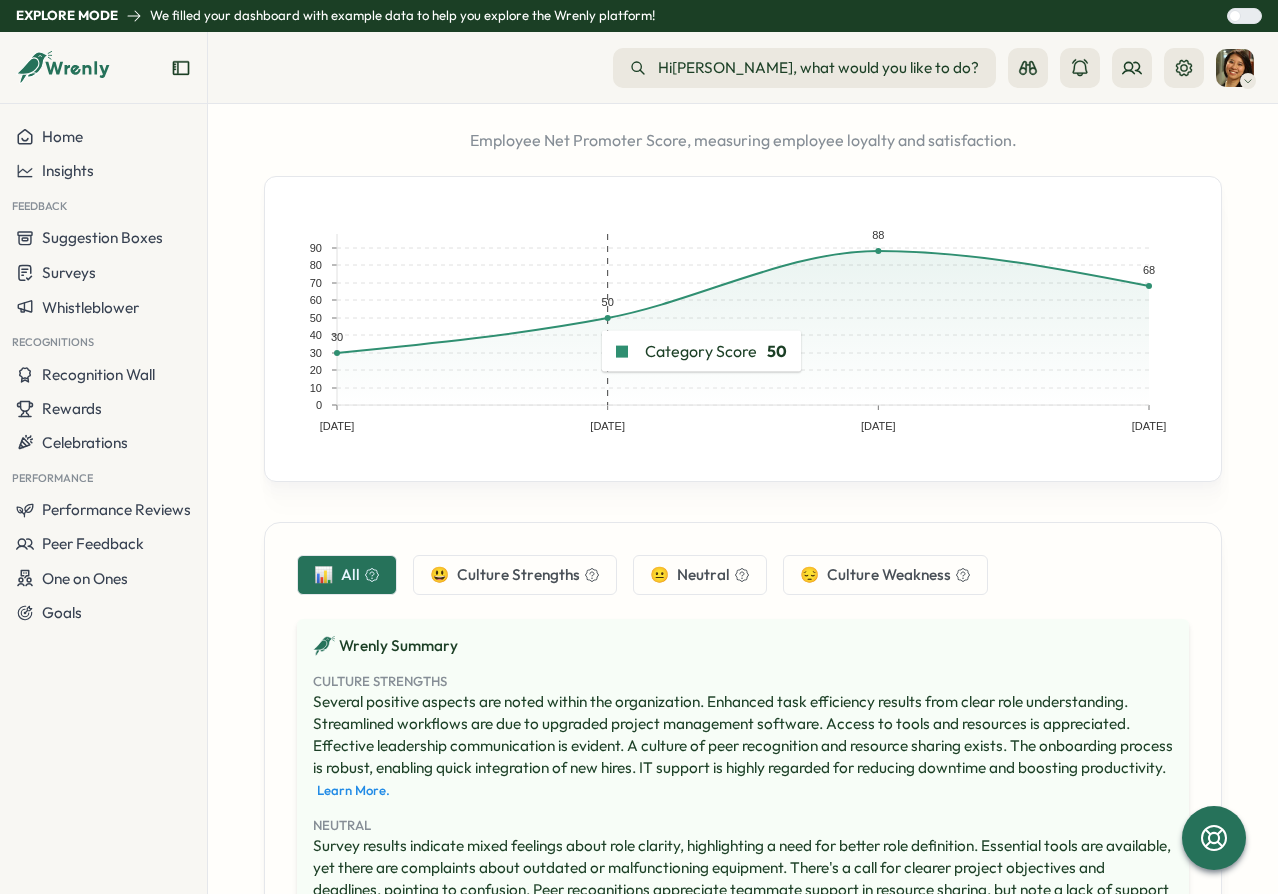 scroll, scrollTop: 0, scrollLeft: 0, axis: both 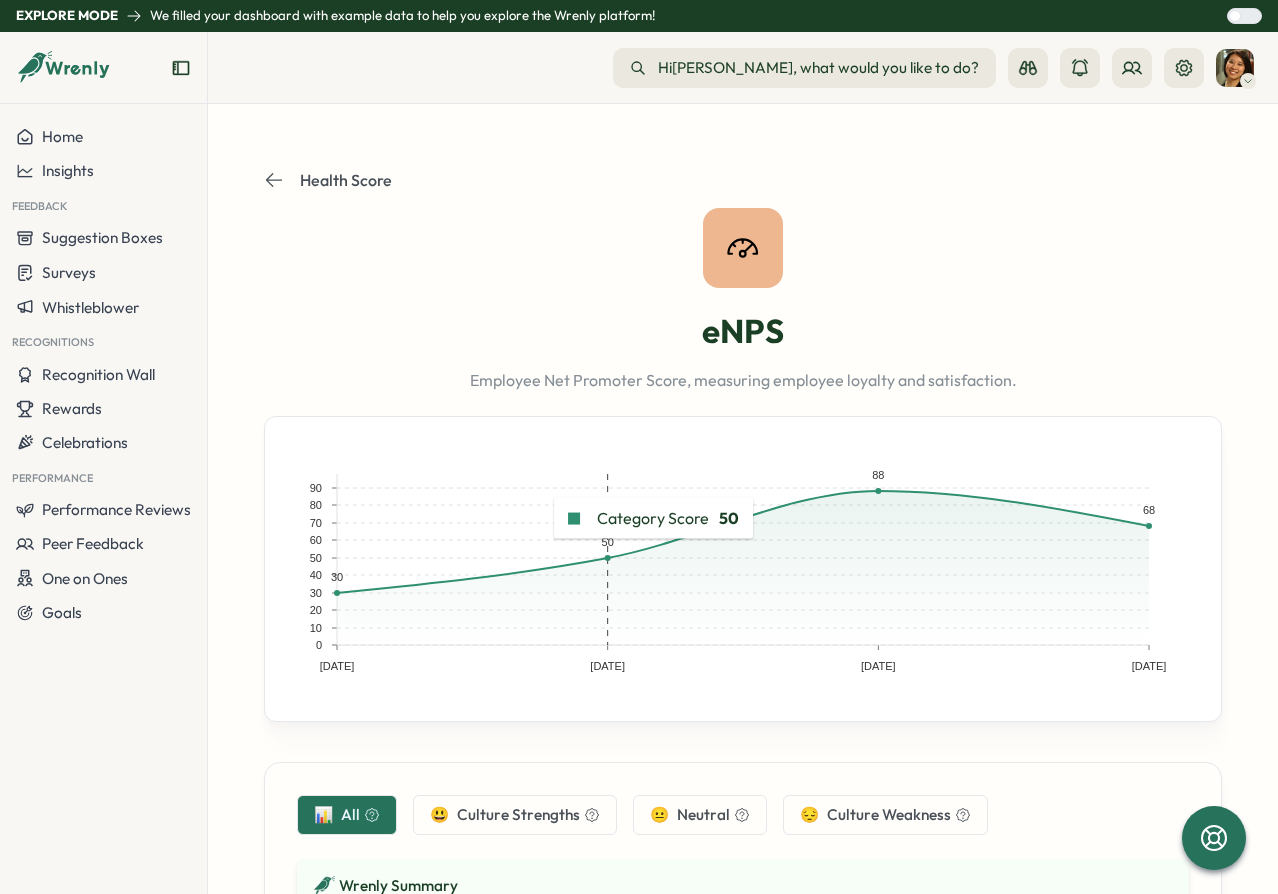 click 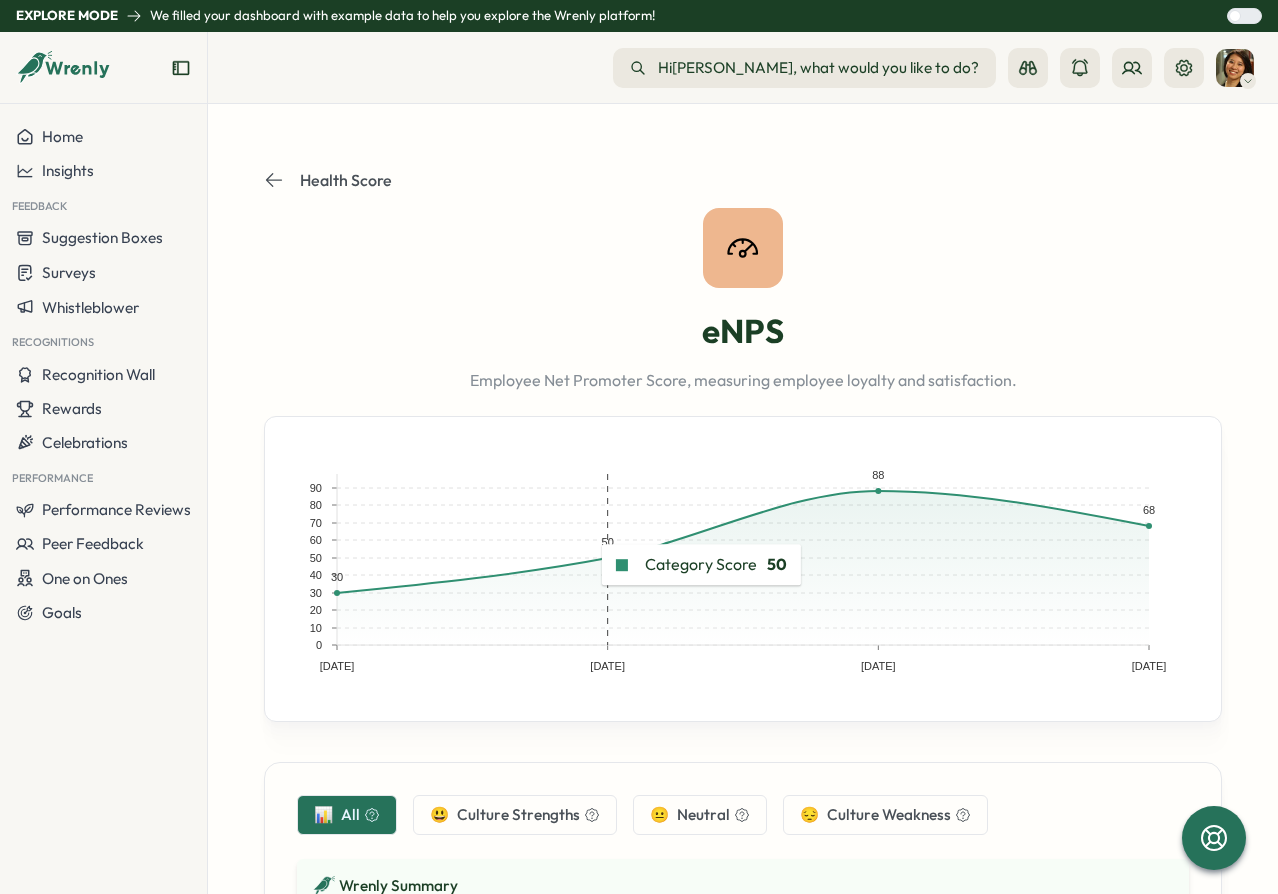 drag, startPoint x: 598, startPoint y: 573, endPoint x: 826, endPoint y: 560, distance: 228.37032 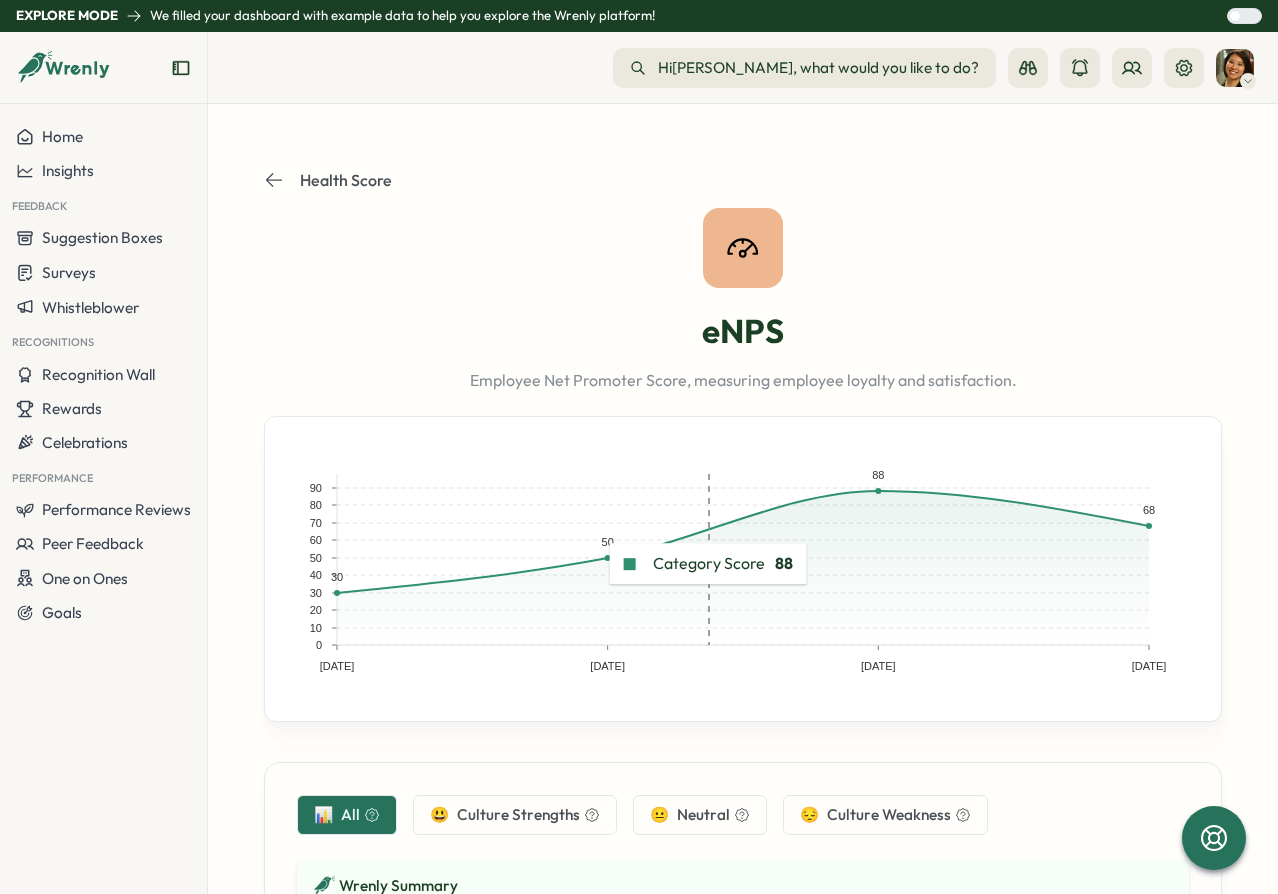 drag, startPoint x: 826, startPoint y: 560, endPoint x: 853, endPoint y: 544, distance: 31.38471 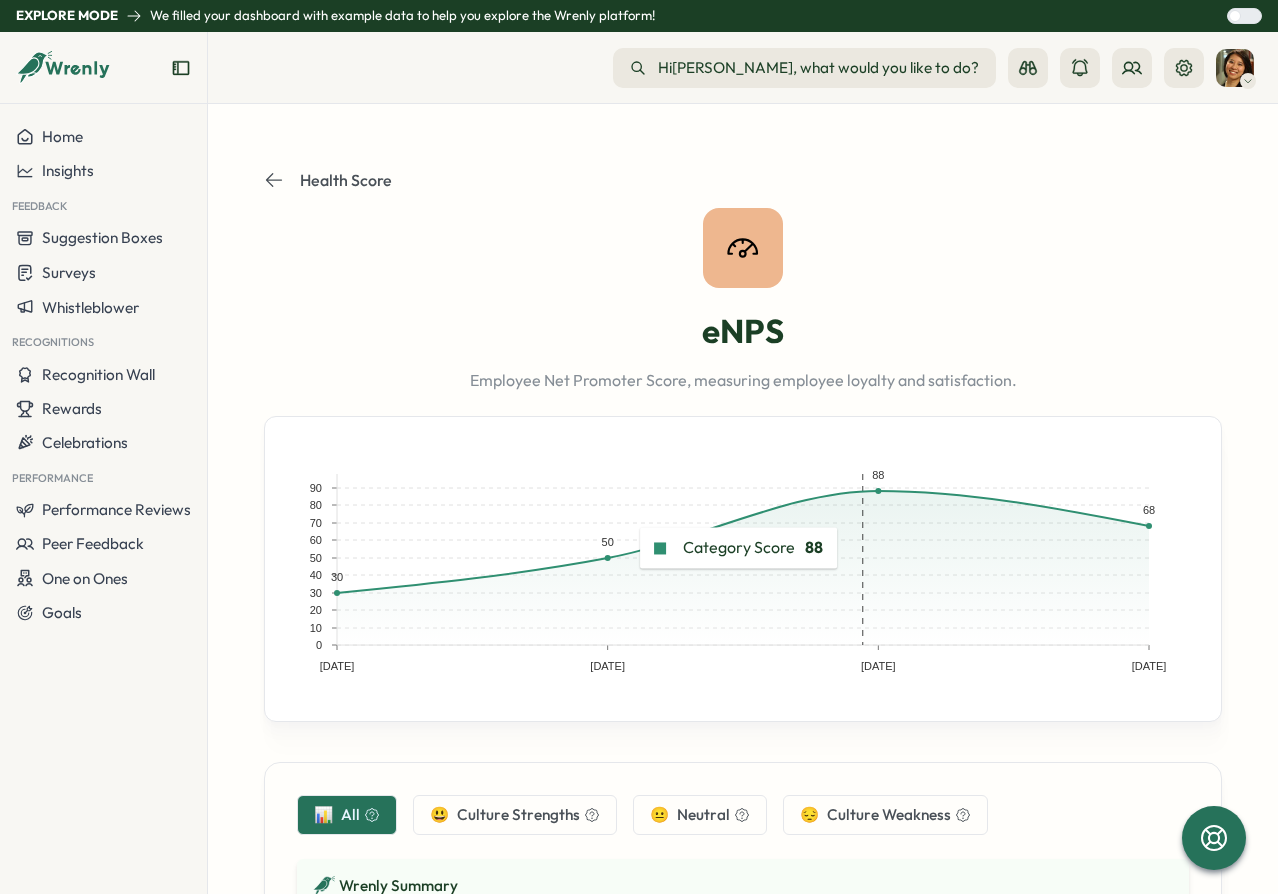 drag, startPoint x: 921, startPoint y: 527, endPoint x: 931, endPoint y: 521, distance: 11.661903 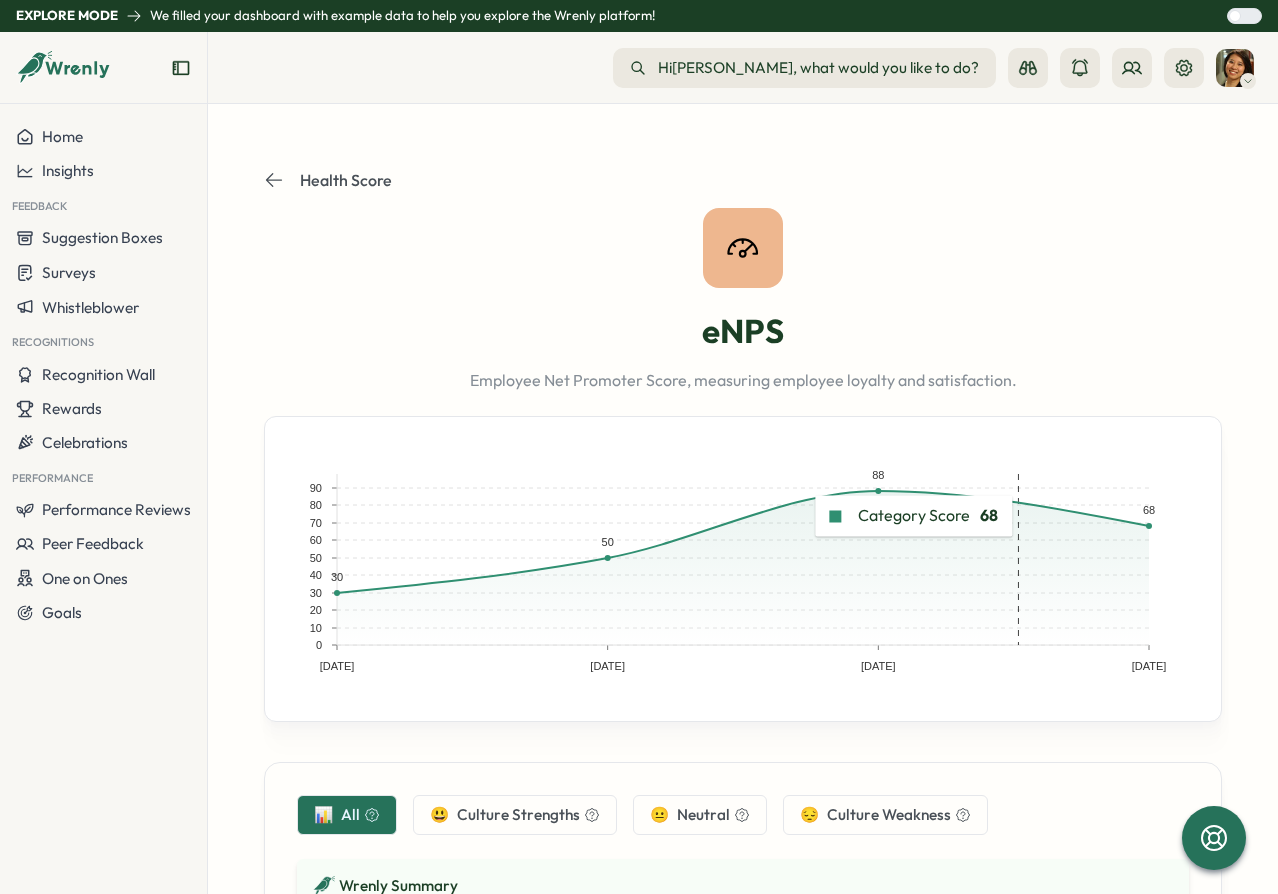 click 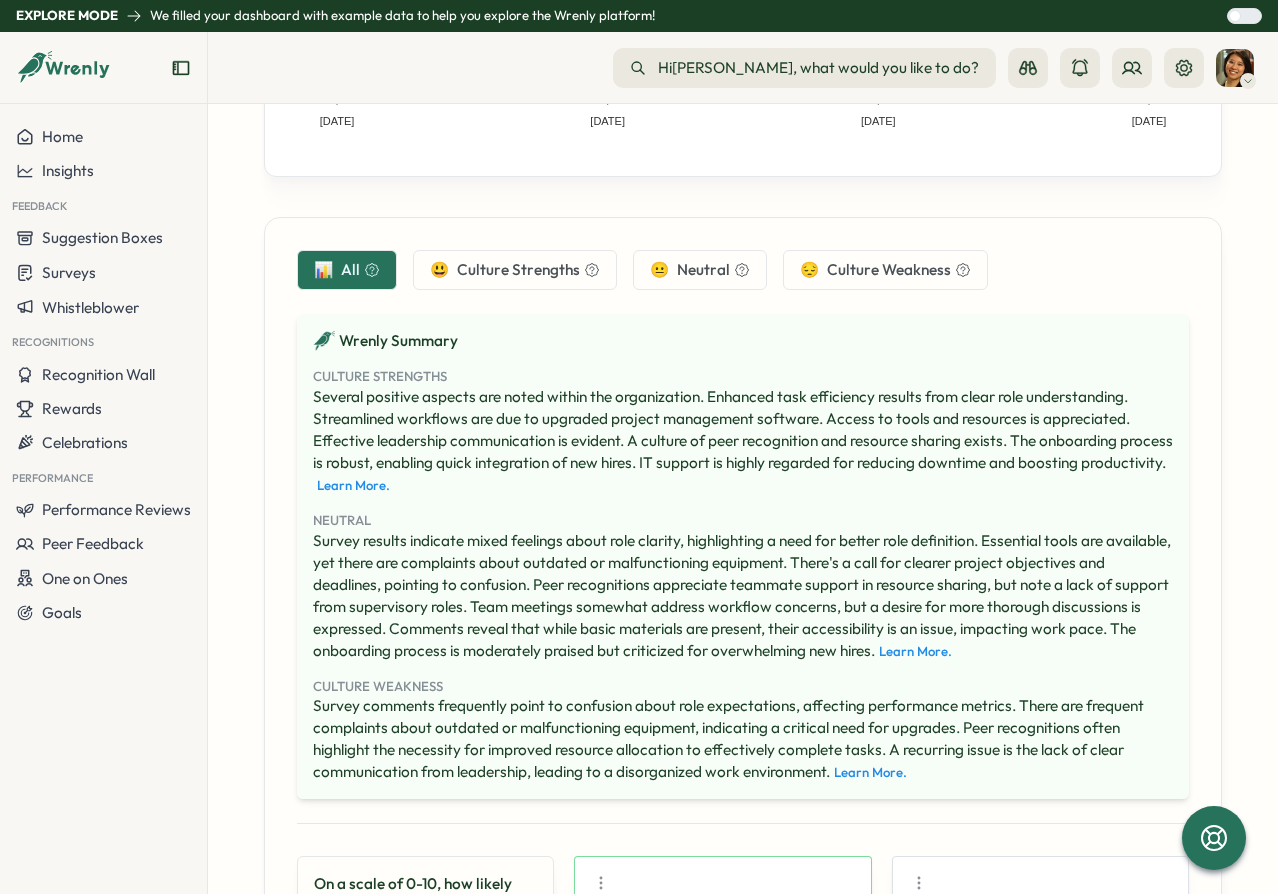 scroll, scrollTop: 600, scrollLeft: 0, axis: vertical 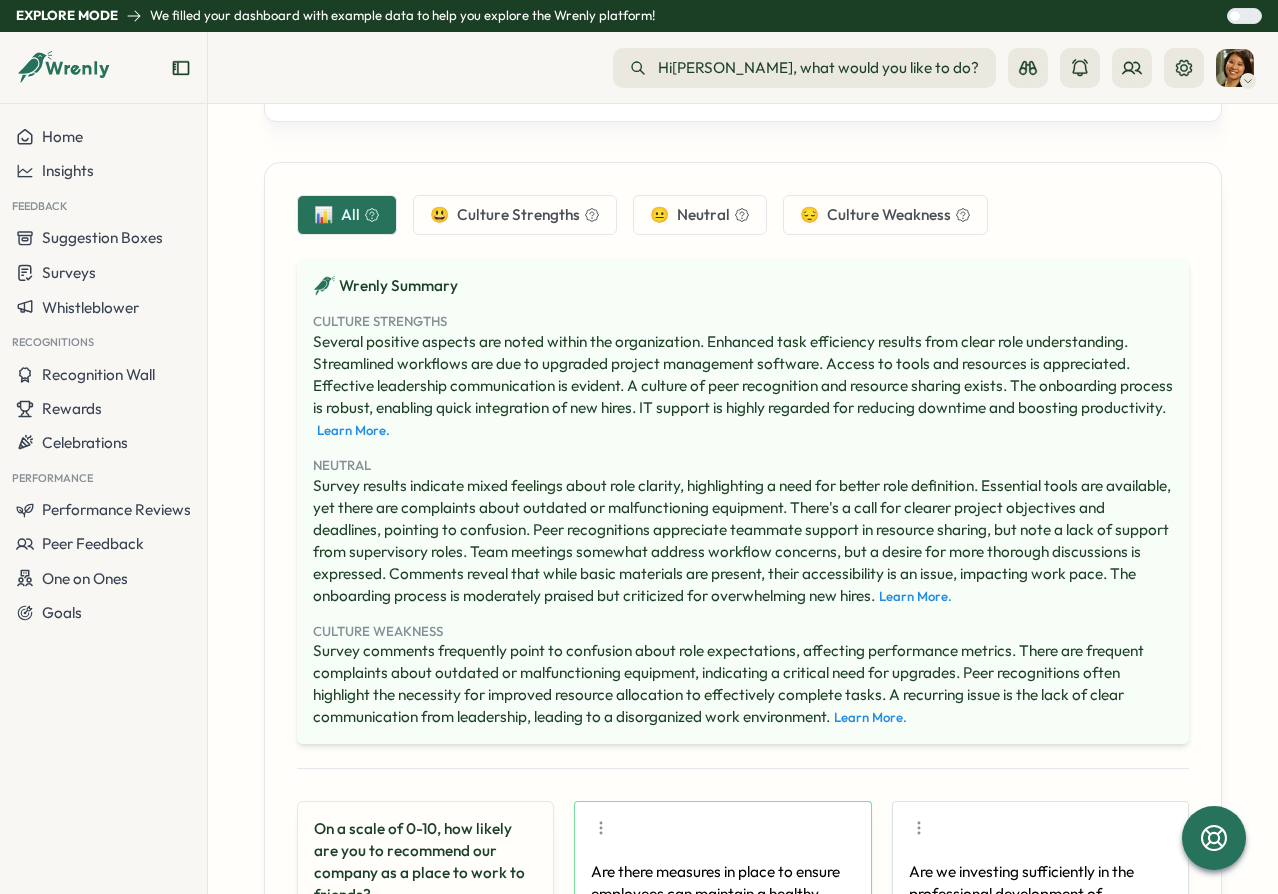 click on "Culture Strengths" at bounding box center (518, 215) 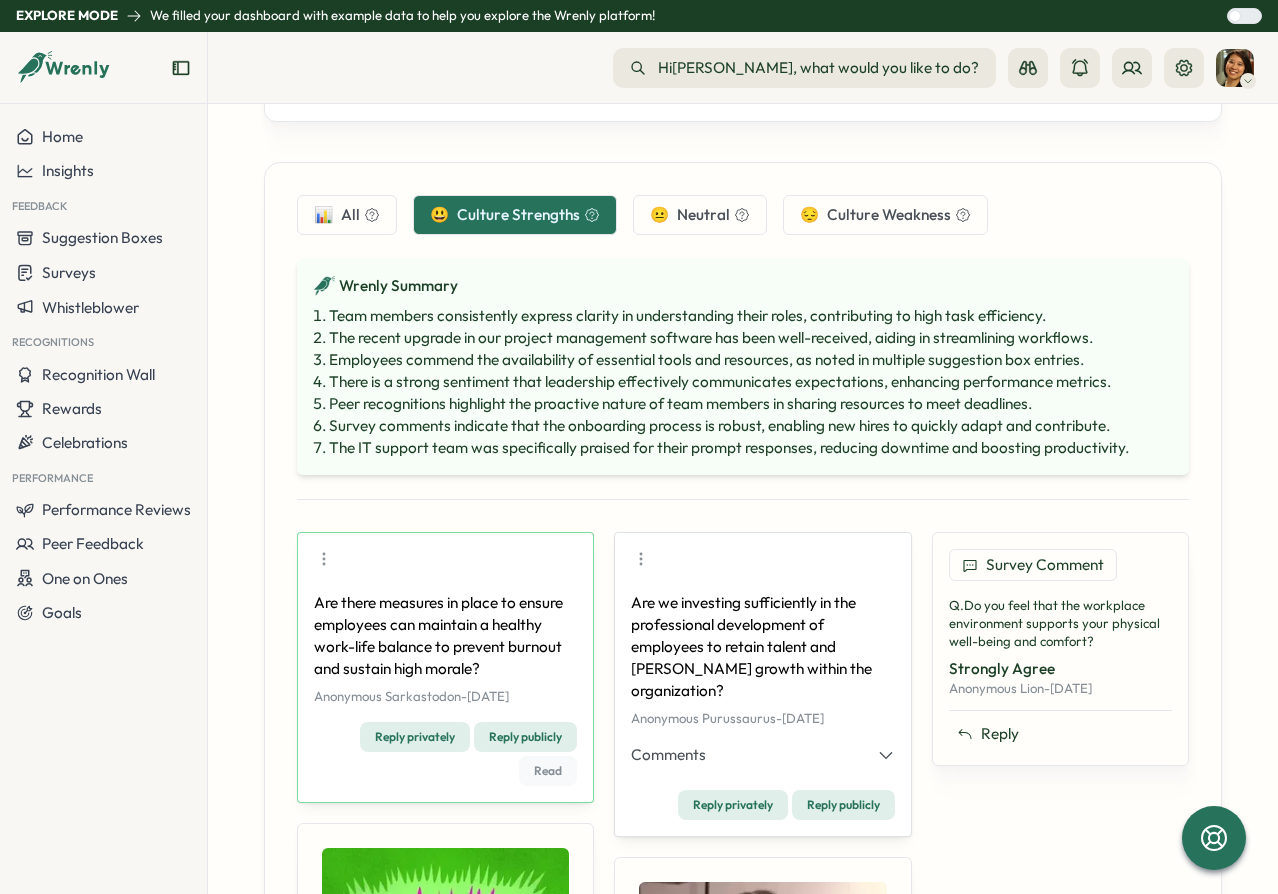 click on "Neutral" at bounding box center (703, 215) 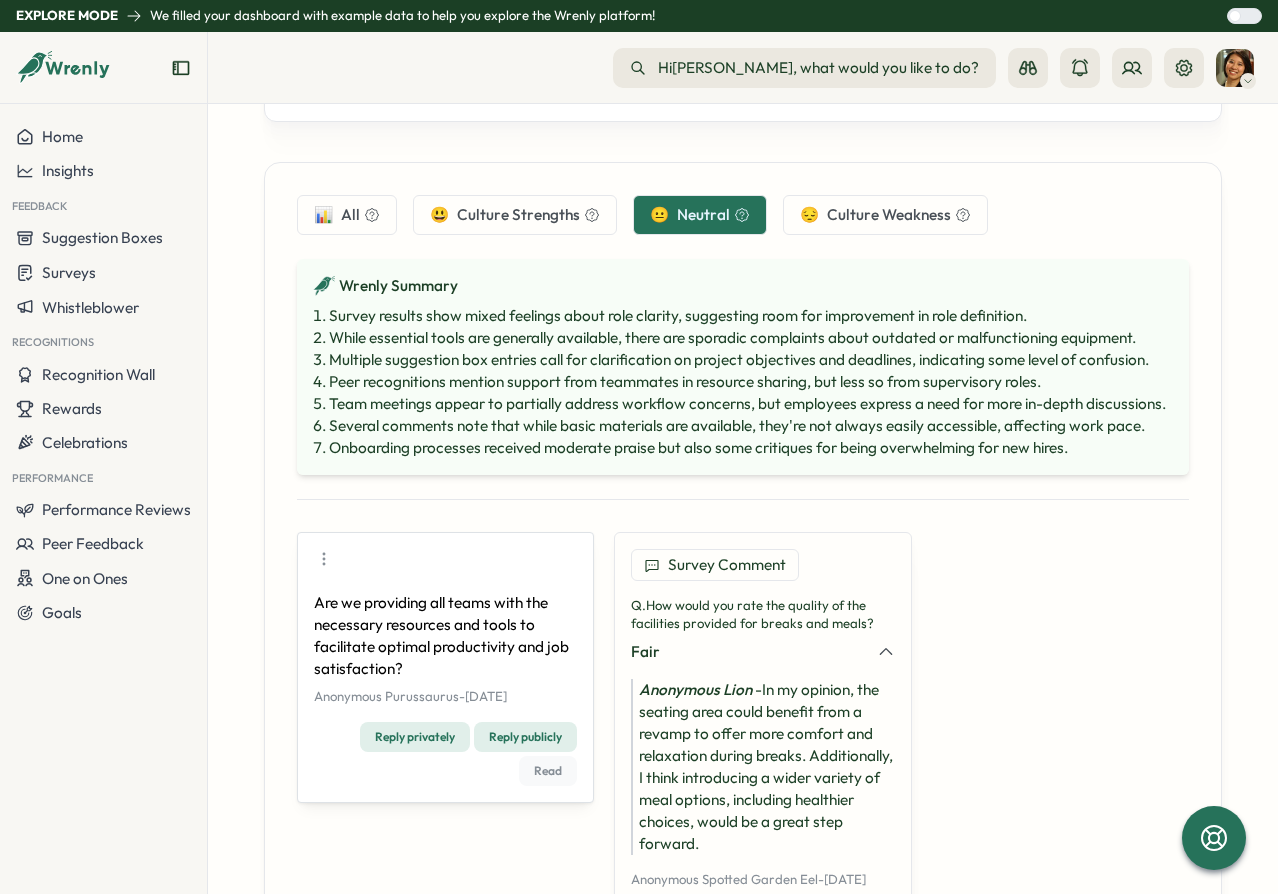 click on "Culture Weakness" at bounding box center (889, 215) 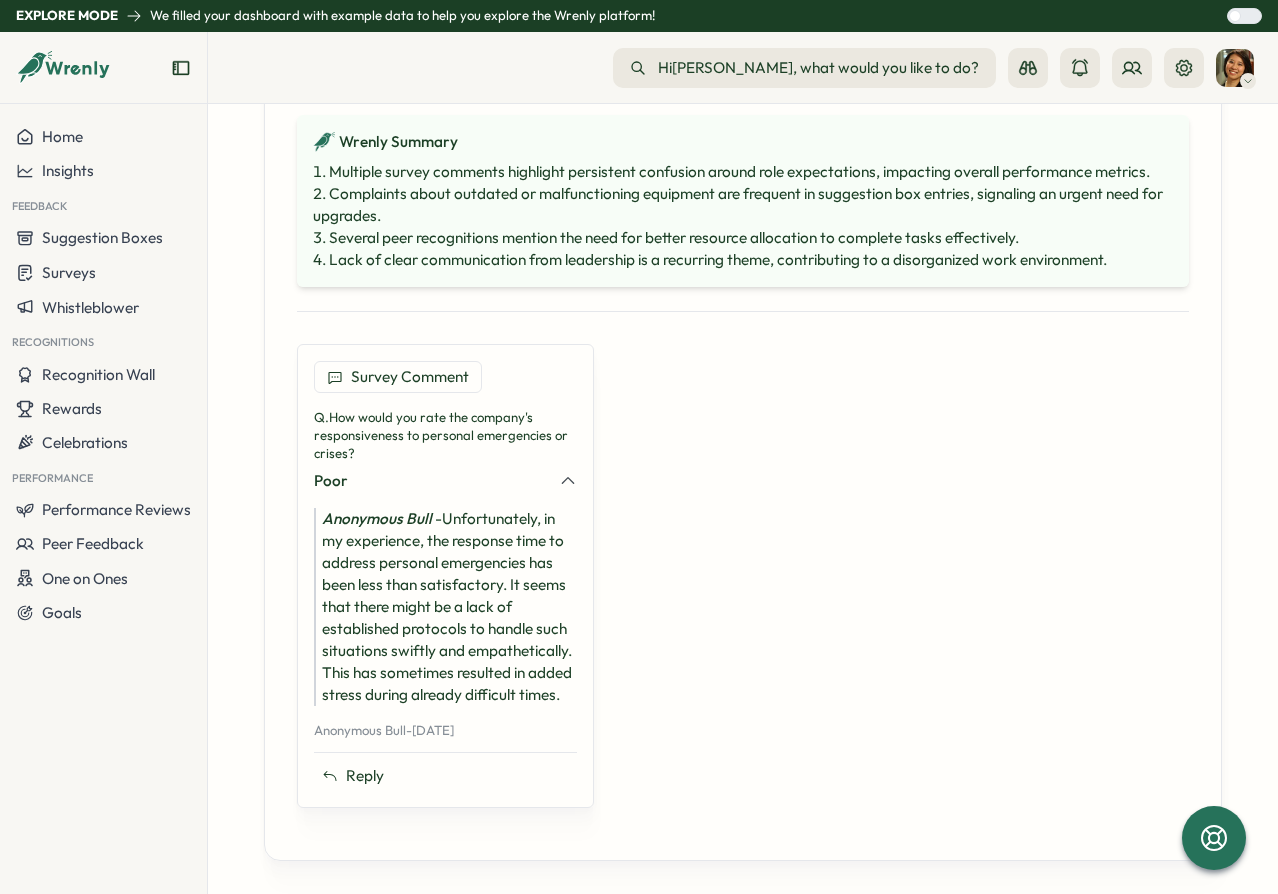 scroll, scrollTop: 759, scrollLeft: 0, axis: vertical 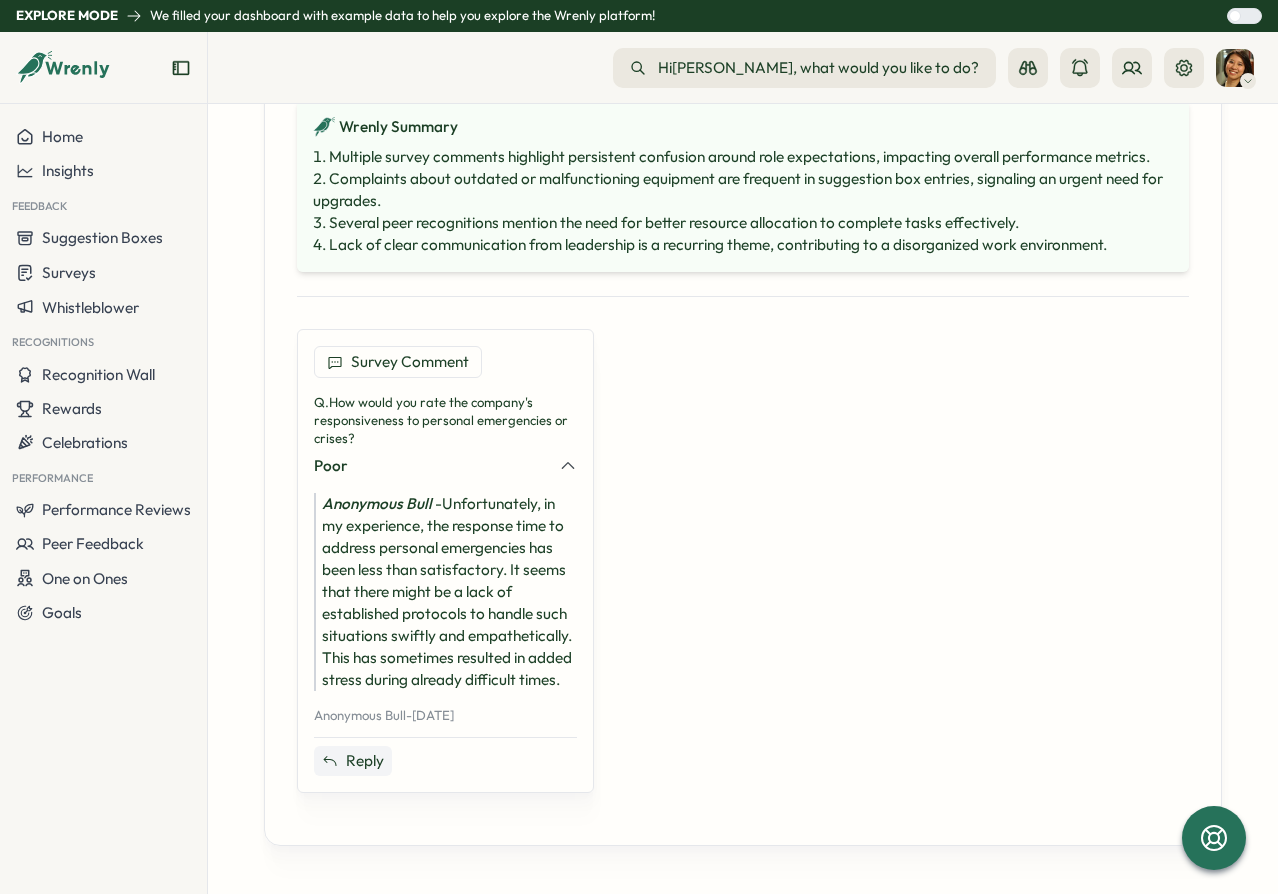click on "Reply" at bounding box center [365, 761] 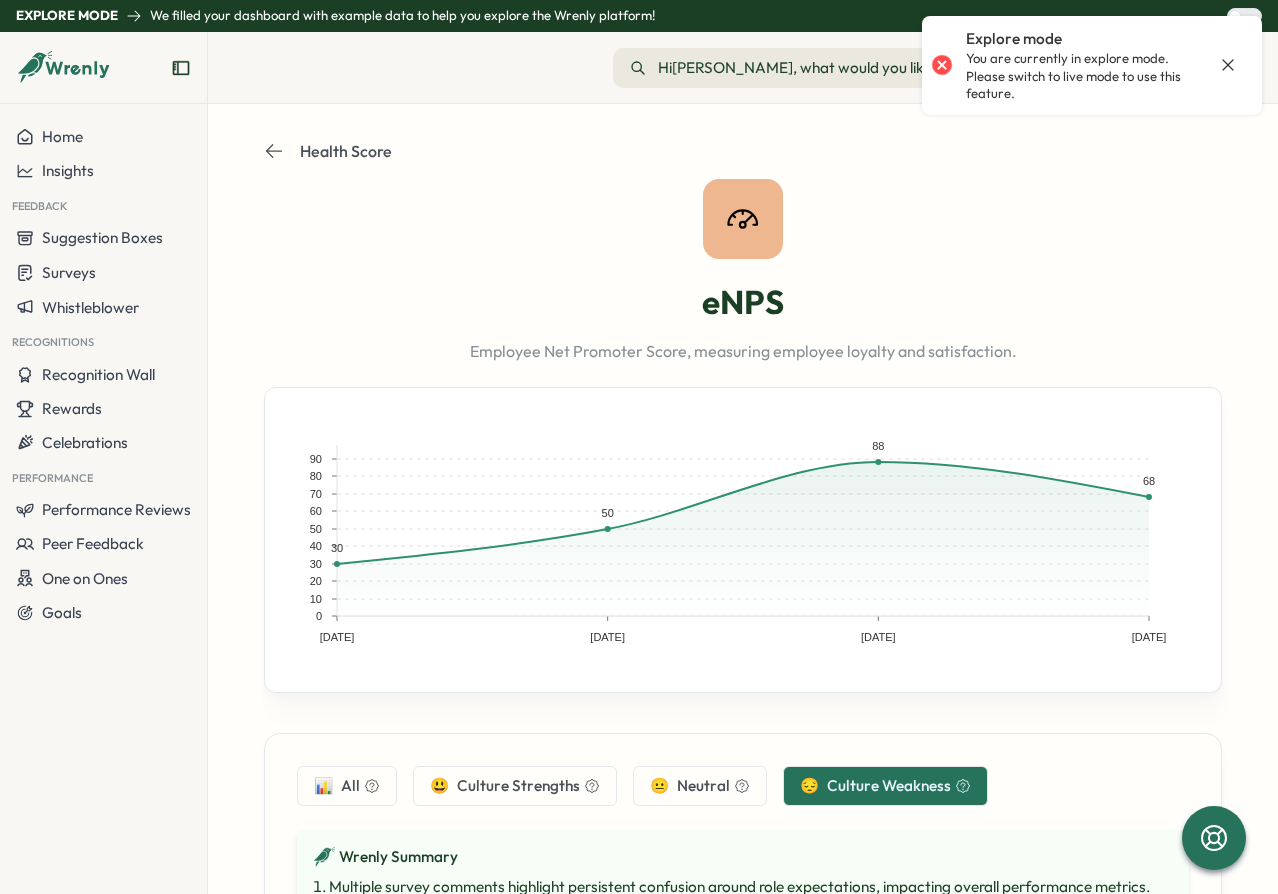 scroll, scrollTop: 0, scrollLeft: 0, axis: both 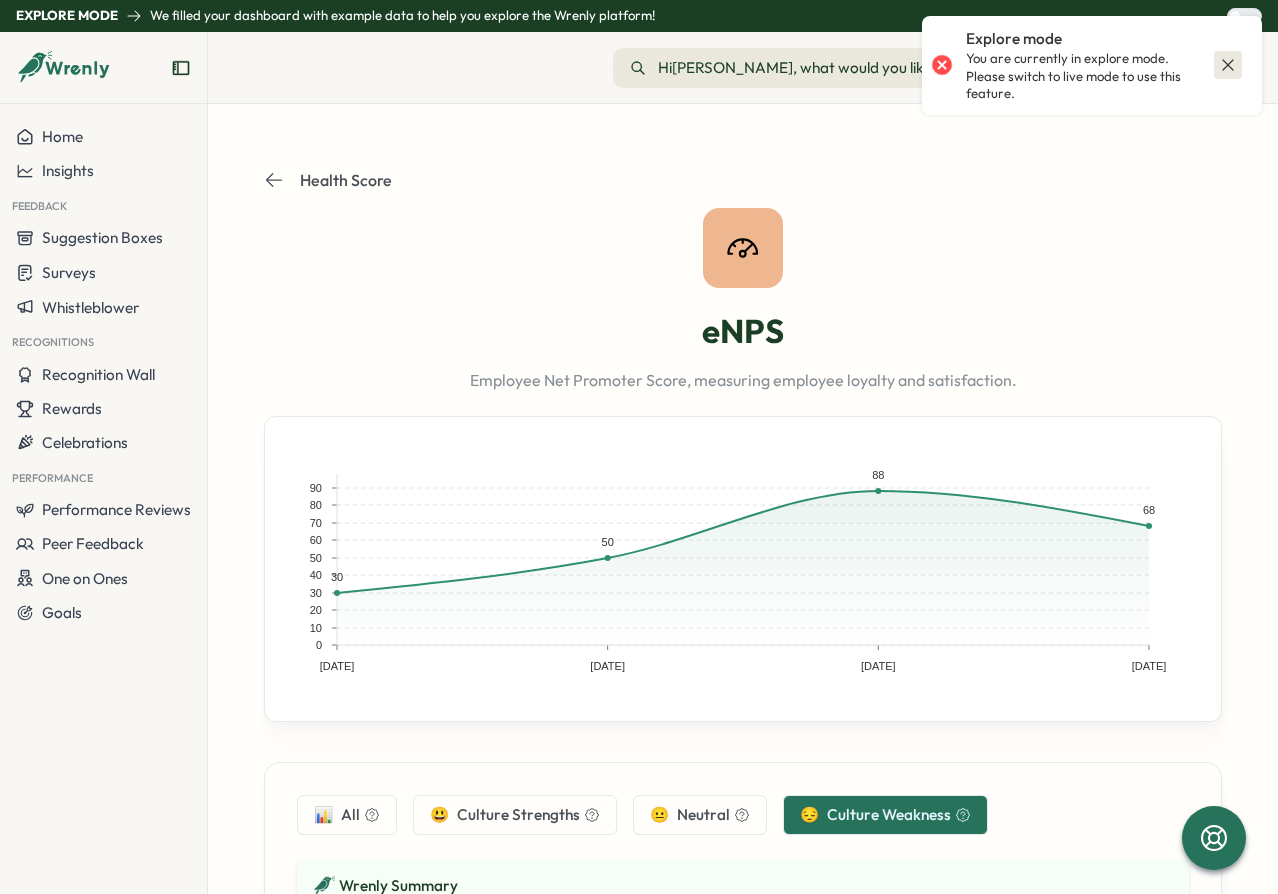 click 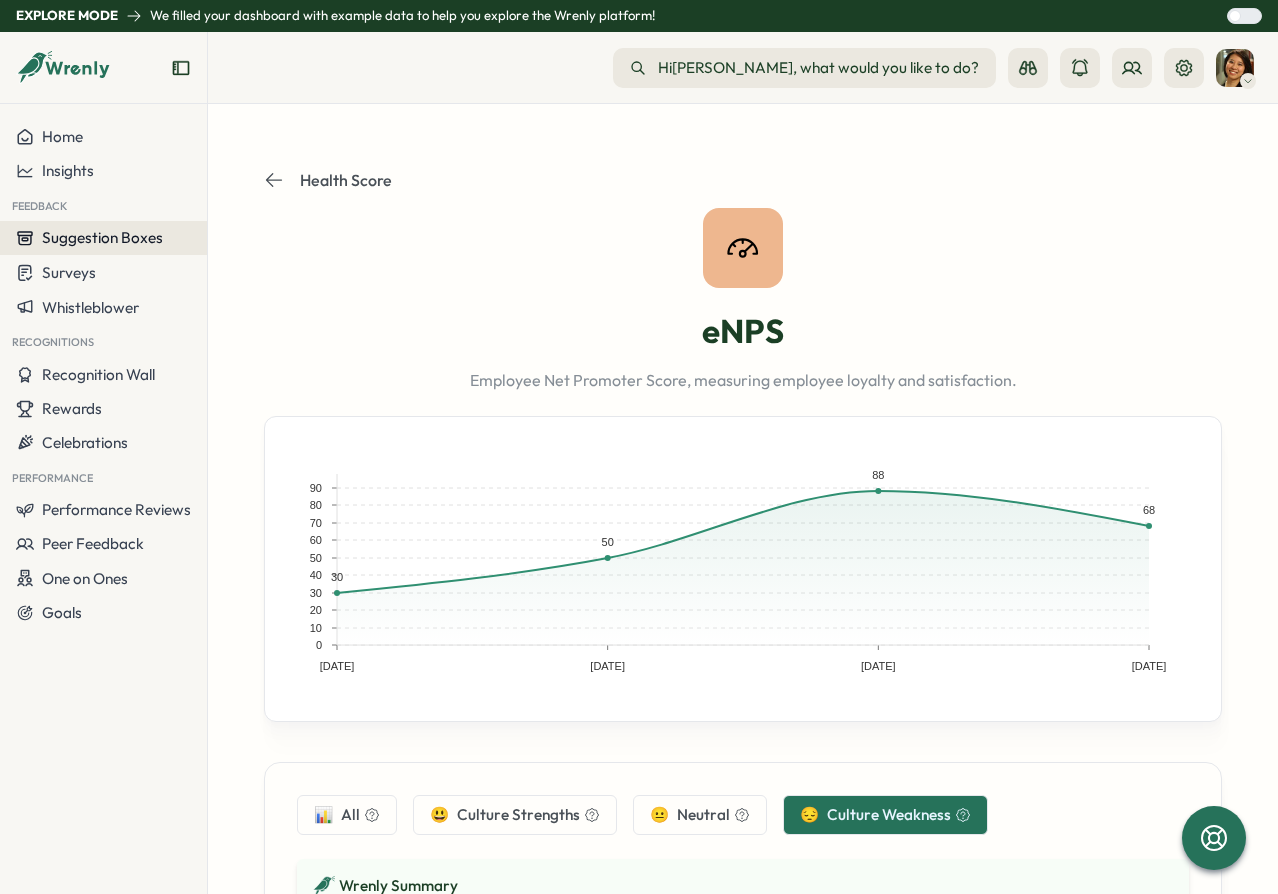 click on "Suggestion Boxes" at bounding box center (102, 237) 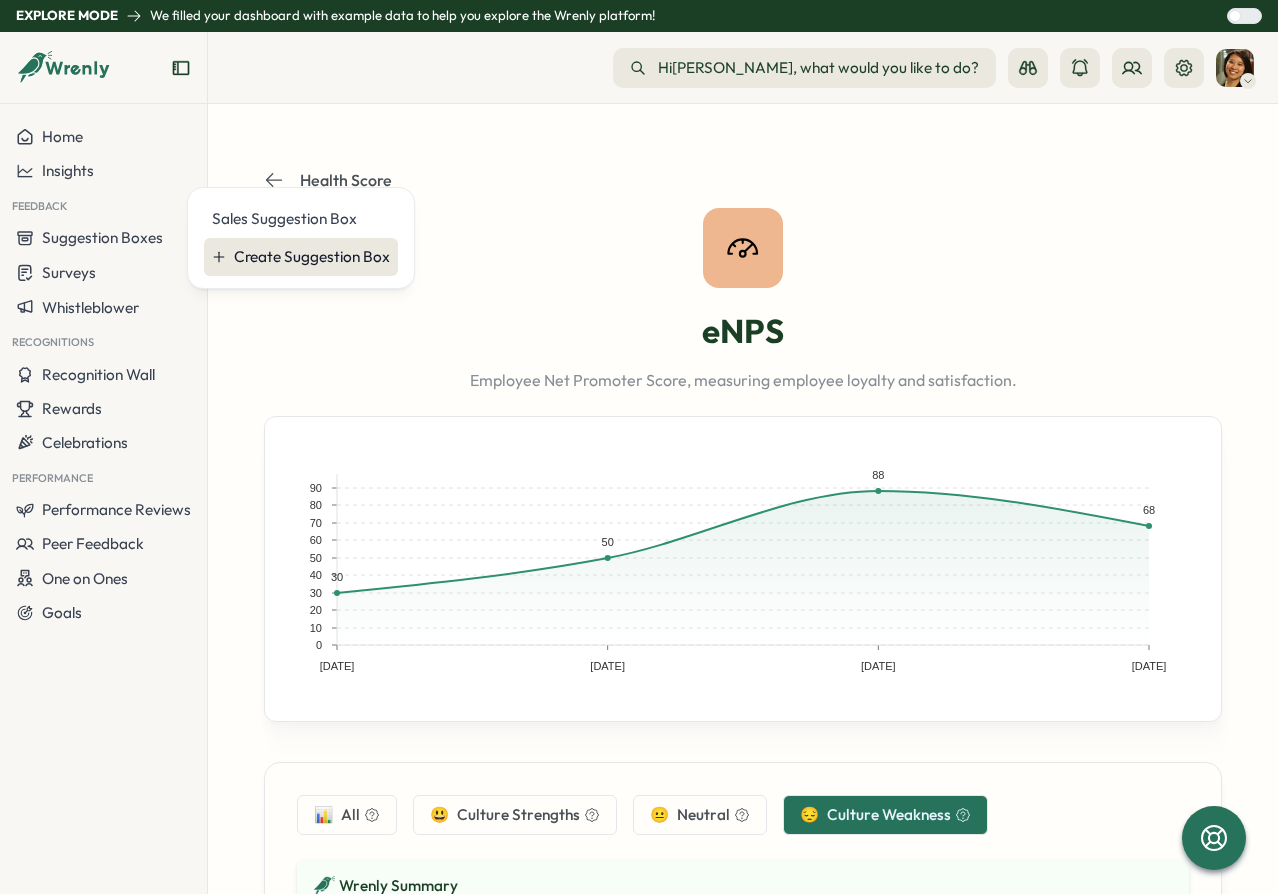 click on "Create Suggestion Box" at bounding box center (312, 257) 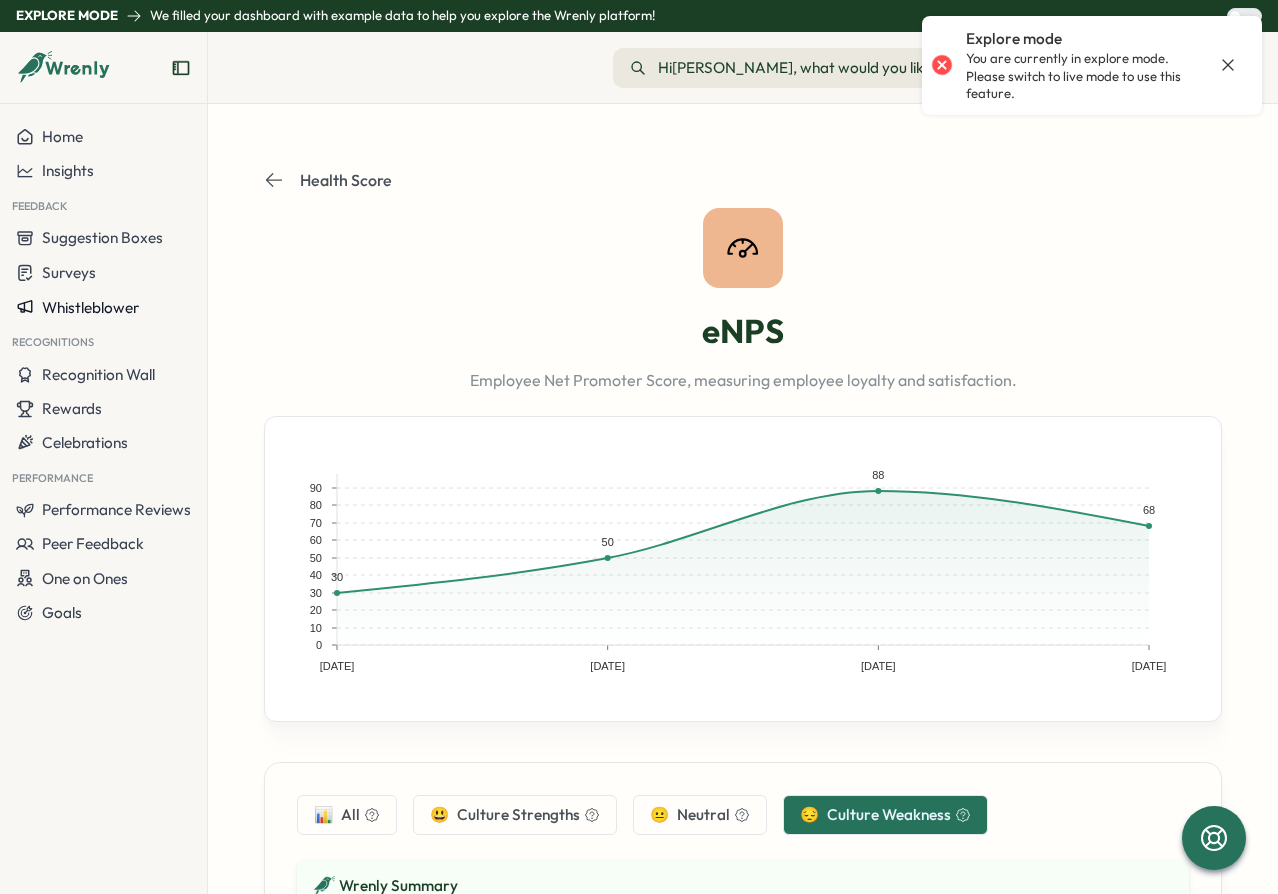 click on "Whistleblower" at bounding box center [103, 307] 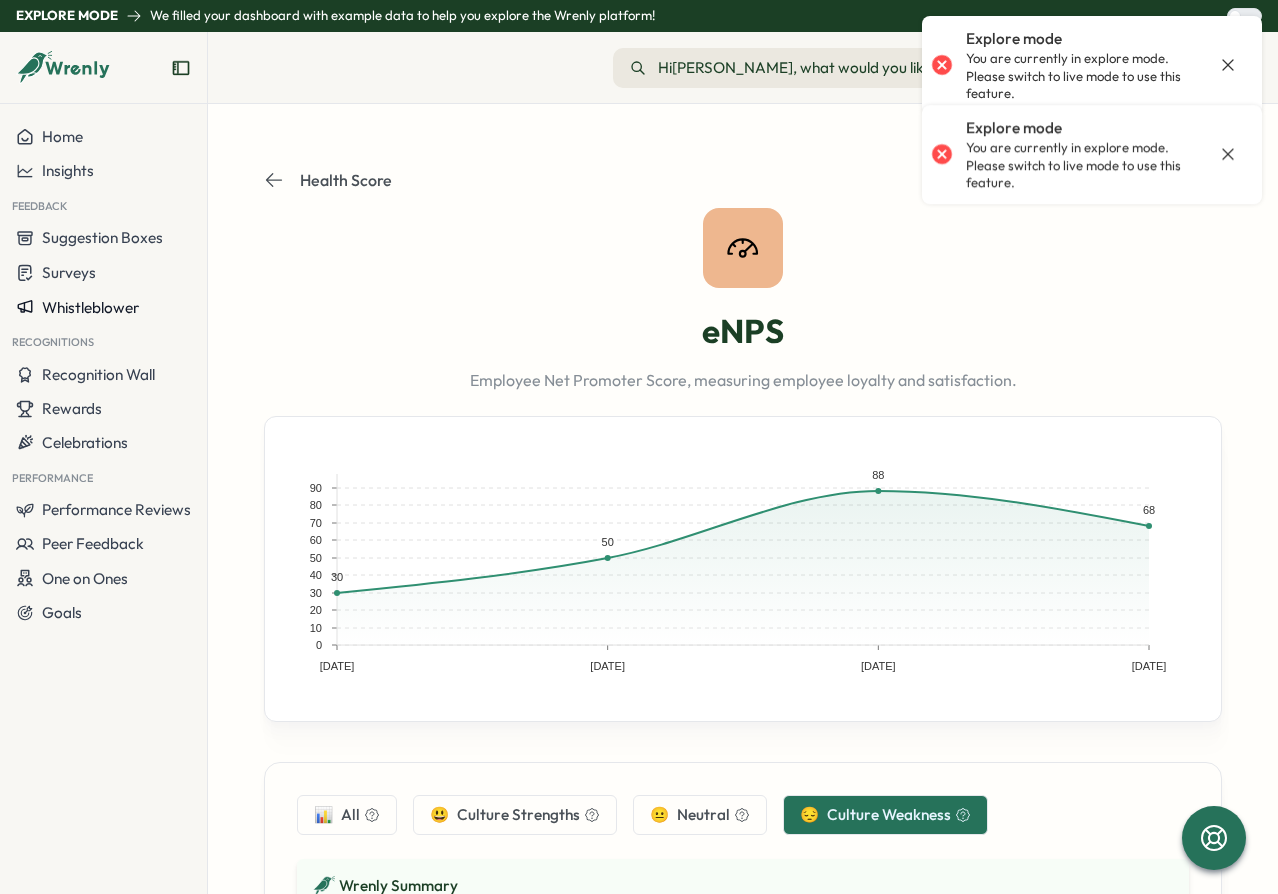click on "Whistleblower" at bounding box center [90, 307] 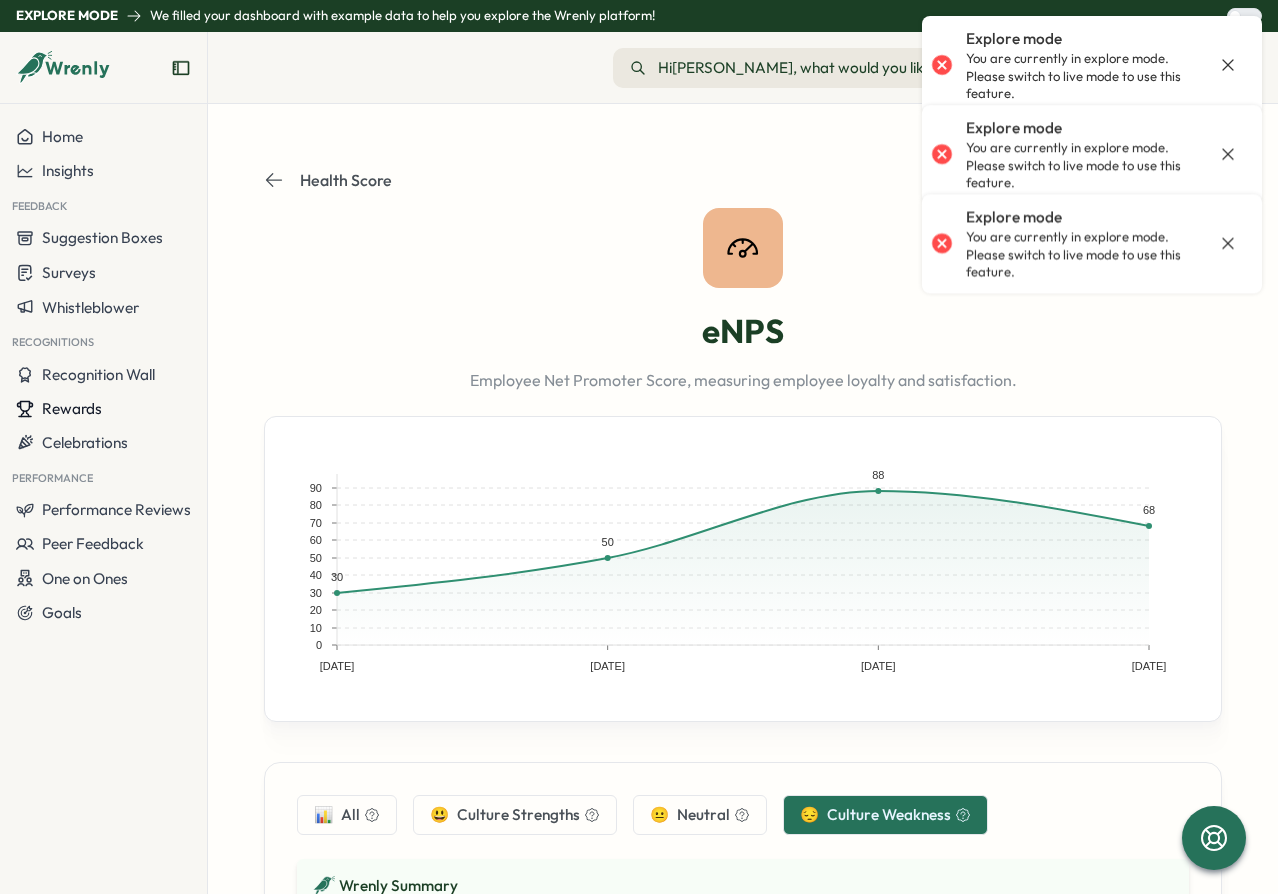 click on "Rewards" at bounding box center [103, 409] 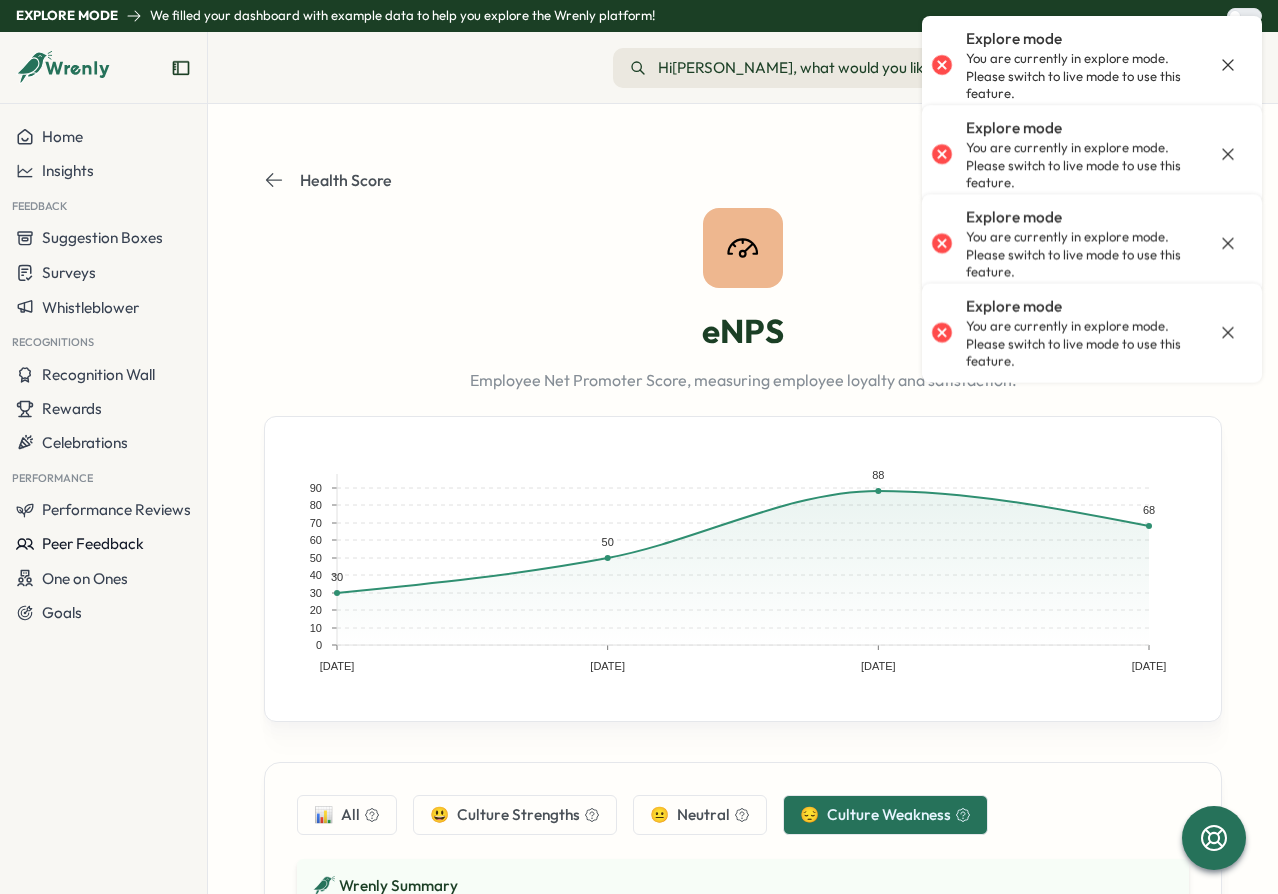 drag, startPoint x: 84, startPoint y: 529, endPoint x: 84, endPoint y: 549, distance: 20 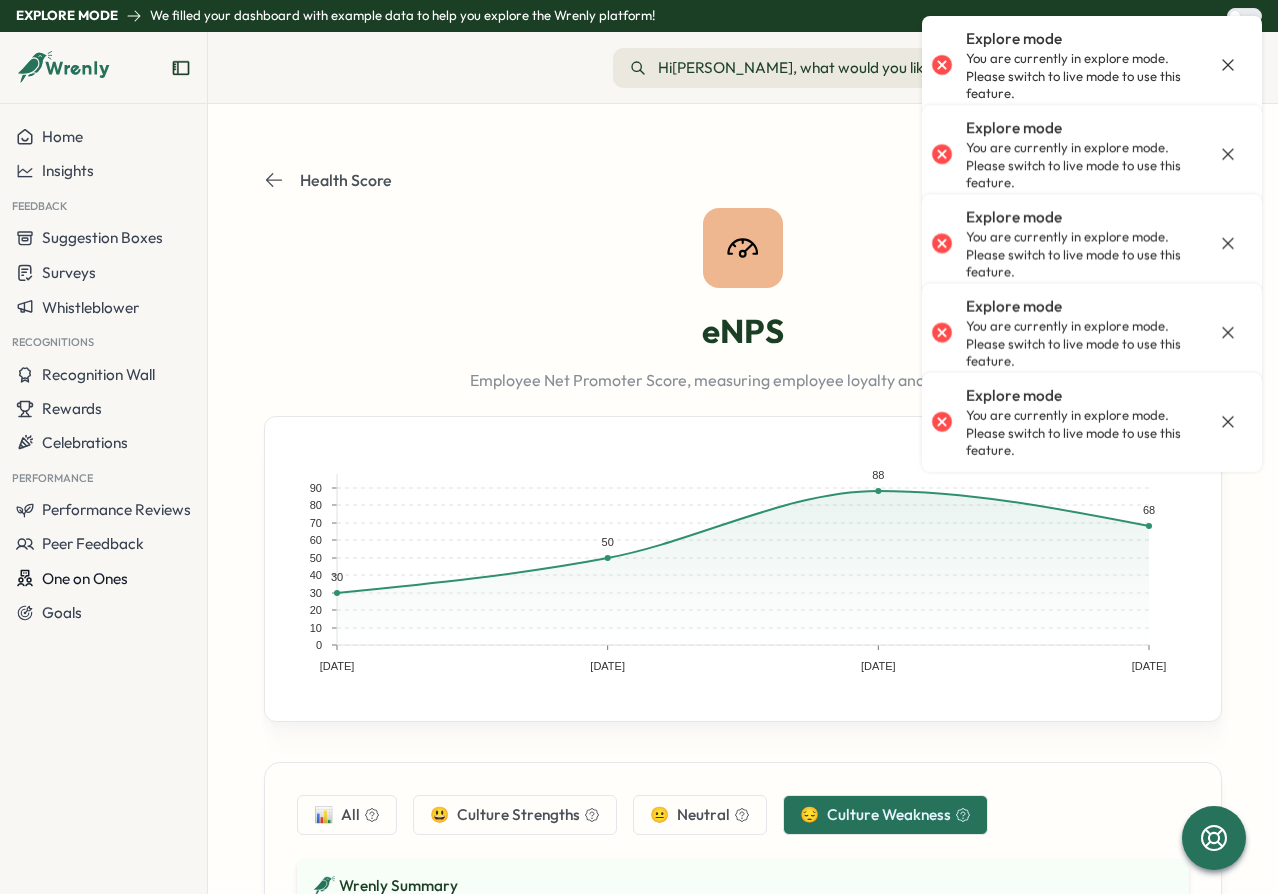 click on "Home Insights Feedback Suggestion Boxes Surveys Whistleblower Recognitions Recognition Wall Rewards Celebrations Performance Performance Reviews Peer Feedback One on Ones Goals" at bounding box center [103, 375] 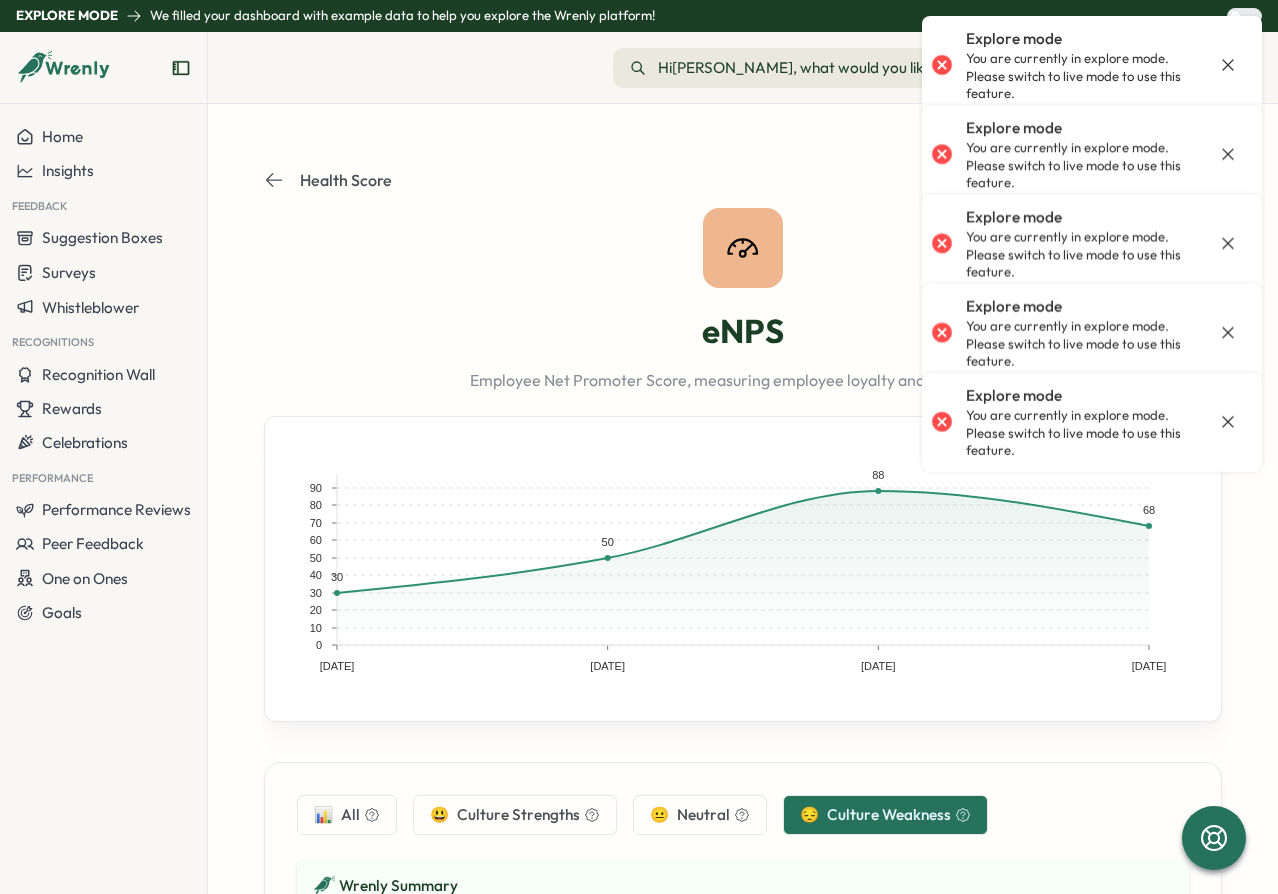 click on "Home Insights Feedback Suggestion Boxes Surveys Whistleblower Recognitions Recognition Wall Rewards Celebrations Performance Performance Reviews Peer Feedback One on Ones Goals" at bounding box center (103, 499) 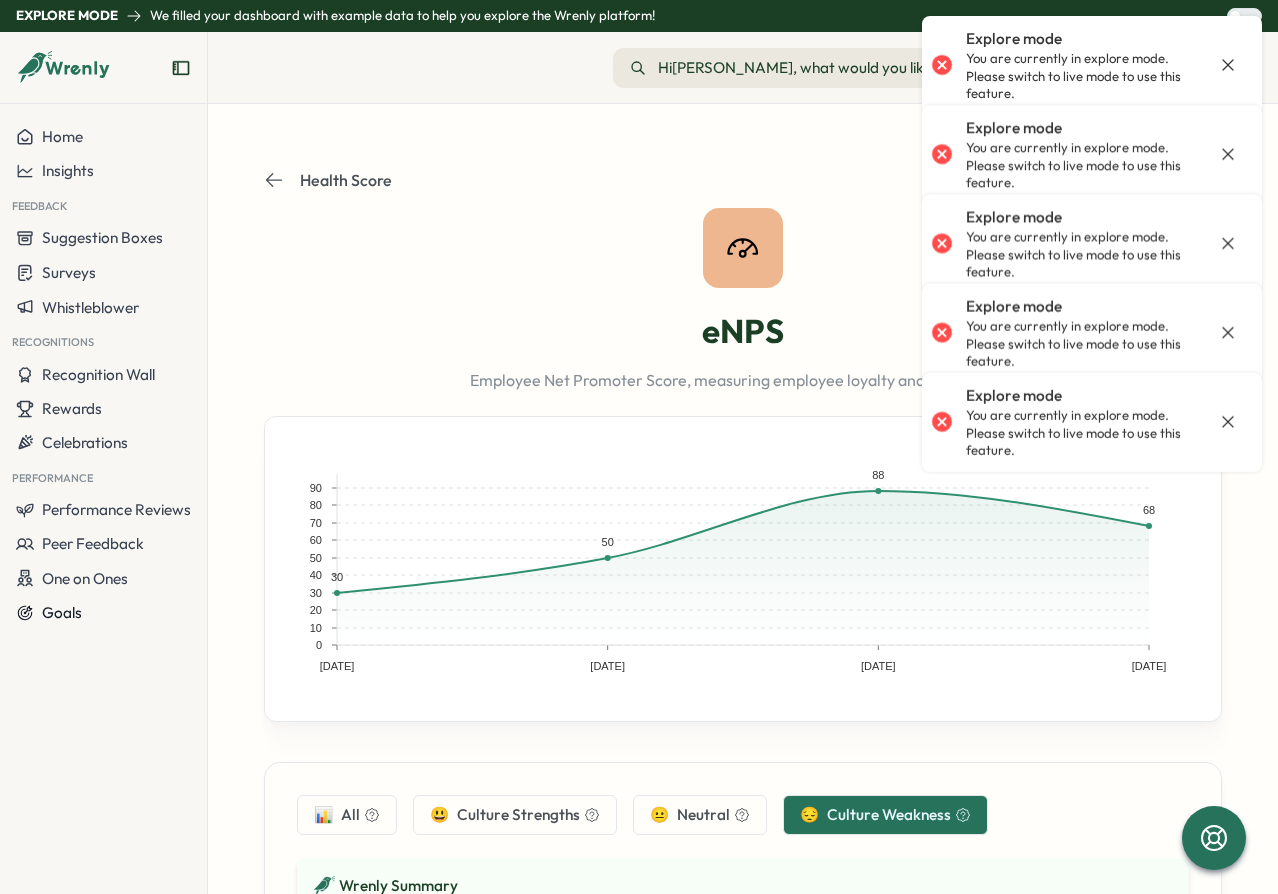 click on "Goals" at bounding box center (103, 613) 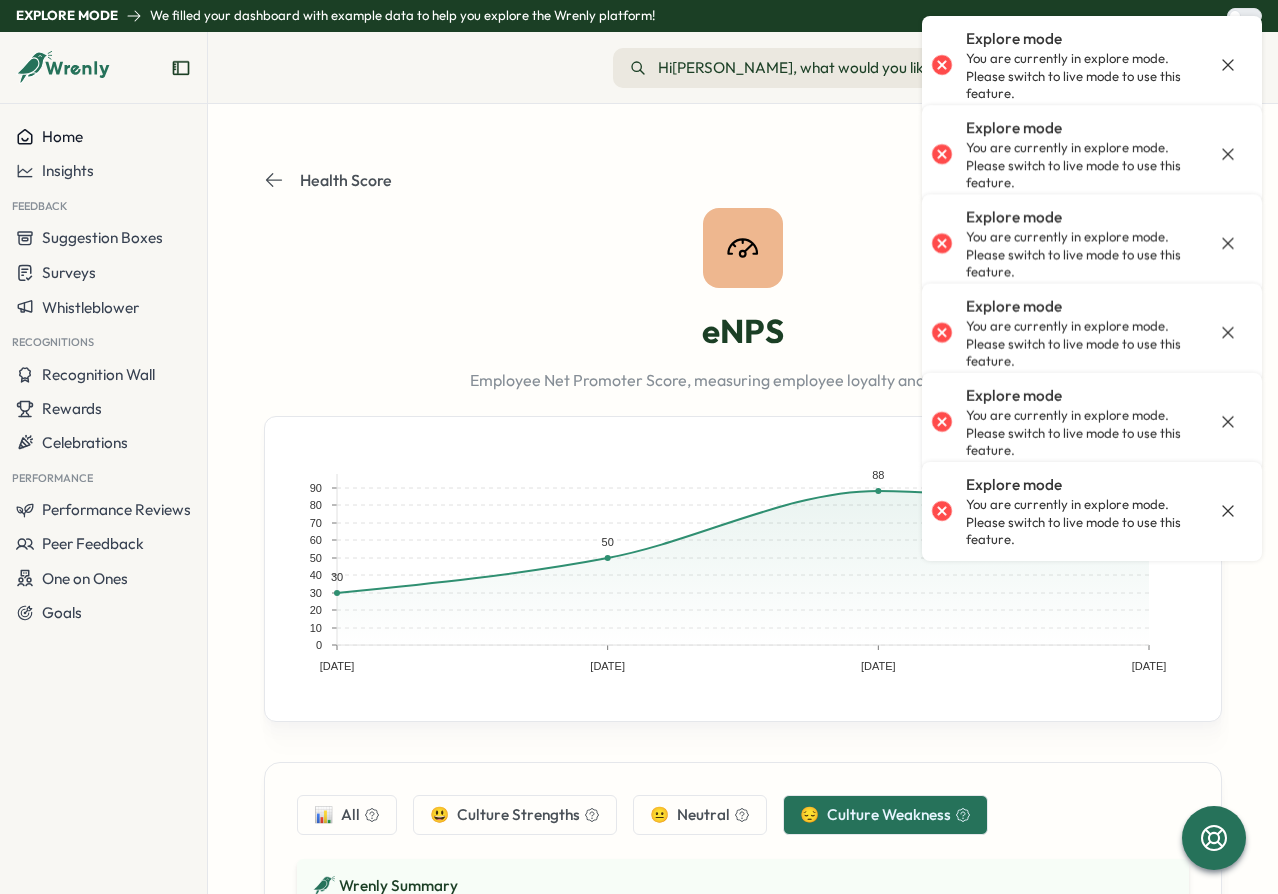 click on "Home" at bounding box center (62, 136) 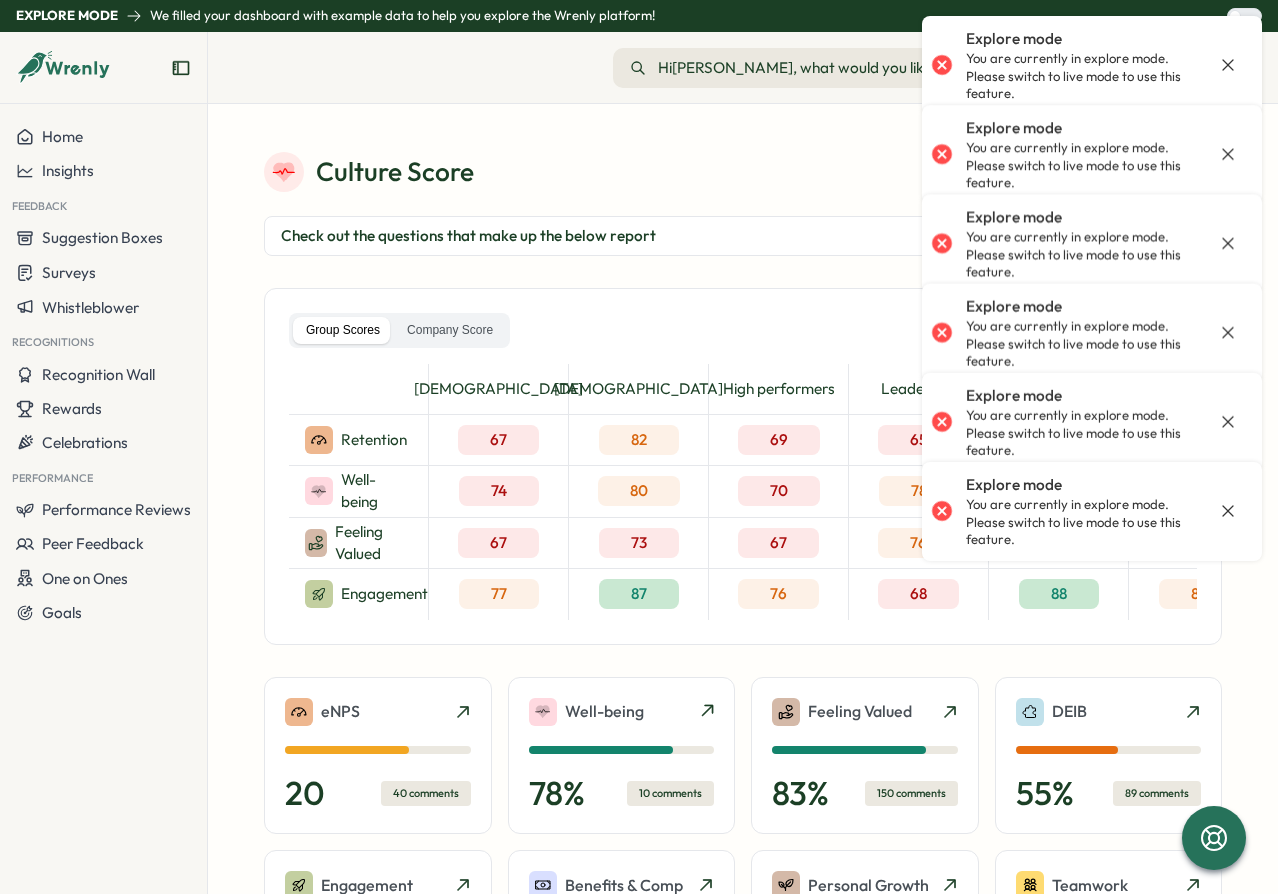 click on "74" at bounding box center [499, 491] 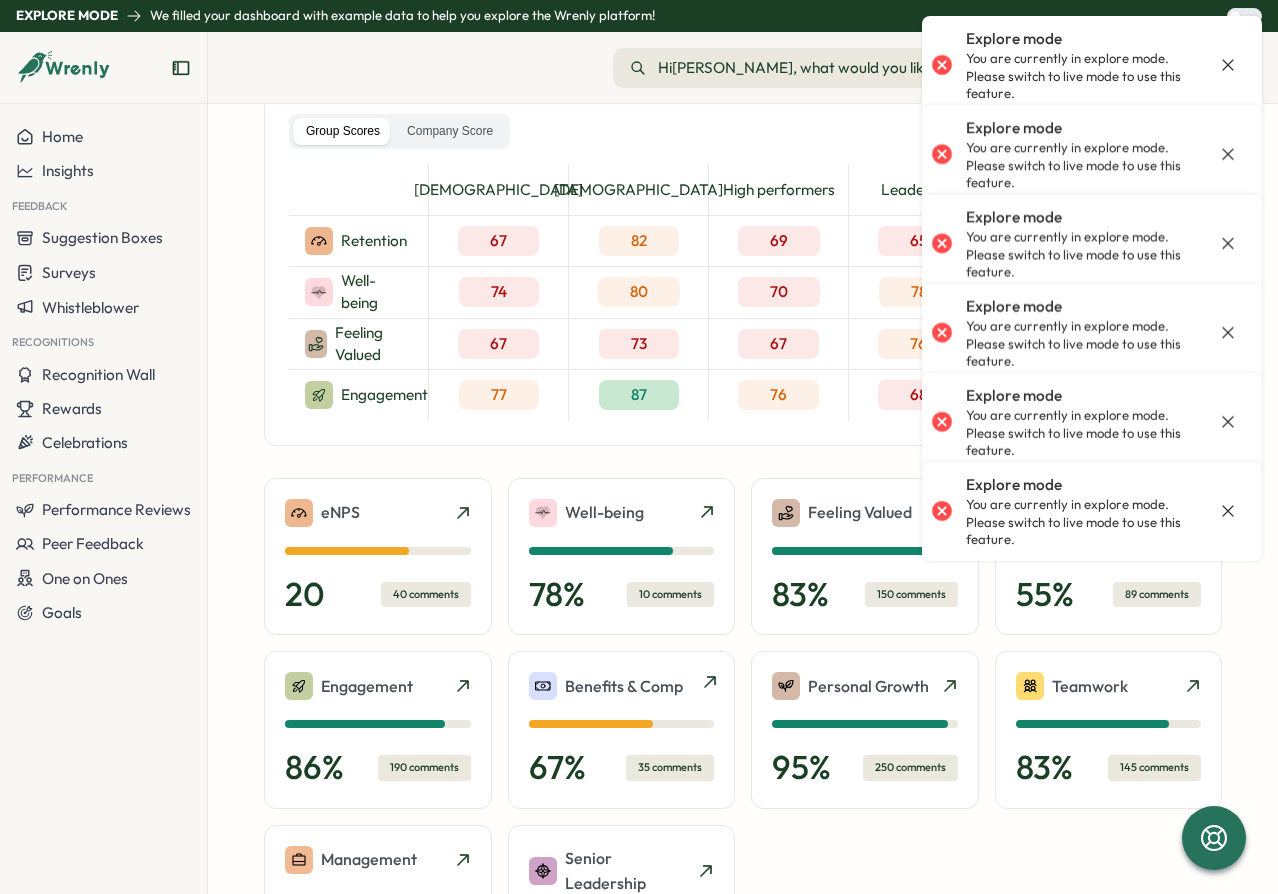 scroll, scrollTop: 360, scrollLeft: 0, axis: vertical 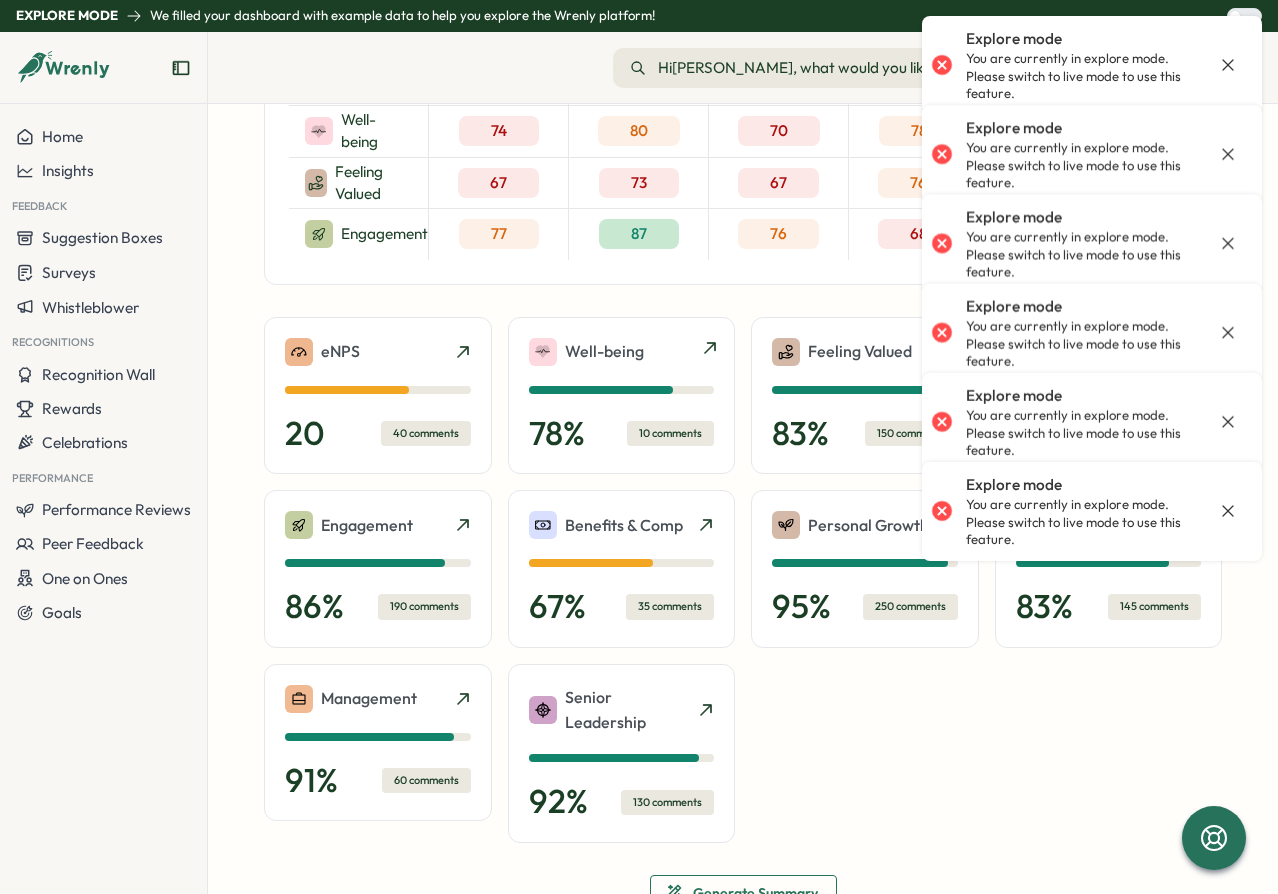 click on "10   comments" at bounding box center (670, 433) 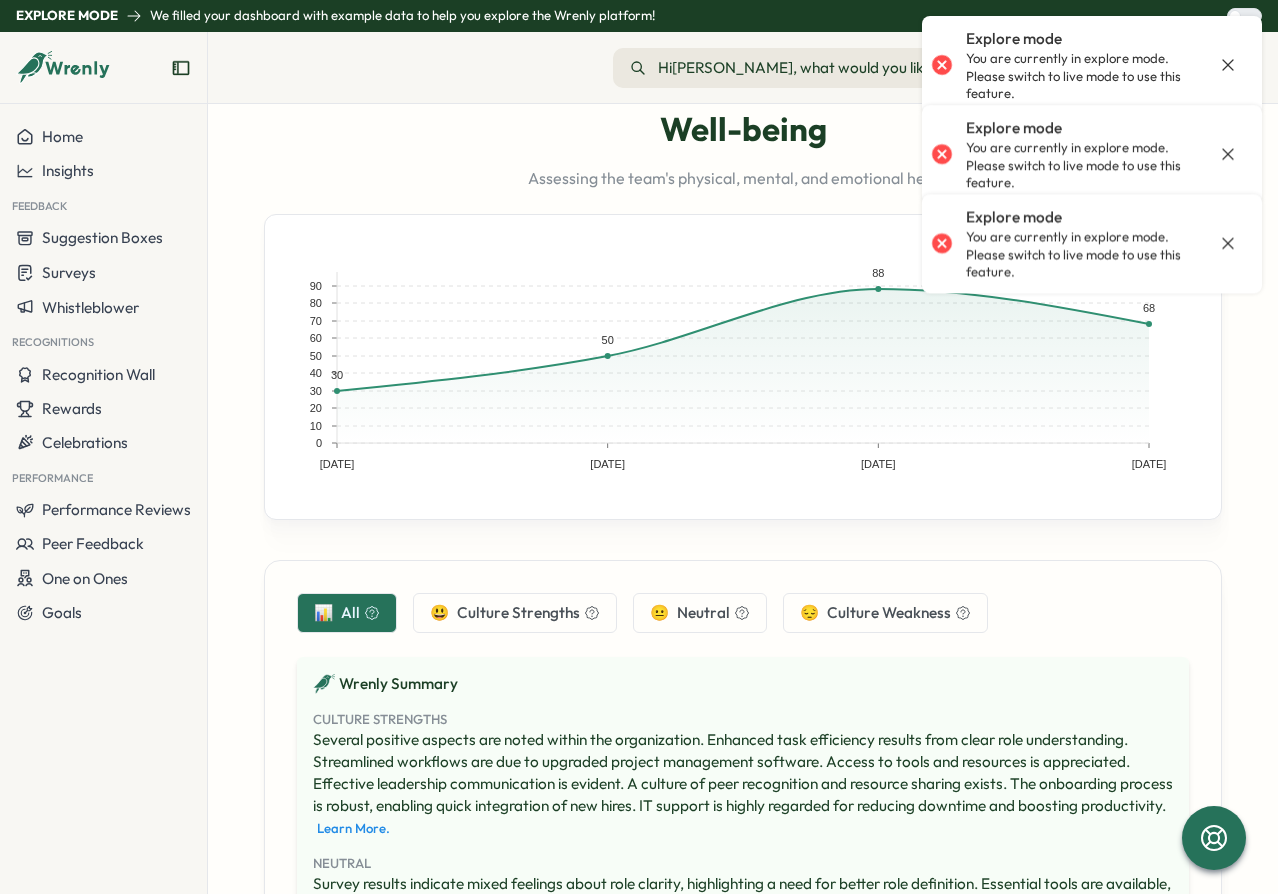 scroll, scrollTop: 480, scrollLeft: 0, axis: vertical 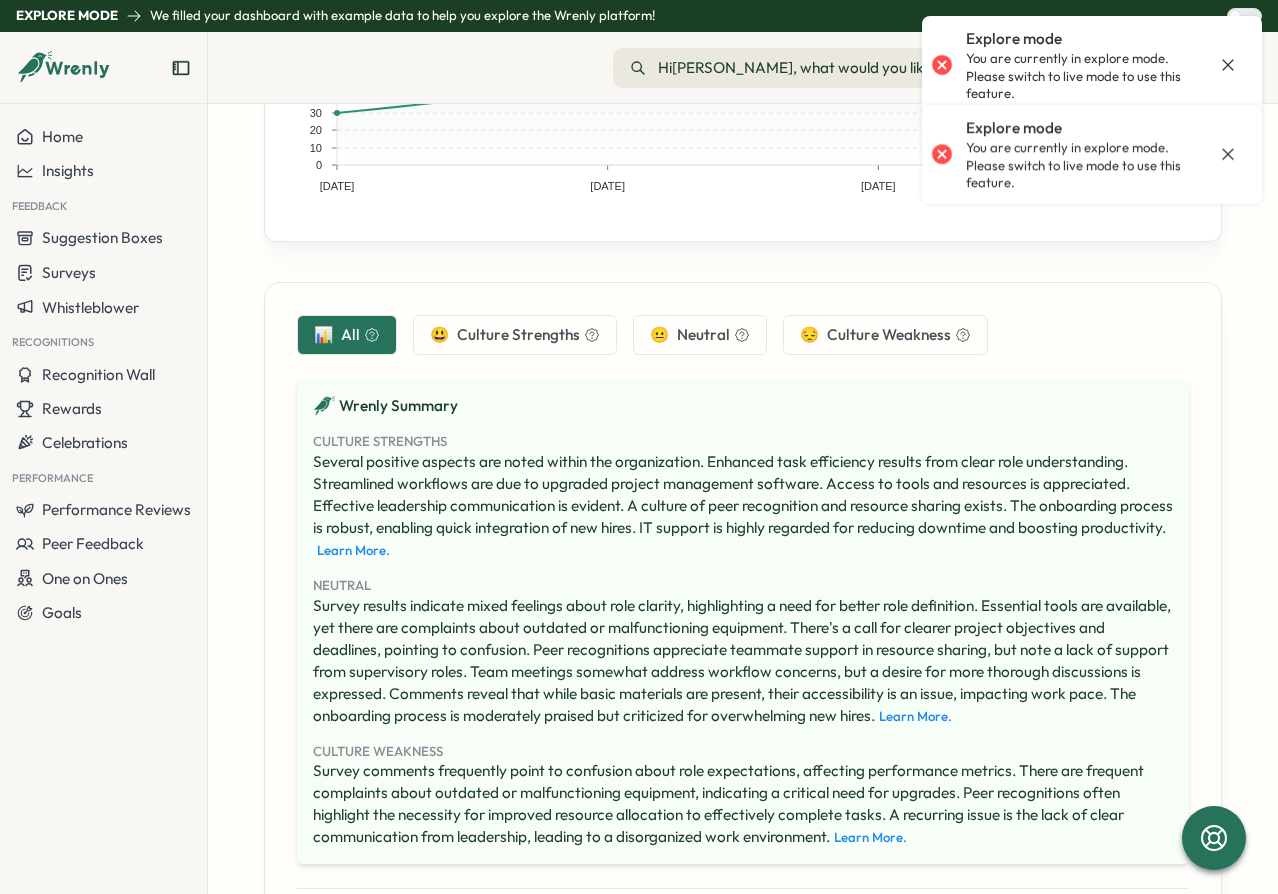 click on "Neutral" at bounding box center [703, 335] 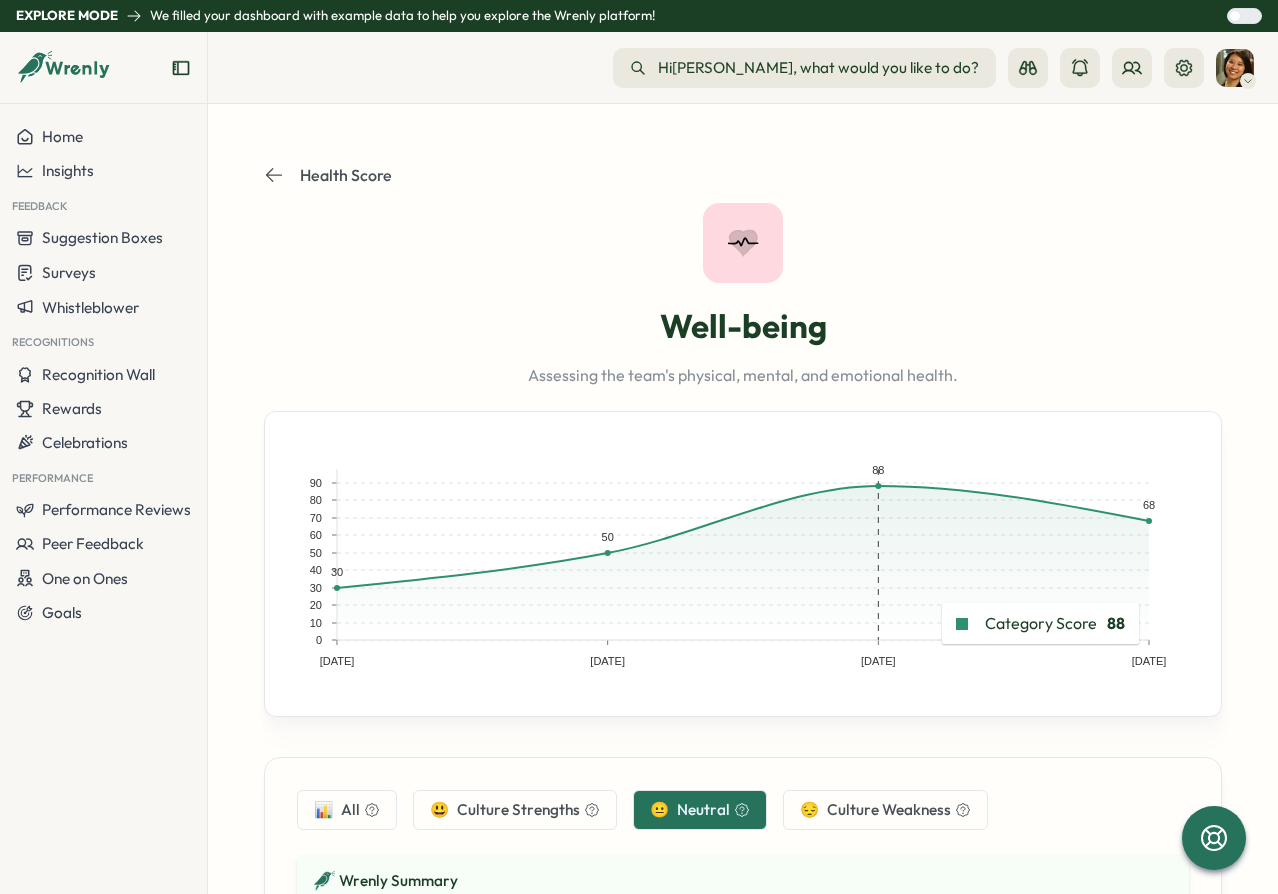 scroll, scrollTop: 0, scrollLeft: 0, axis: both 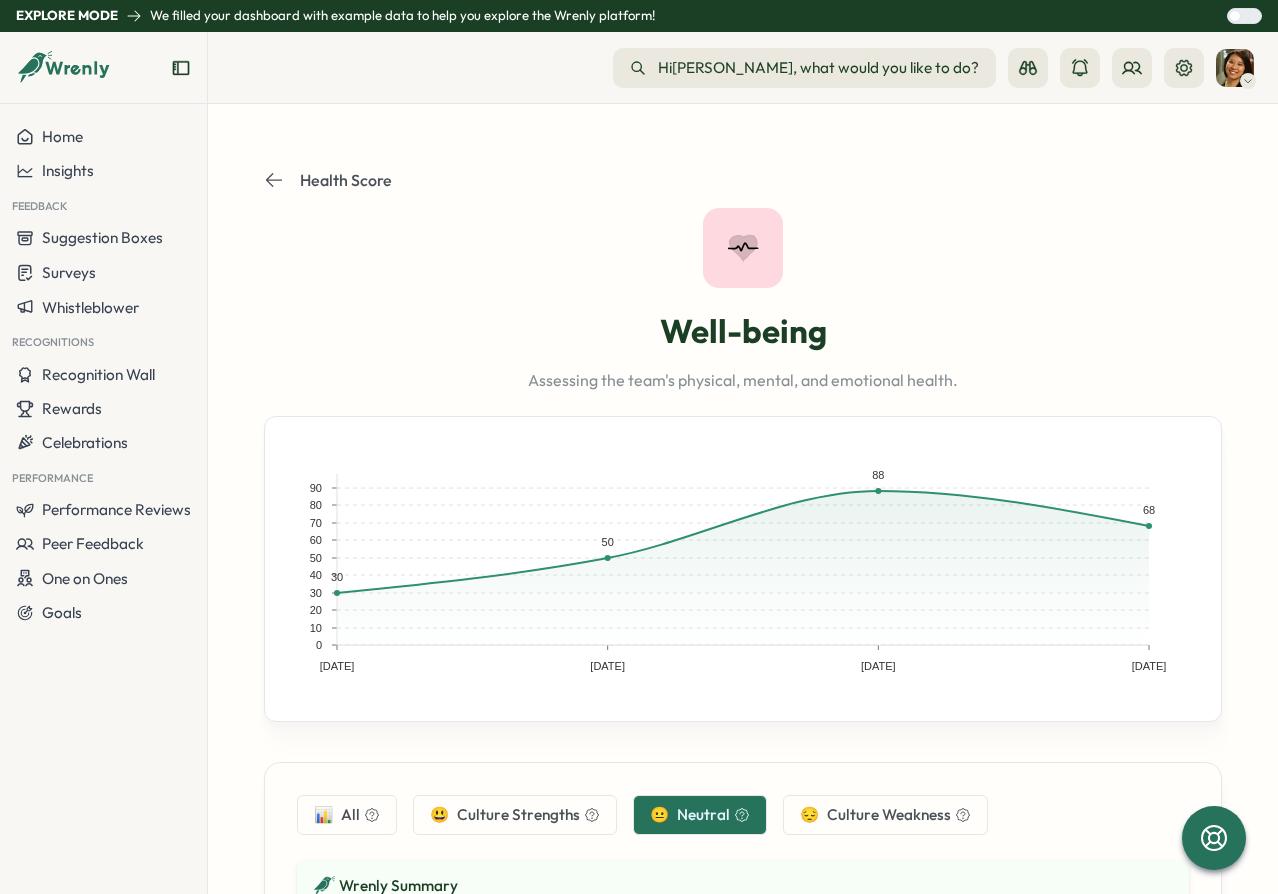 click on "Health Score Well-being Assessing the team's physical, mental, and emotional health. Sep 04 Sep 11 Sep 18 Sep 25 0 10 20 30 40 50 60 70 80 90 68 88 50 30 📊 All 😃 Culture Strengths 😐 Neutral 😔 Culture Weakness Wrenly Summary Survey results show mixed feelings about role clarity, suggesting room for improvement in role definition. While essential tools are generally available, there are sporadic complaints about outdated or malfunctioning equipment. Multiple suggestion box entries call for clarification on project objectives and deadlines, indicating some level of confusion. Peer recognitions mention support from teammates in resource sharing, but less so from supervisory roles. Team meetings appear to partially address workflow concerns, but employees express a need for more in-depth discussions. Several comments note that while basic materials are available, they're not always easily accessible, affecting work pace. Anonymous Purussaurus  -  2 years ago Reply privately Reply publicly Read Q.  Fair" at bounding box center (743, 499) 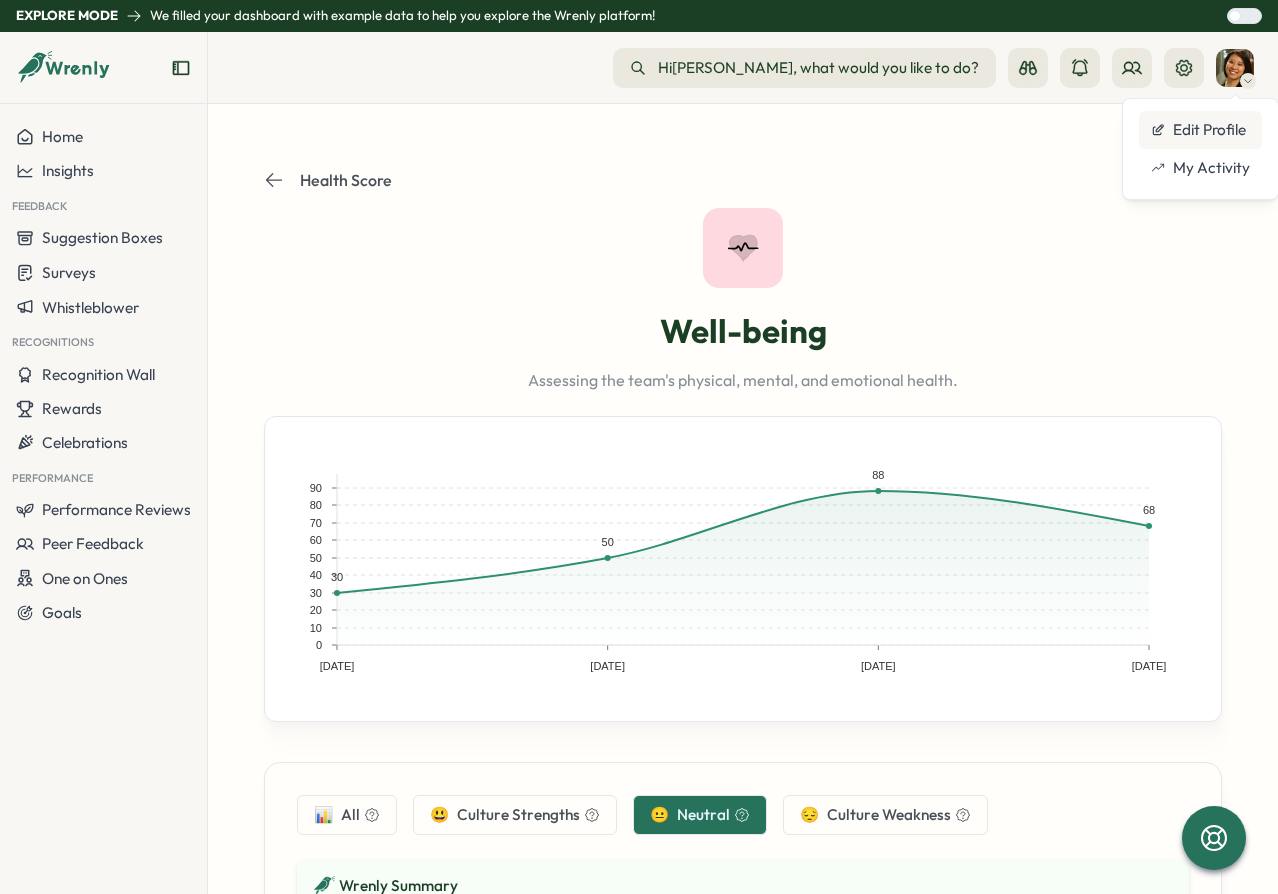 click on "Edit Profile" at bounding box center [1200, 130] 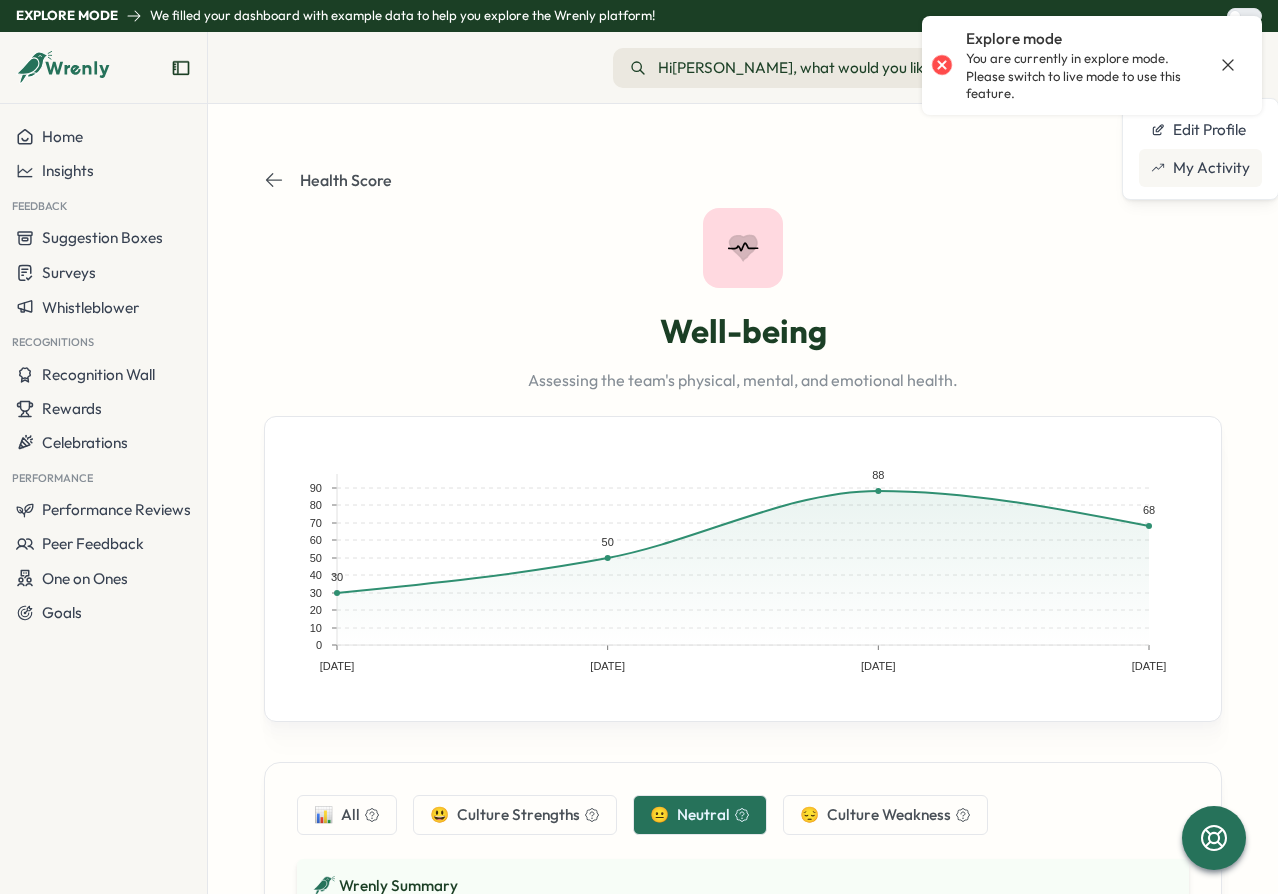 click on "My Activity" at bounding box center [1200, 168] 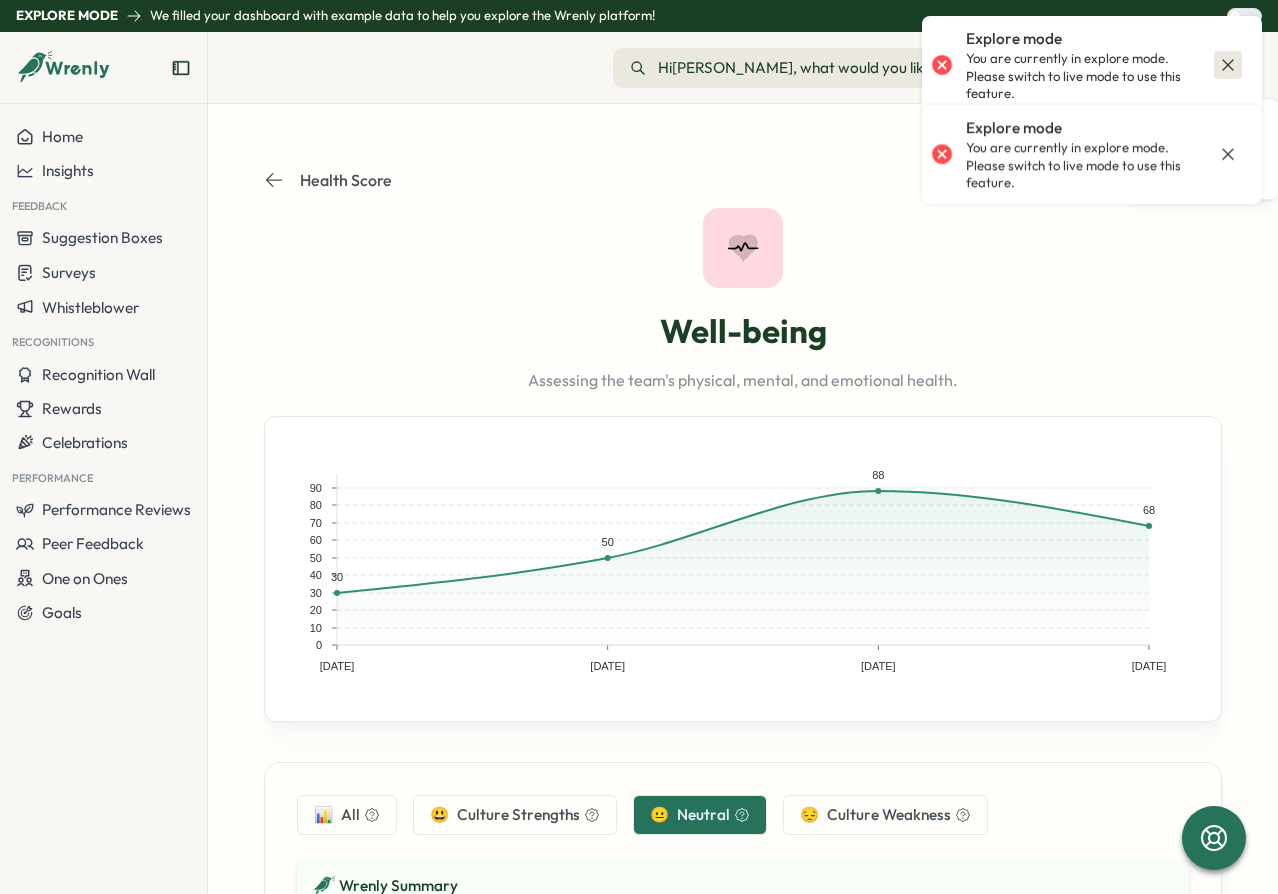 click 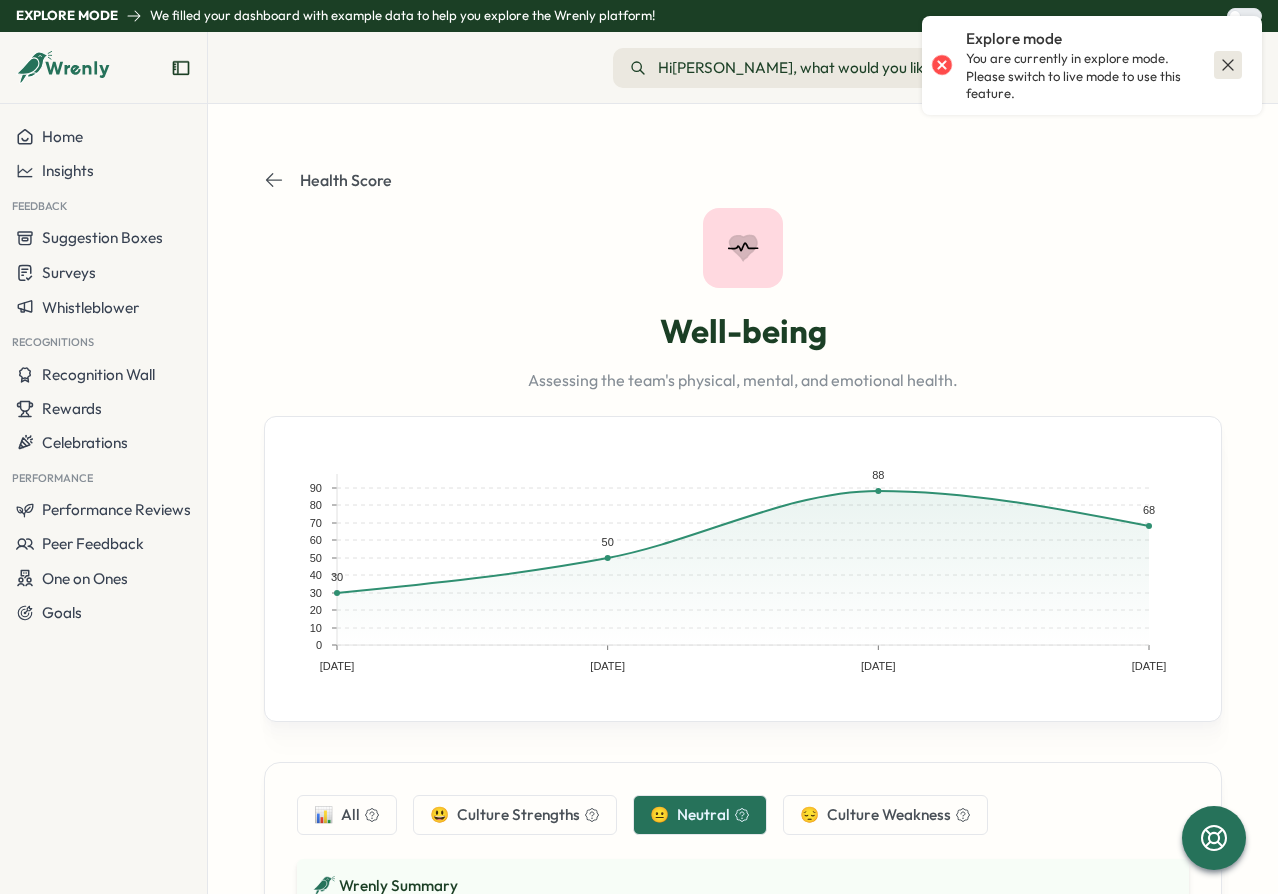 click 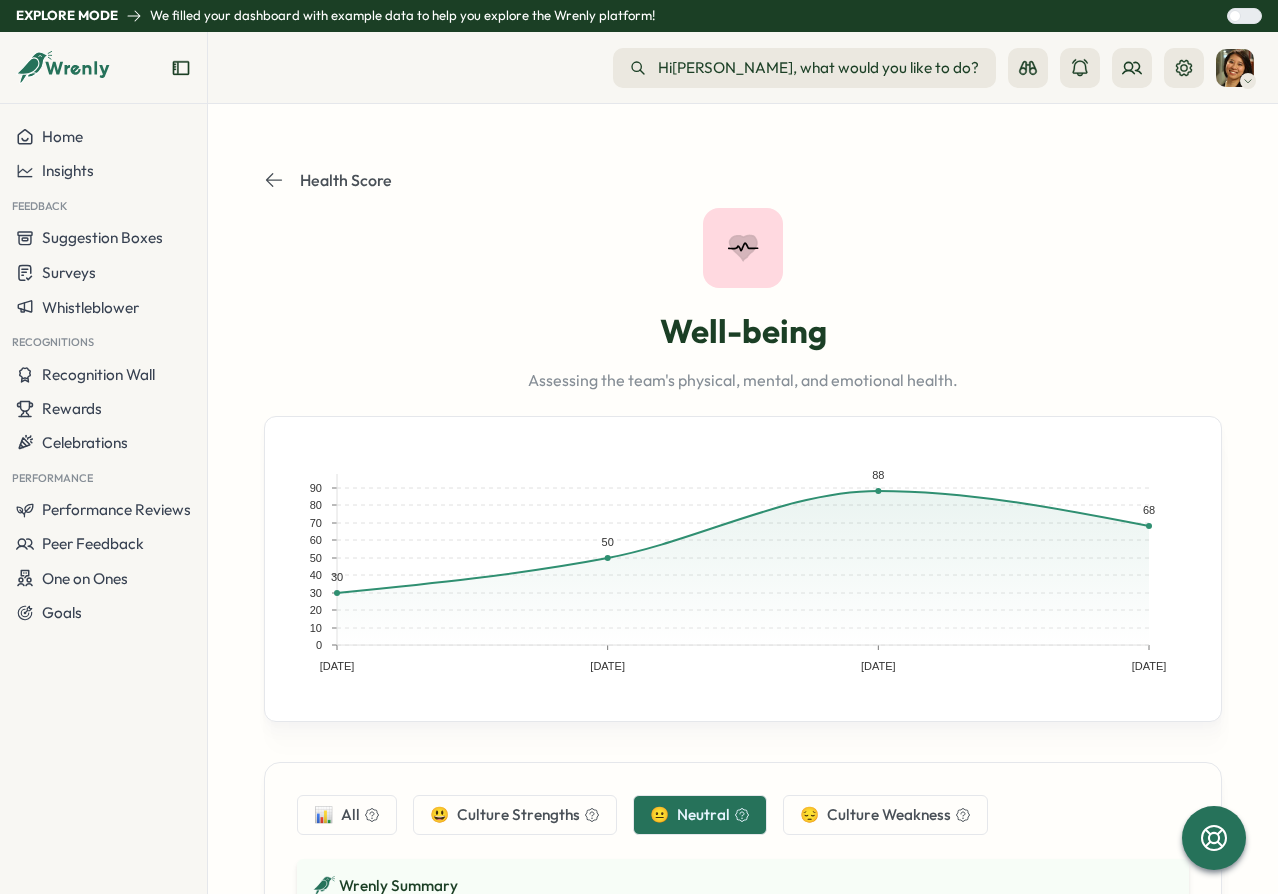 click at bounding box center [1235, 16] 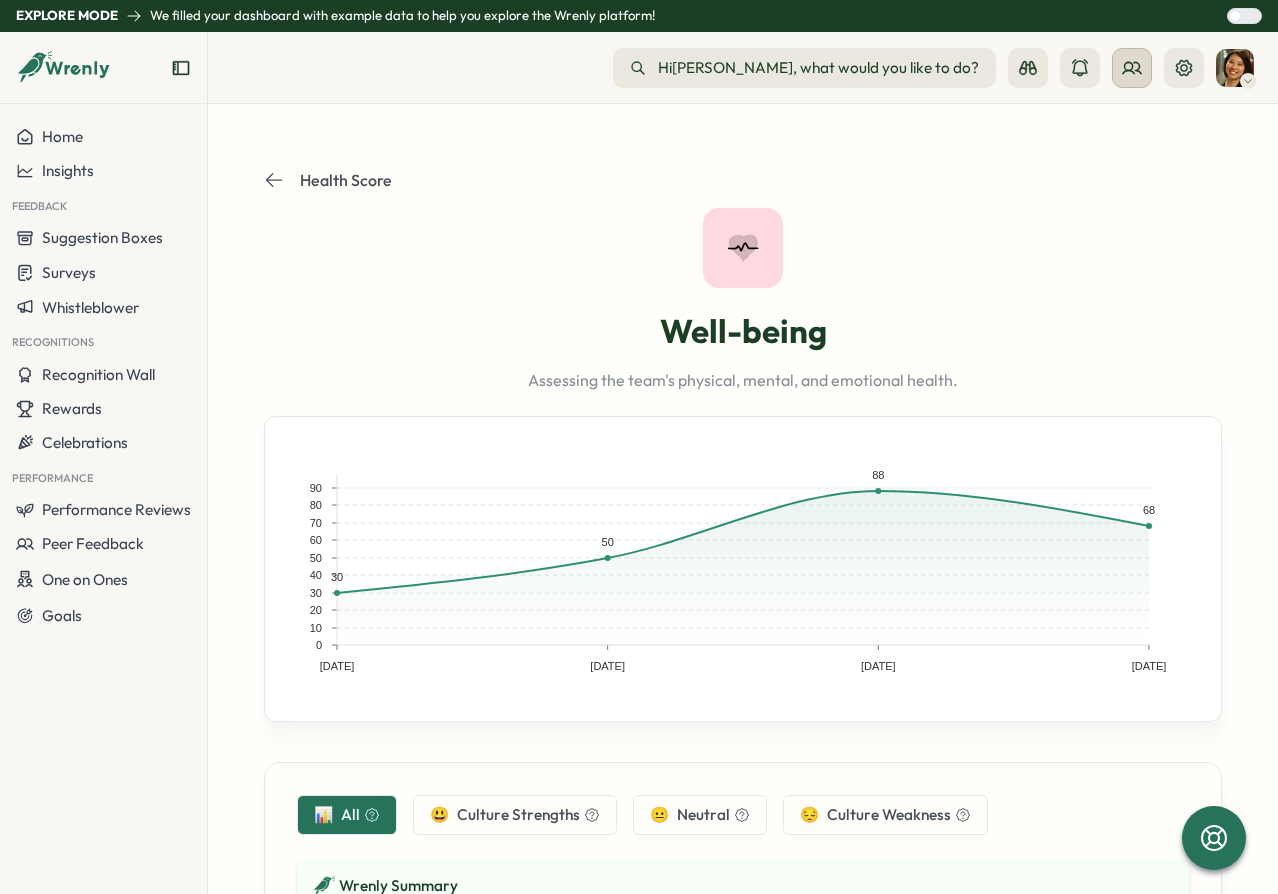 click 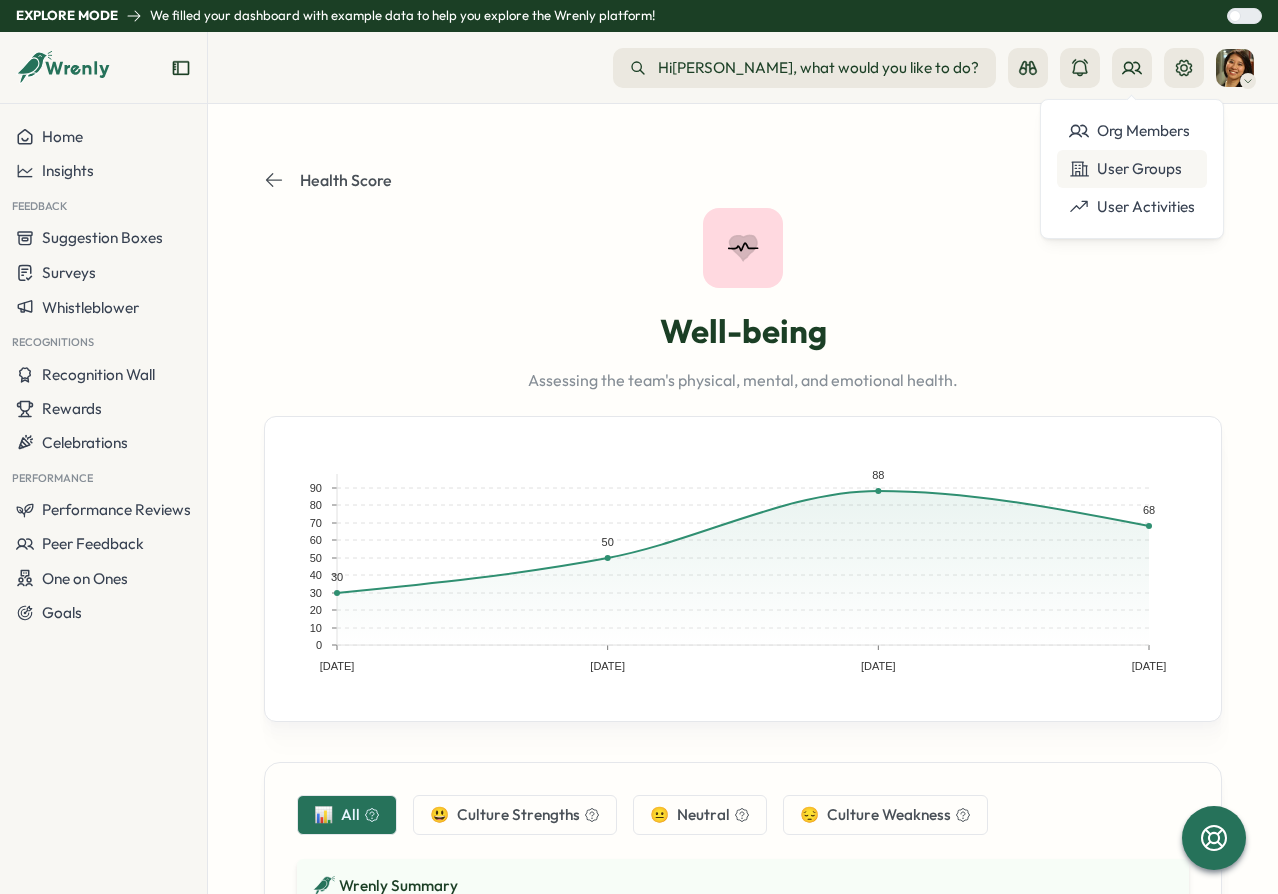 click on "User Groups" at bounding box center (1132, 169) 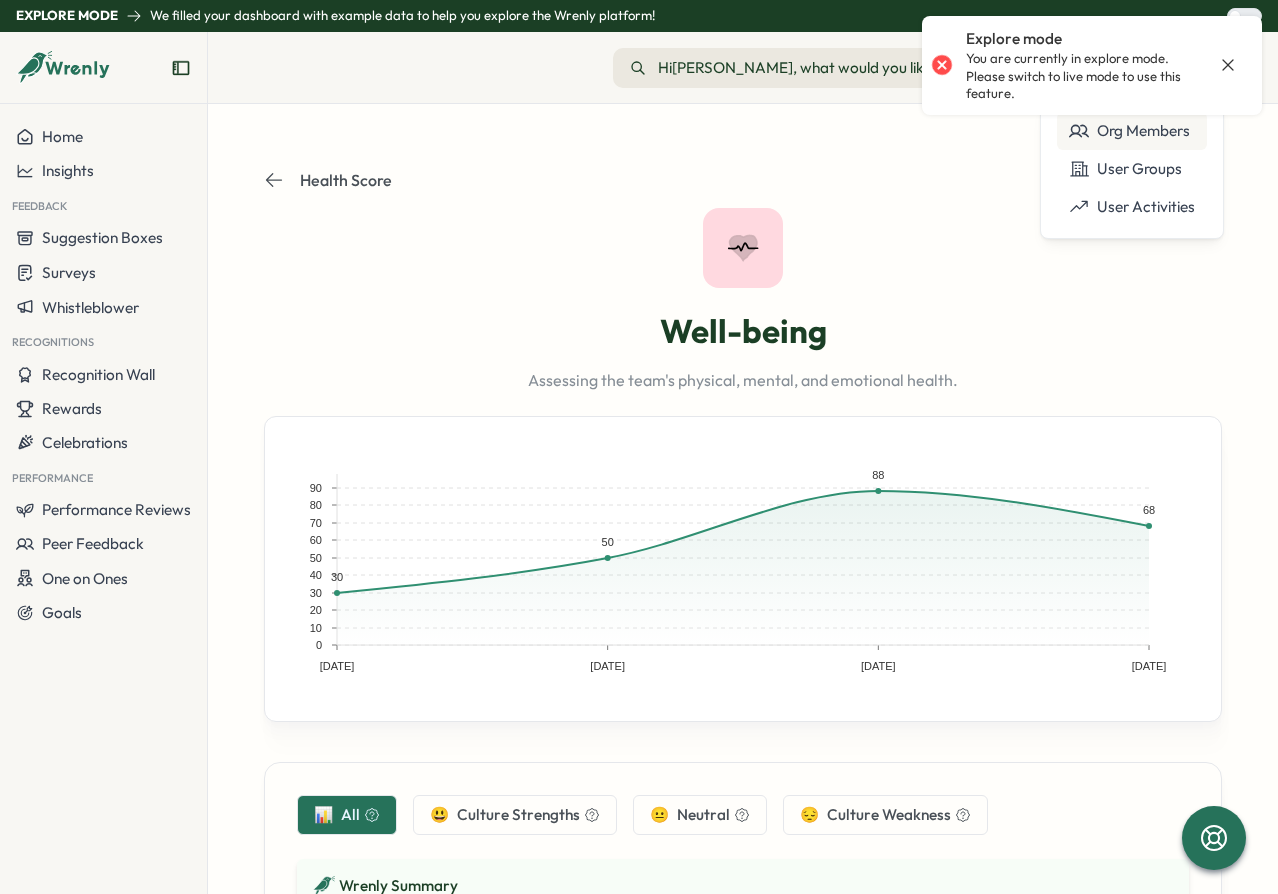 click on "Org Members" at bounding box center [1132, 131] 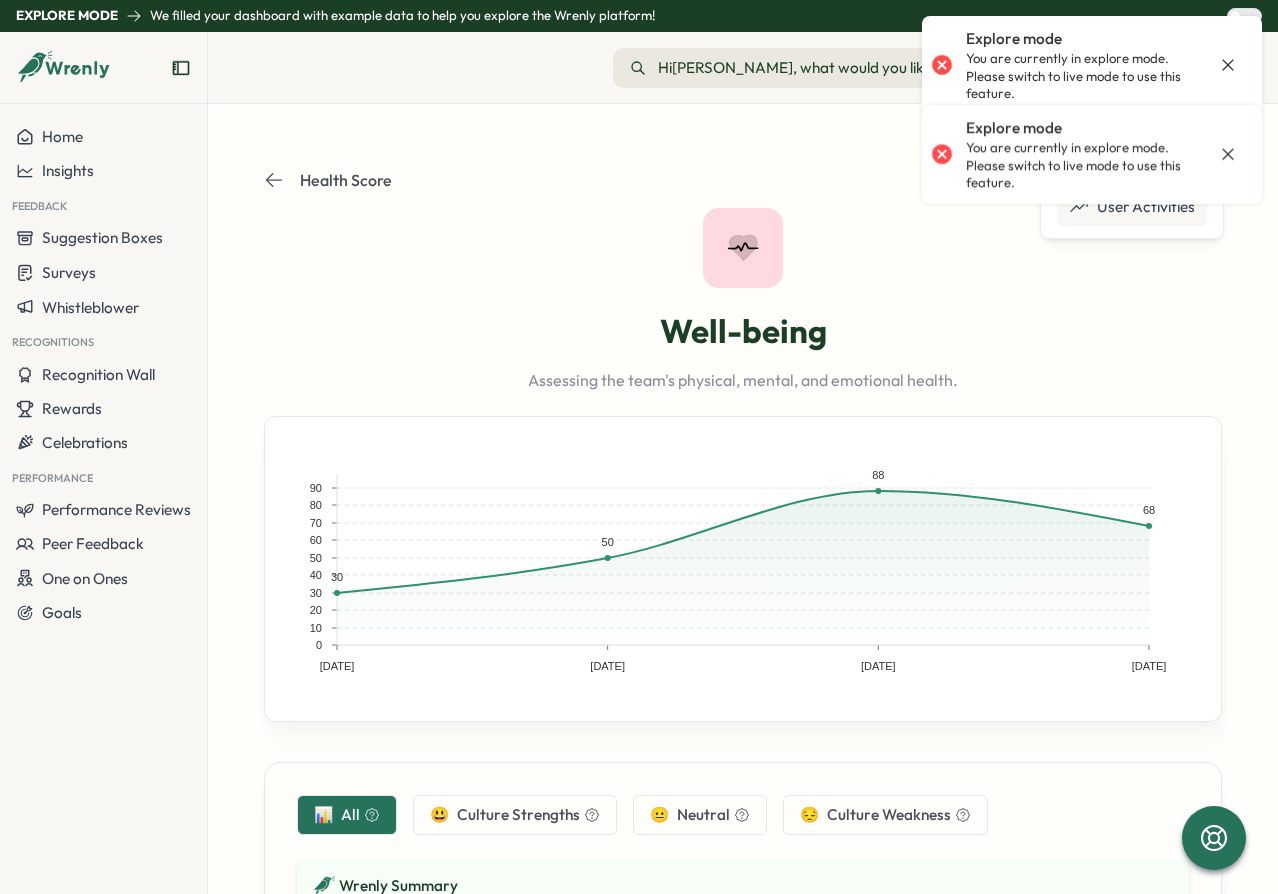 drag, startPoint x: 1117, startPoint y: 203, endPoint x: 938, endPoint y: 218, distance: 179.6274 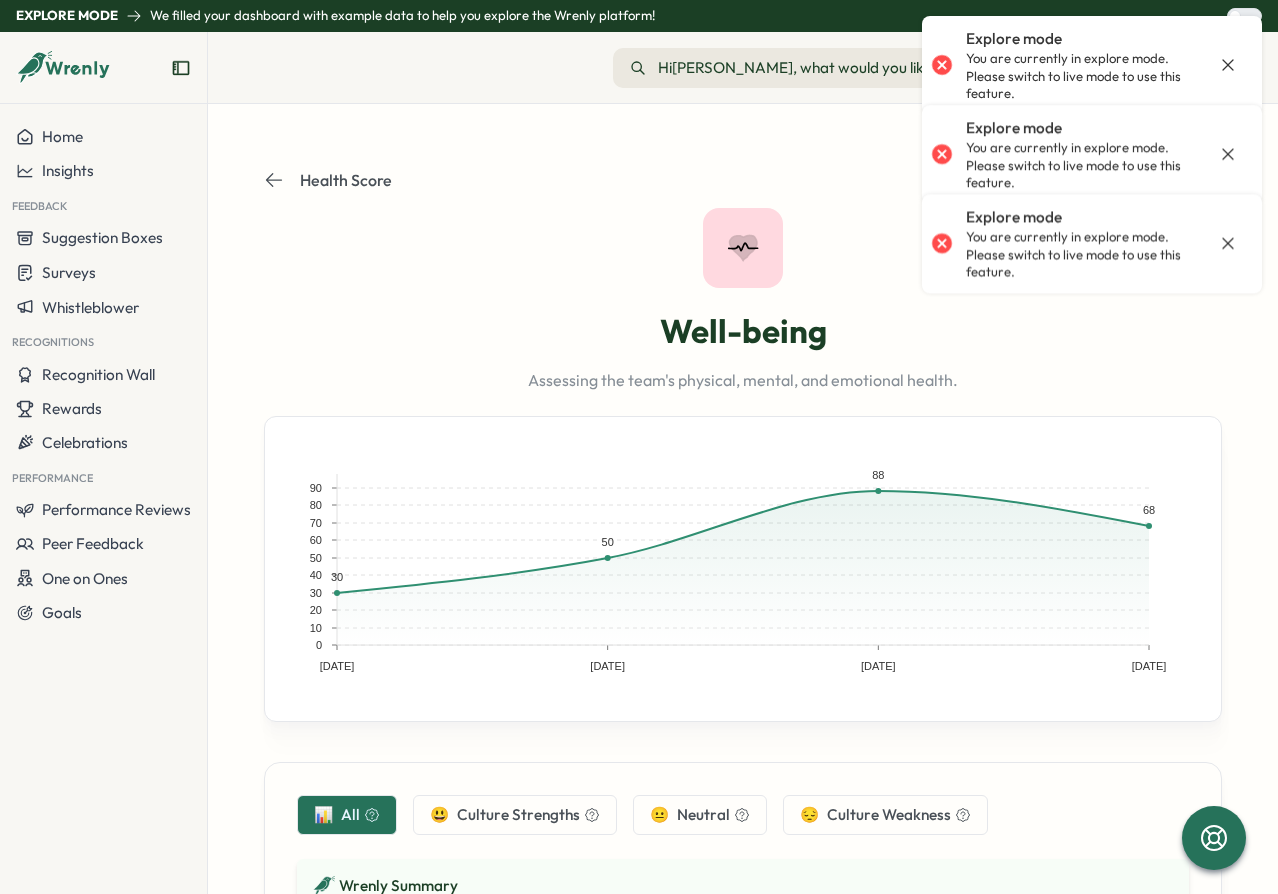 click on "Well-being Assessing the team's physical, mental, and emotional health." at bounding box center (743, 300) 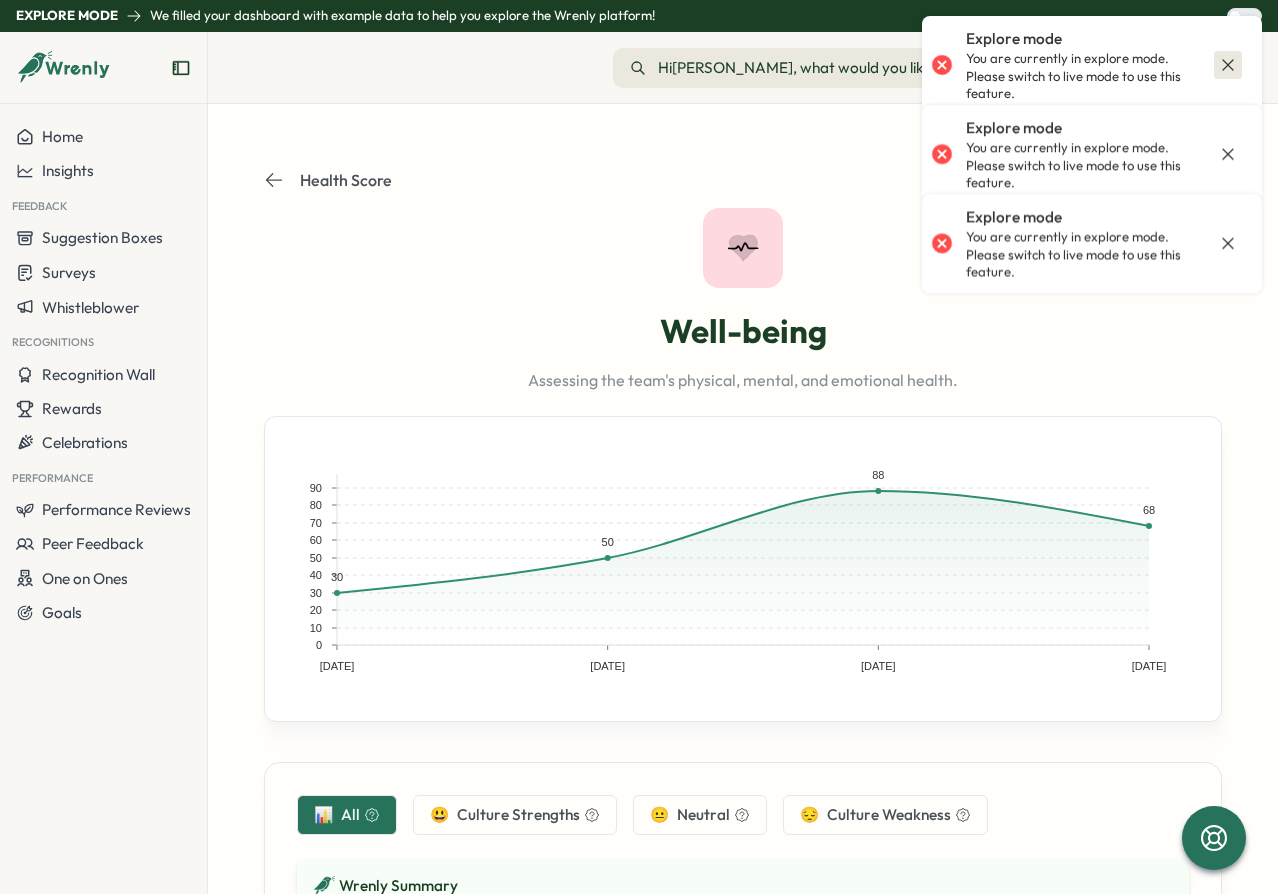 click 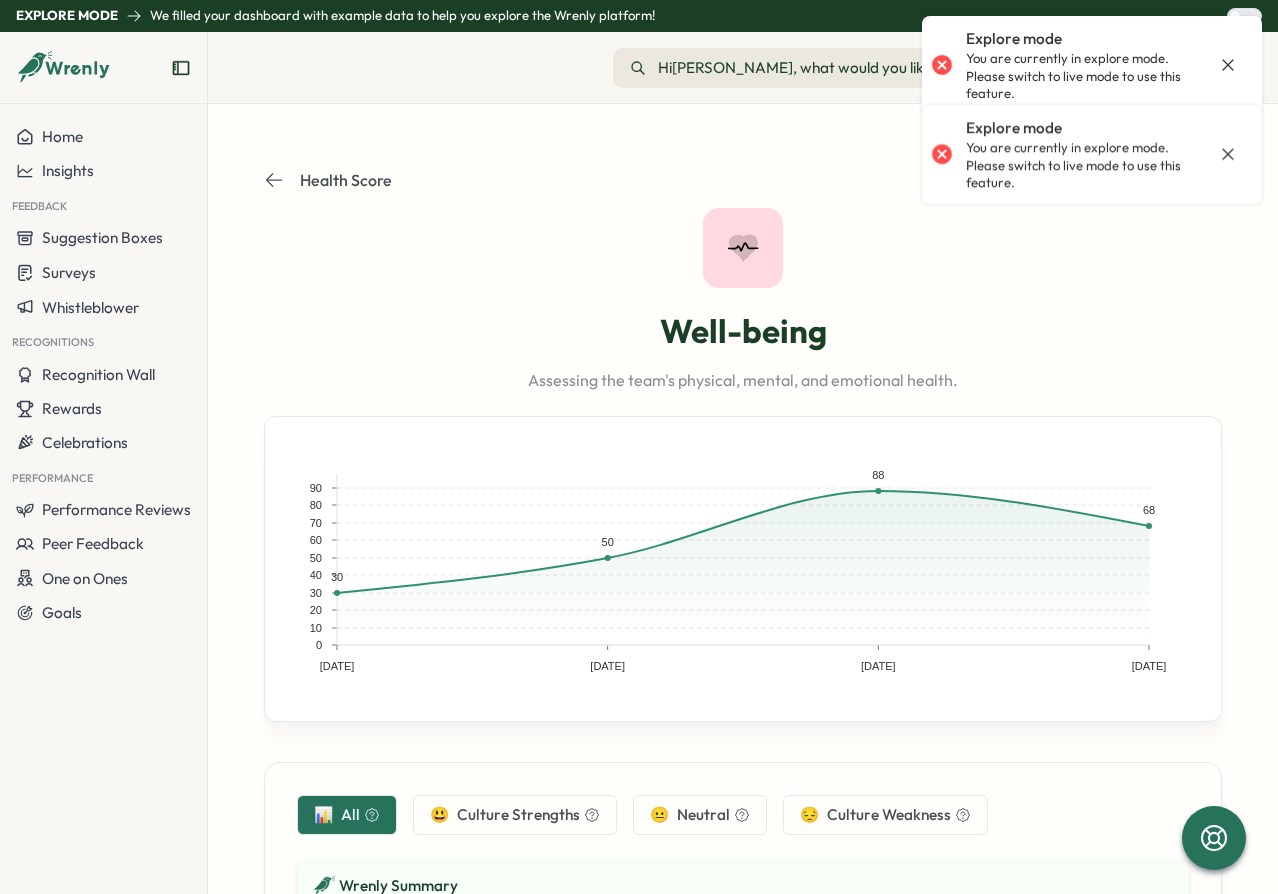 click 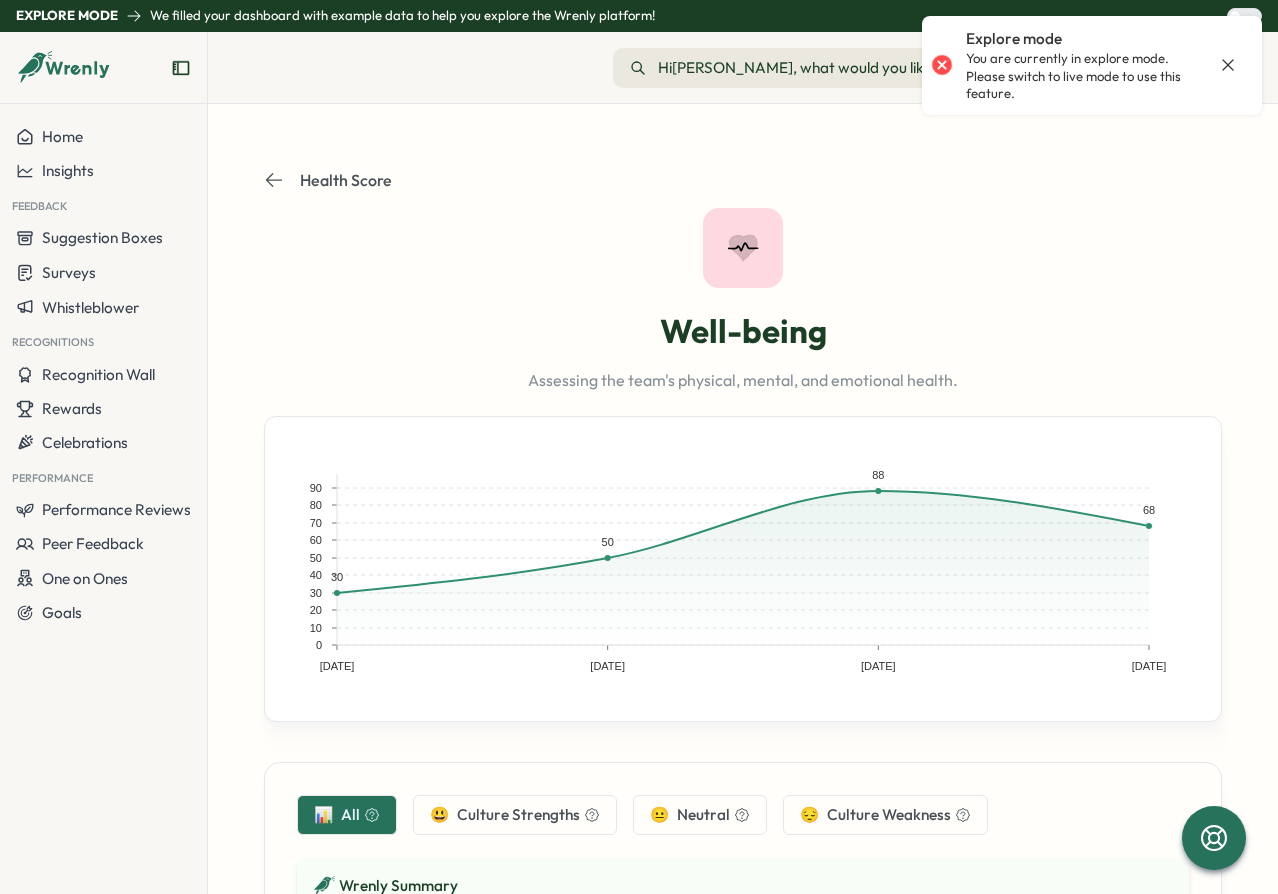 click on "Explore mode You are currently in explore mode. Please switch to live mode to use this feature." at bounding box center [1092, 65] 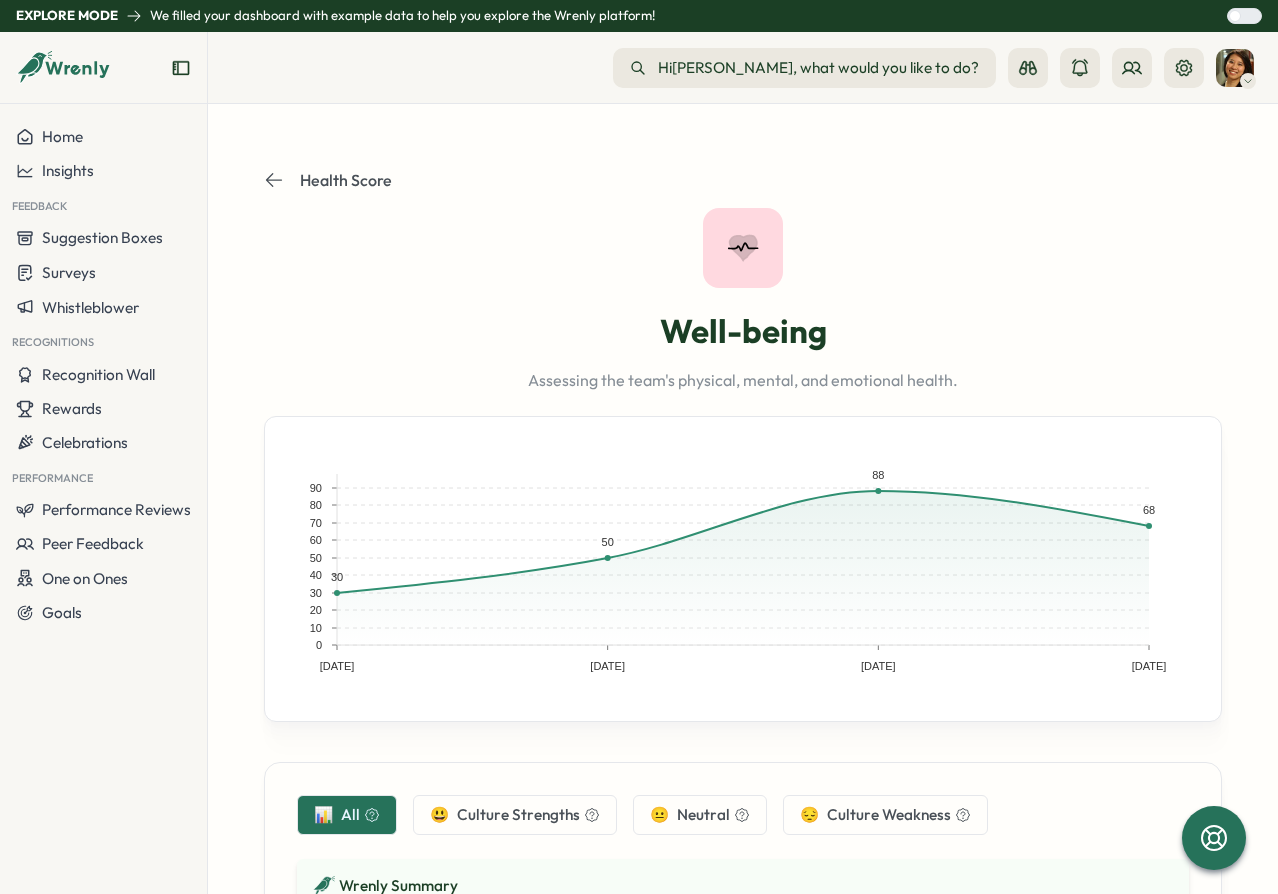 click at bounding box center (1235, 68) 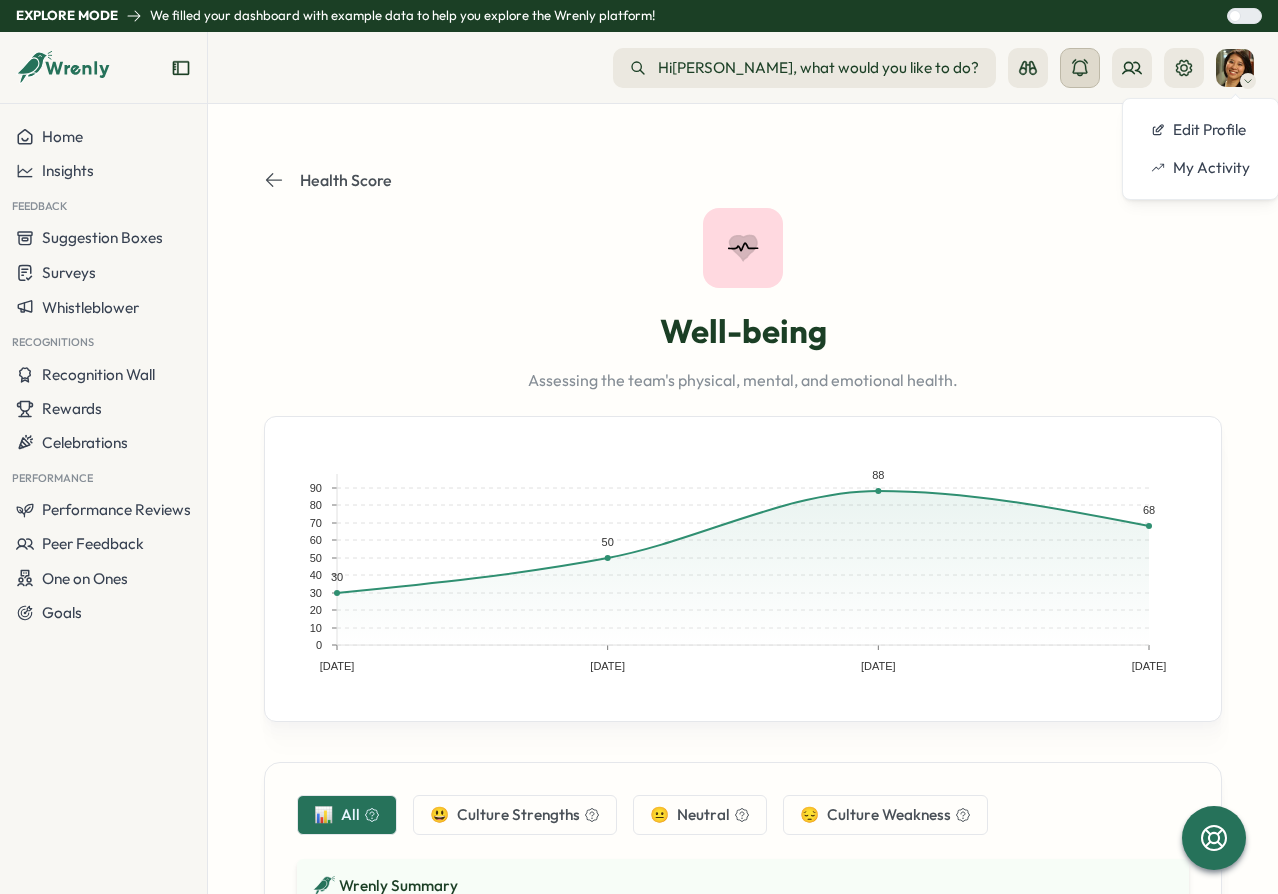 click 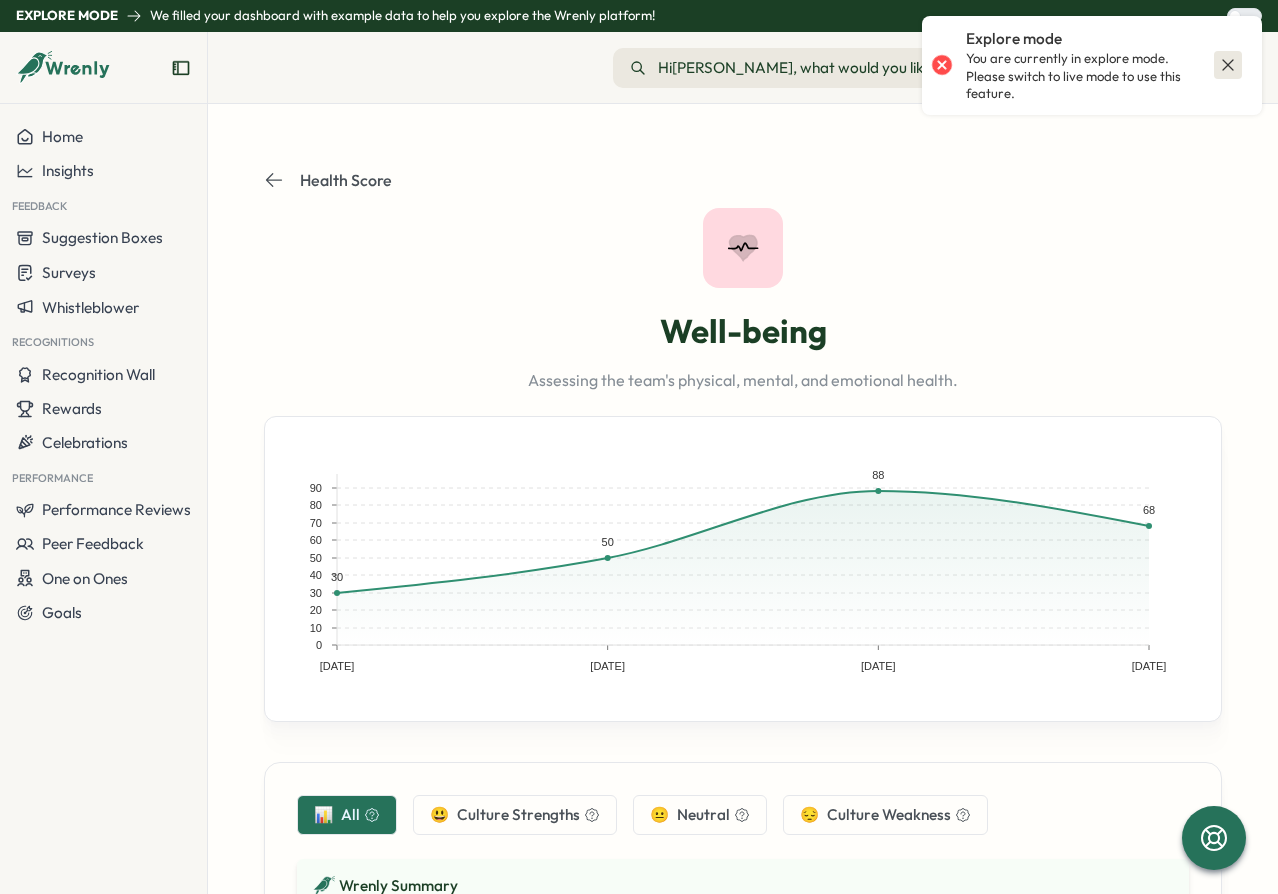 drag, startPoint x: 1234, startPoint y: 58, endPoint x: 1118, endPoint y: 64, distance: 116.15507 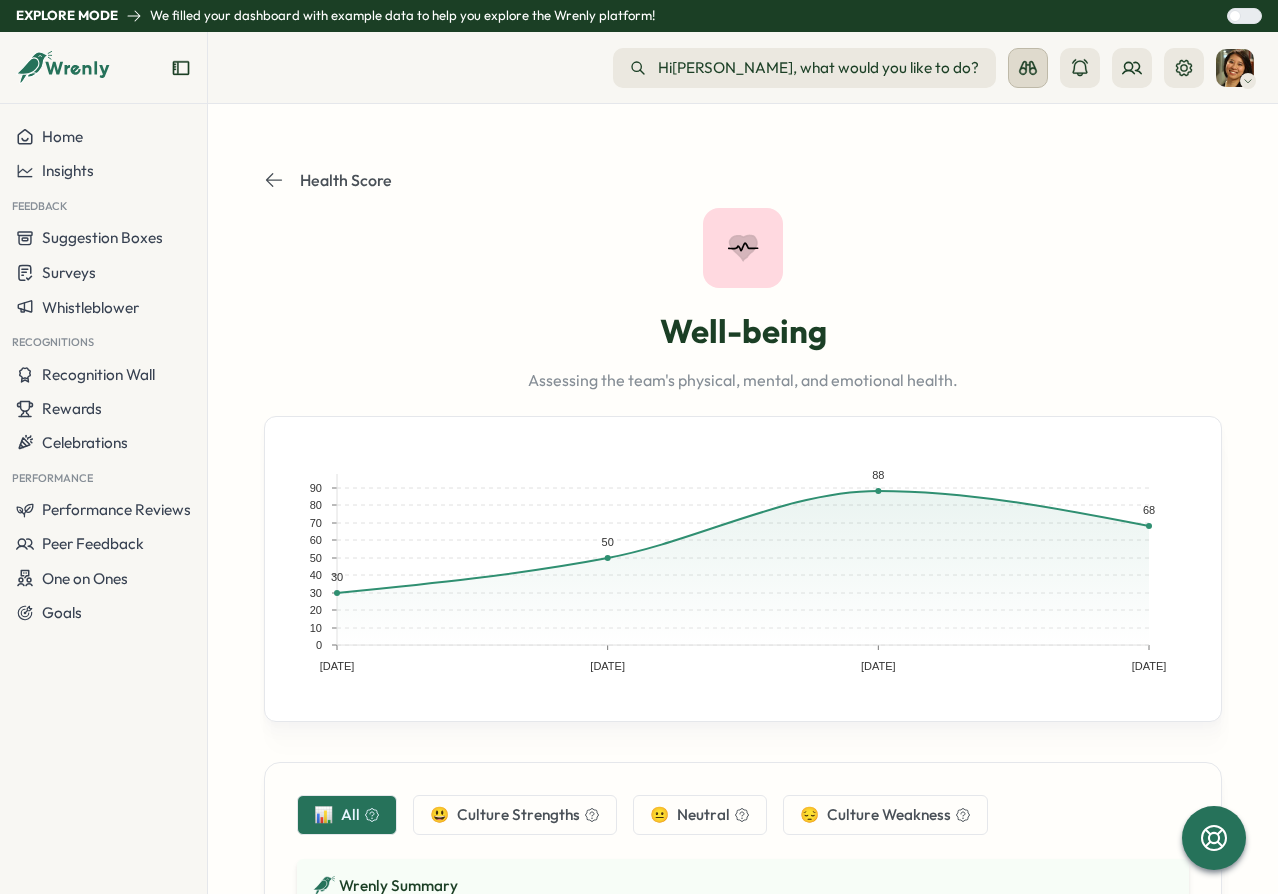 click 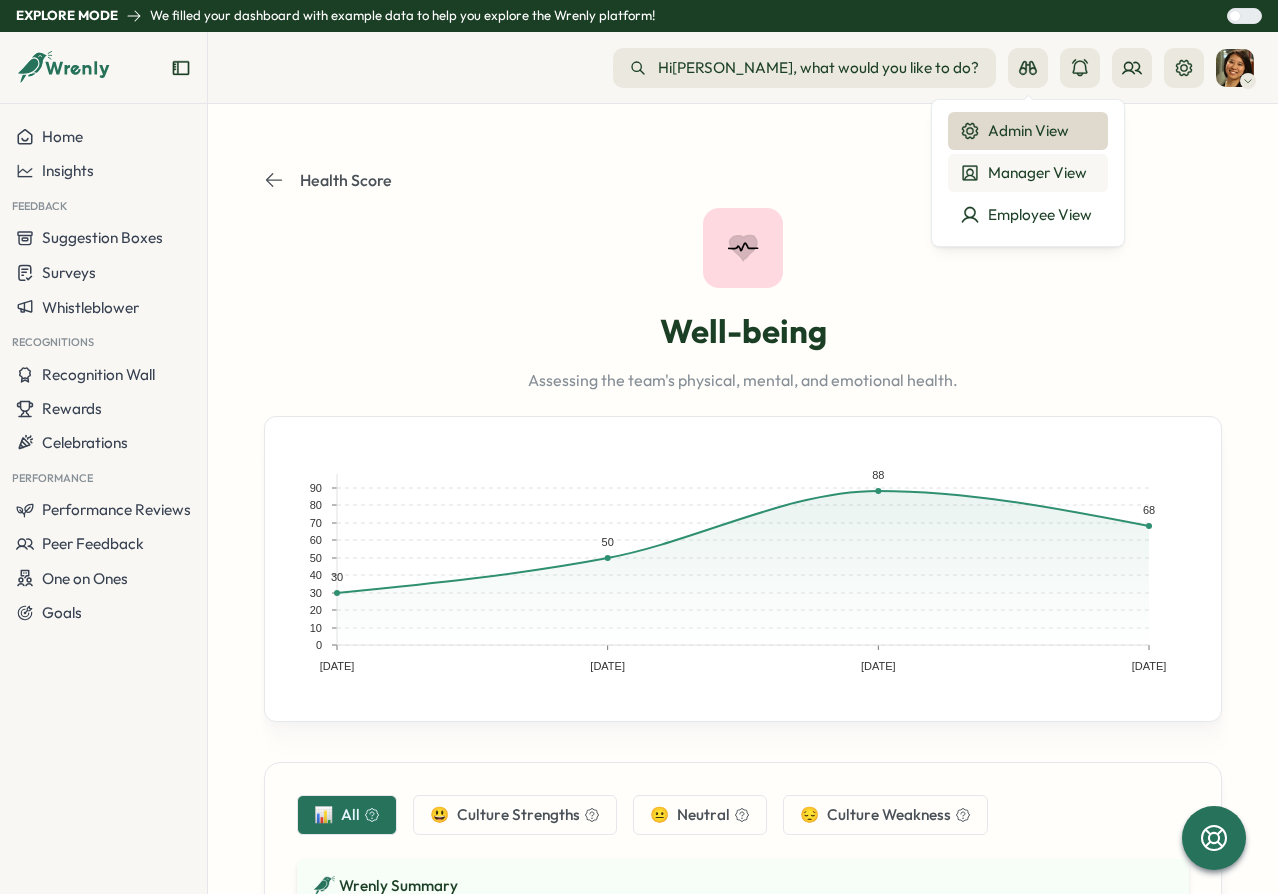 click on "Manager View" at bounding box center (1028, 173) 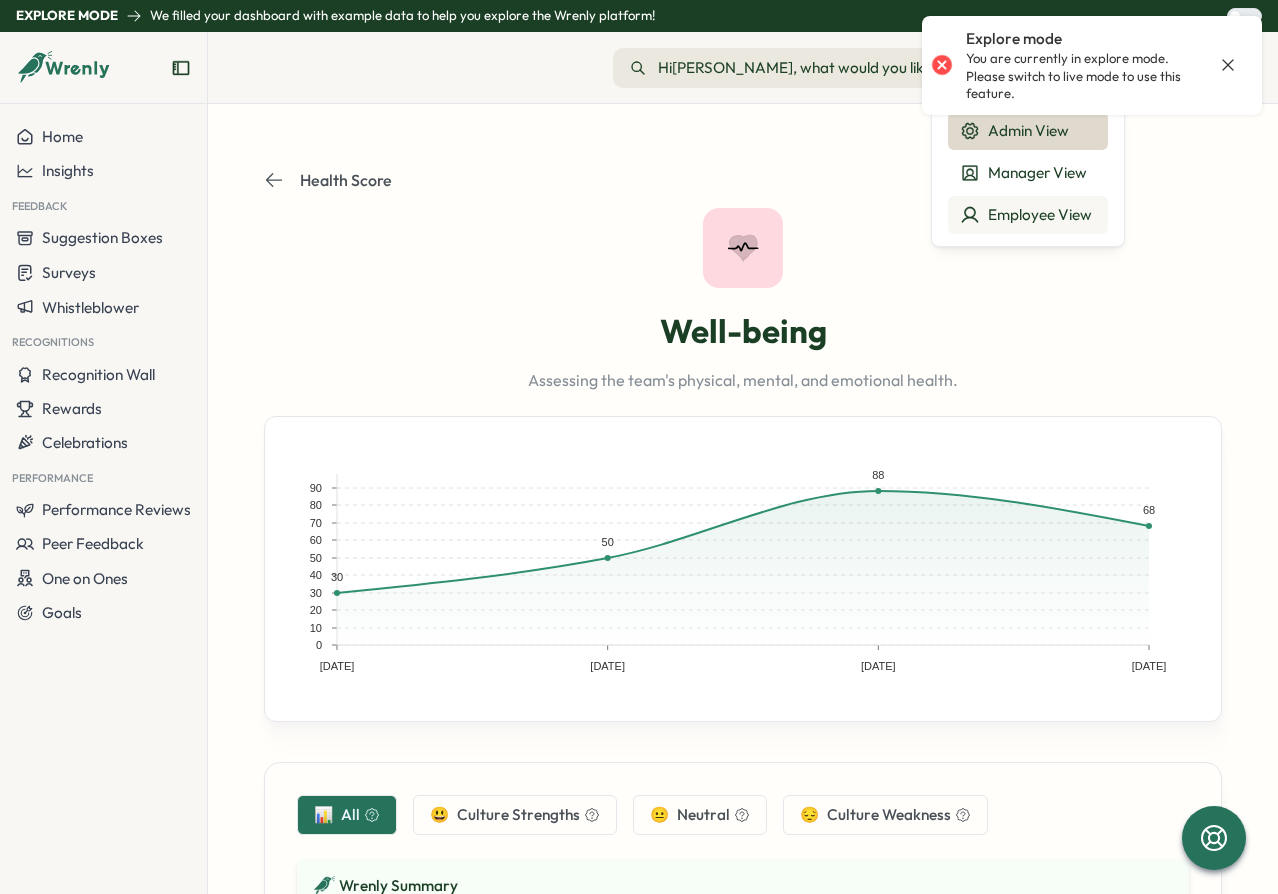 click on "Employee View" at bounding box center (1028, 215) 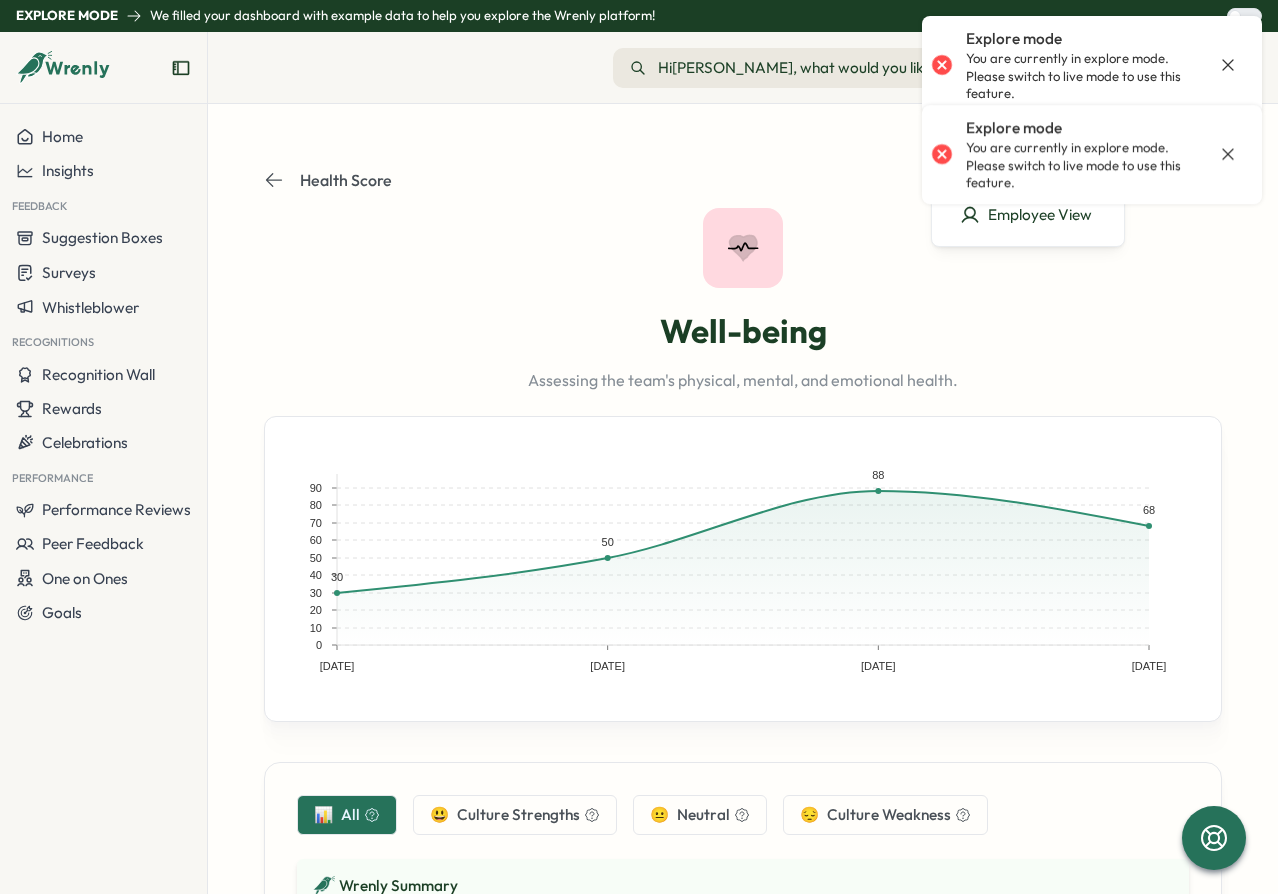 drag, startPoint x: 853, startPoint y: 170, endPoint x: 839, endPoint y: 116, distance: 55.7853 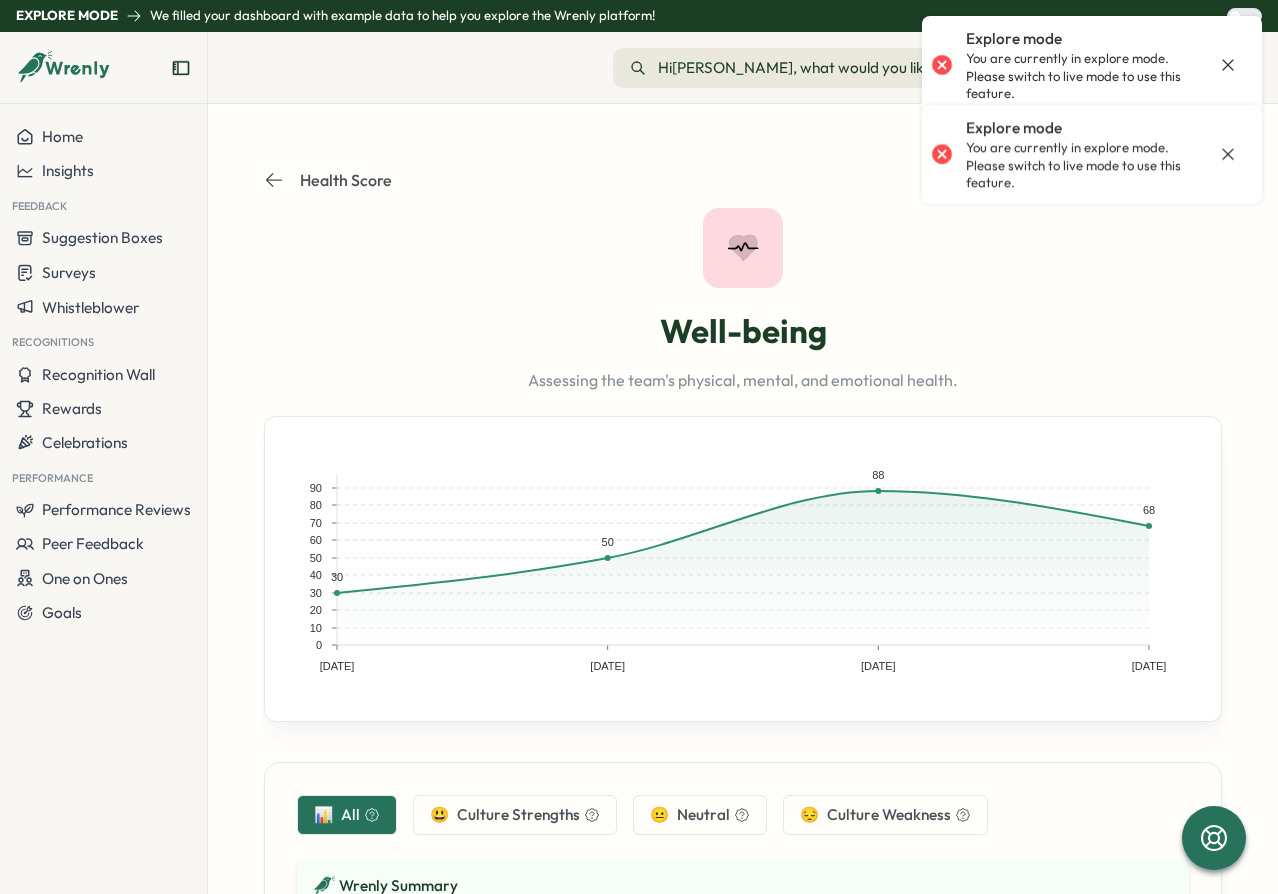 click on "Hi  Sarah , what would you like to do? What would you like to do?" at bounding box center [743, 68] 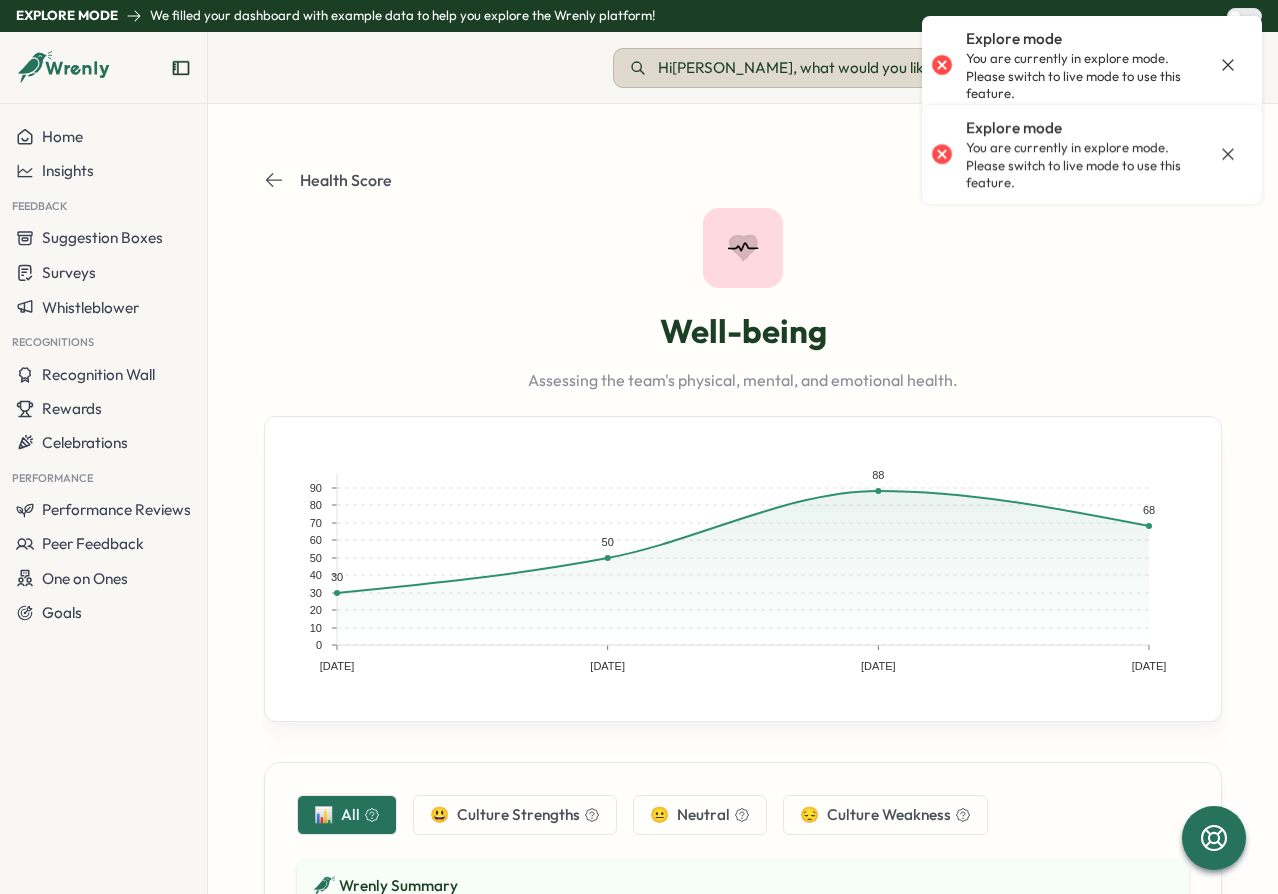 click on "Hi  Sarah , what would you like to do?" at bounding box center [818, 68] 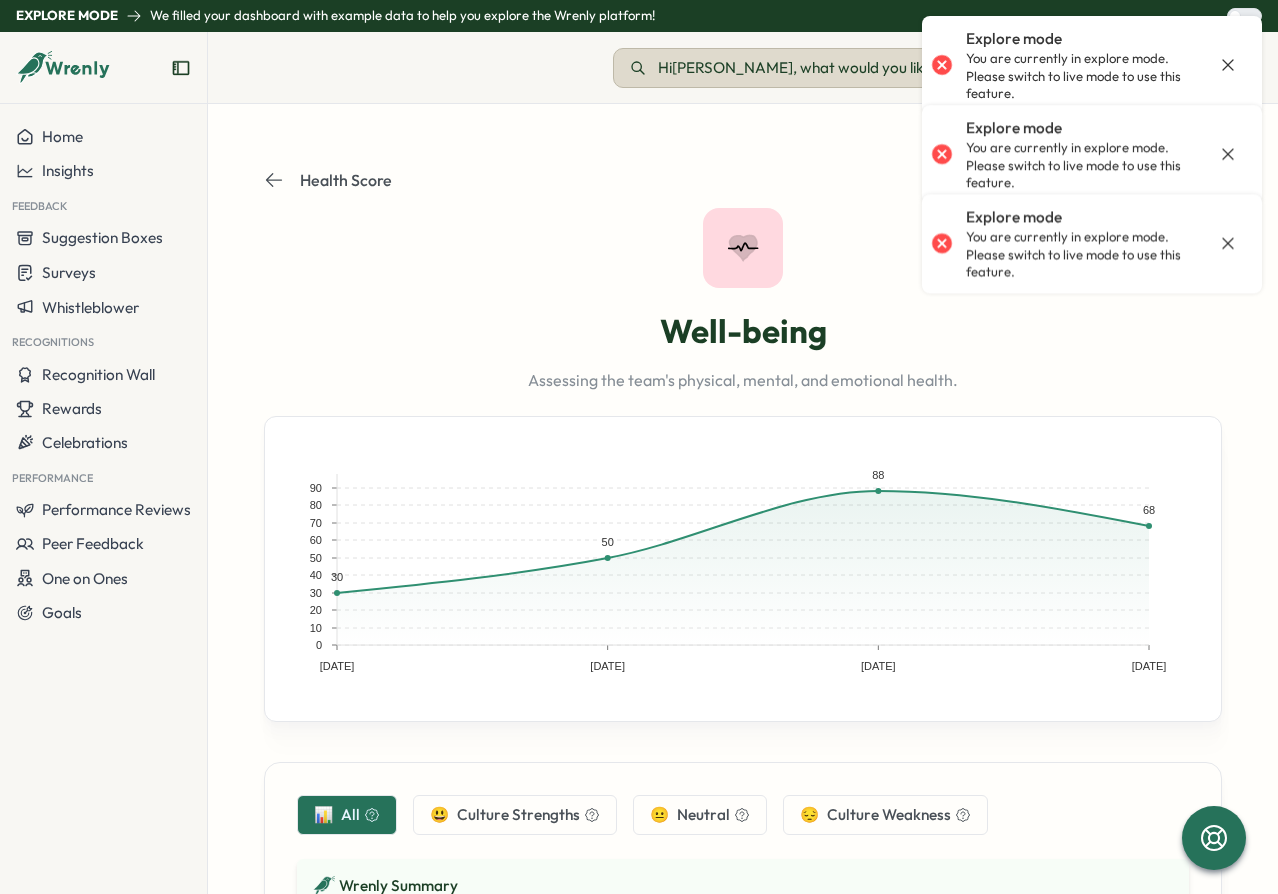 type 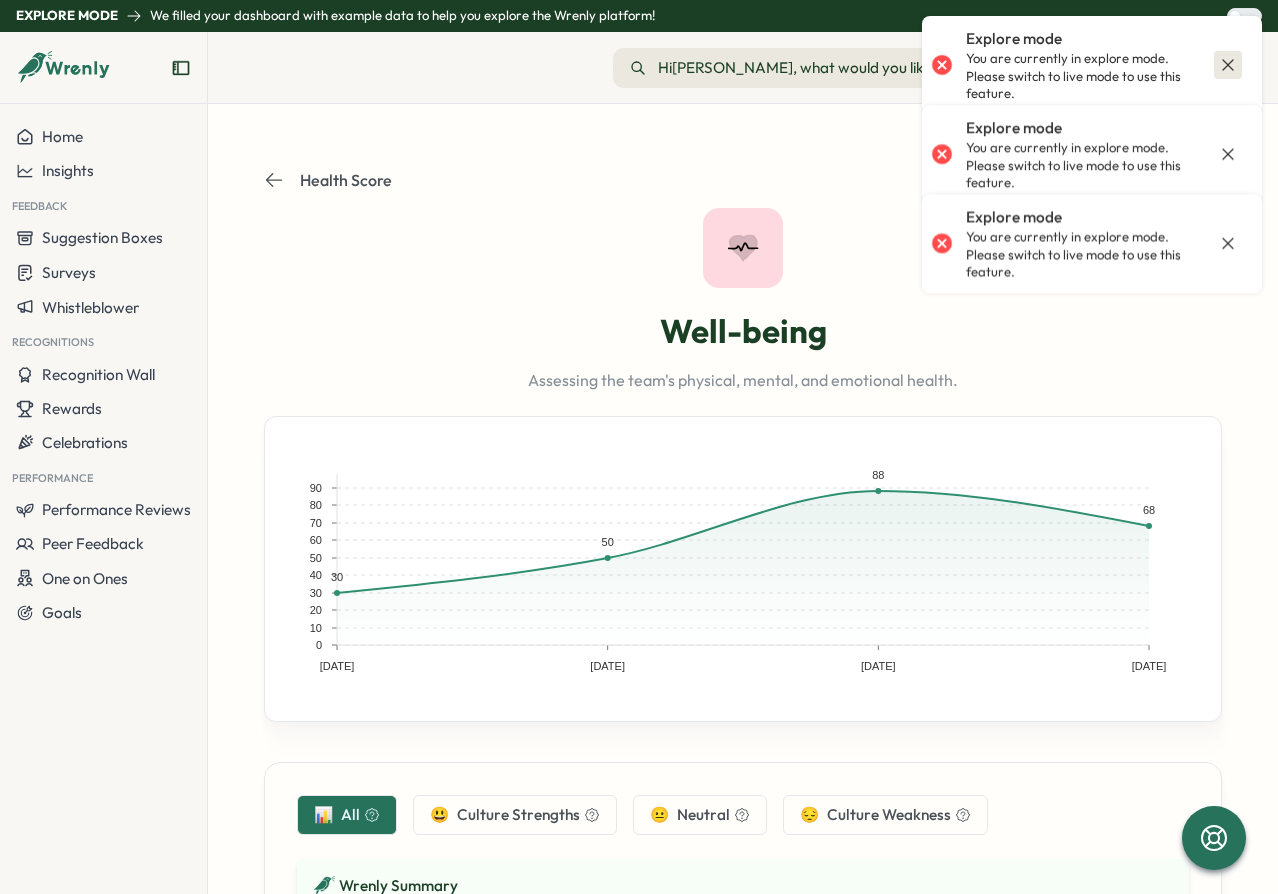 click 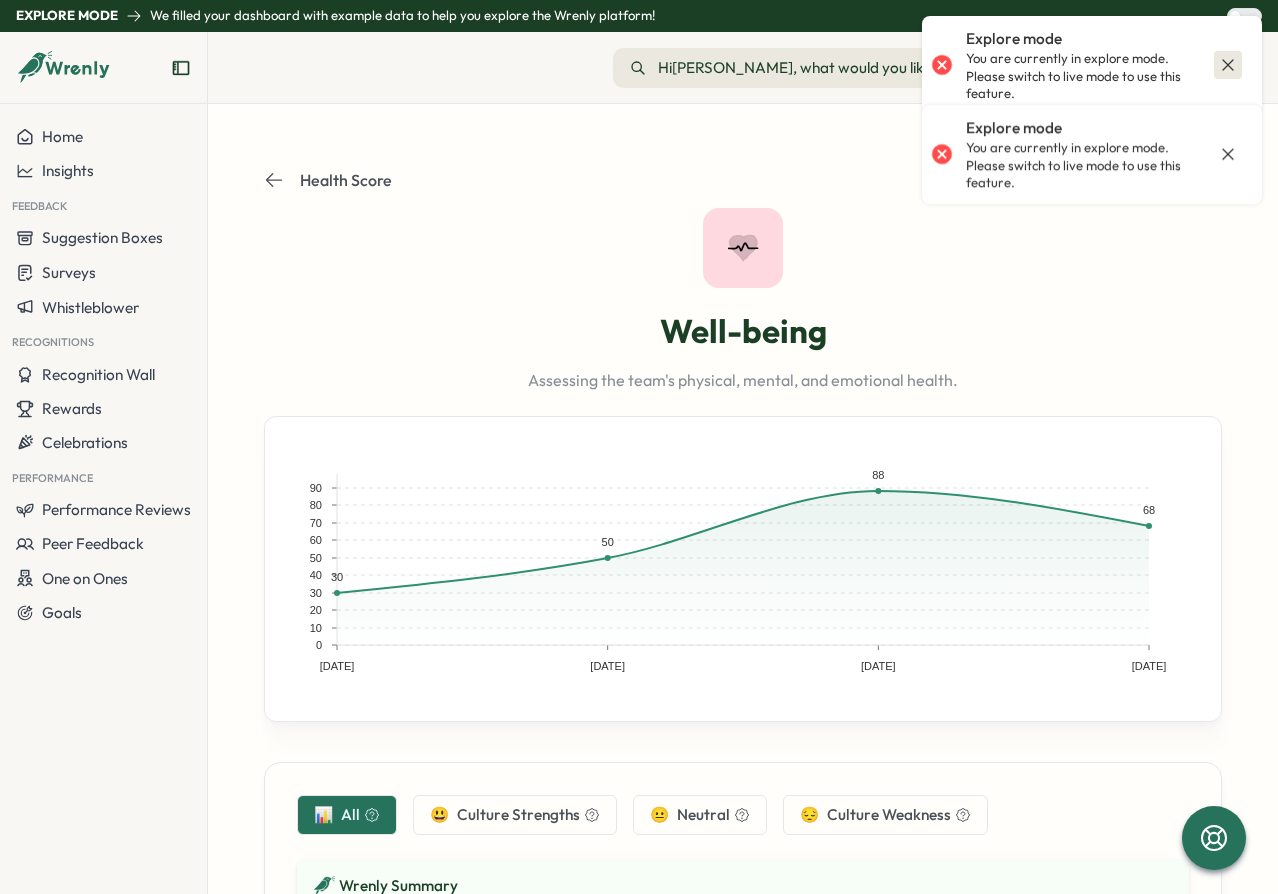click 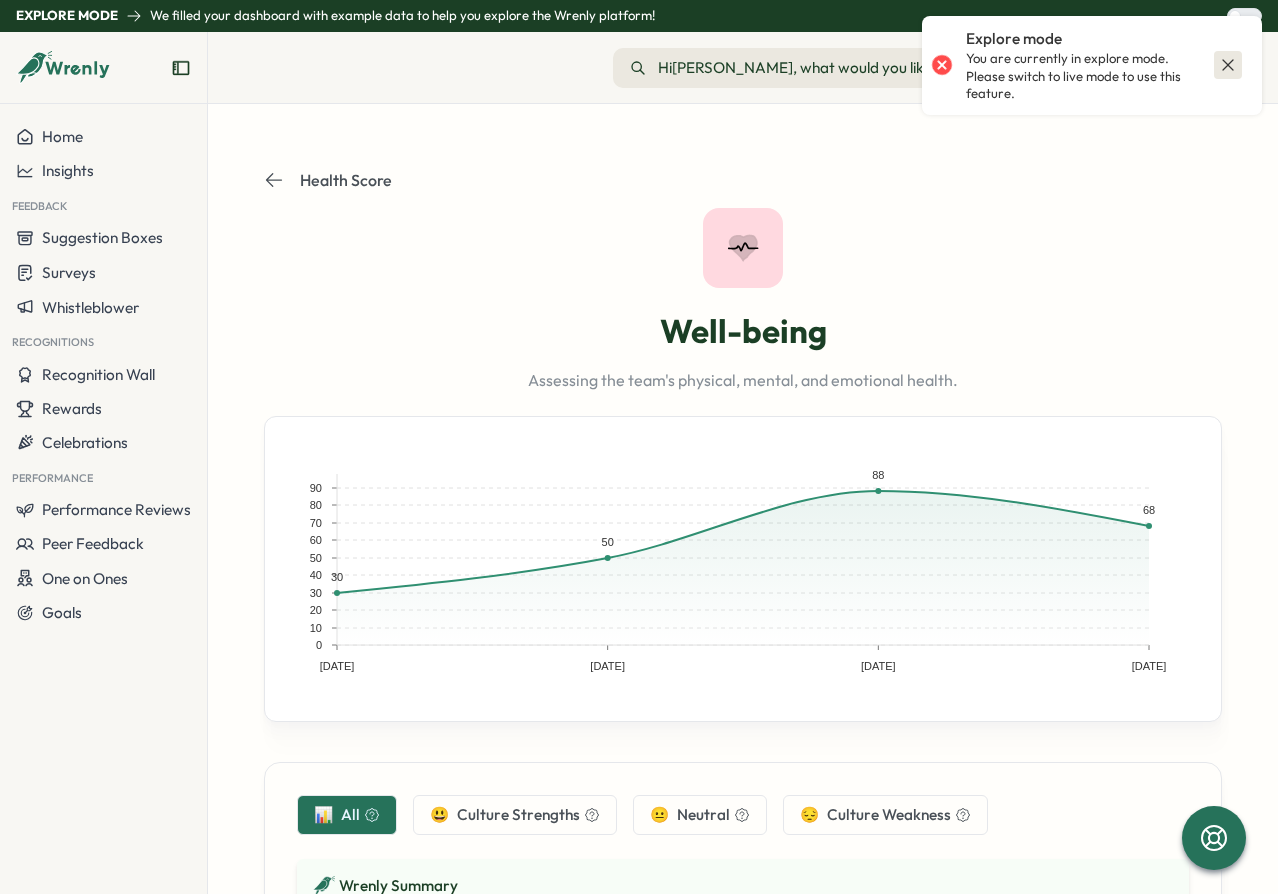 click 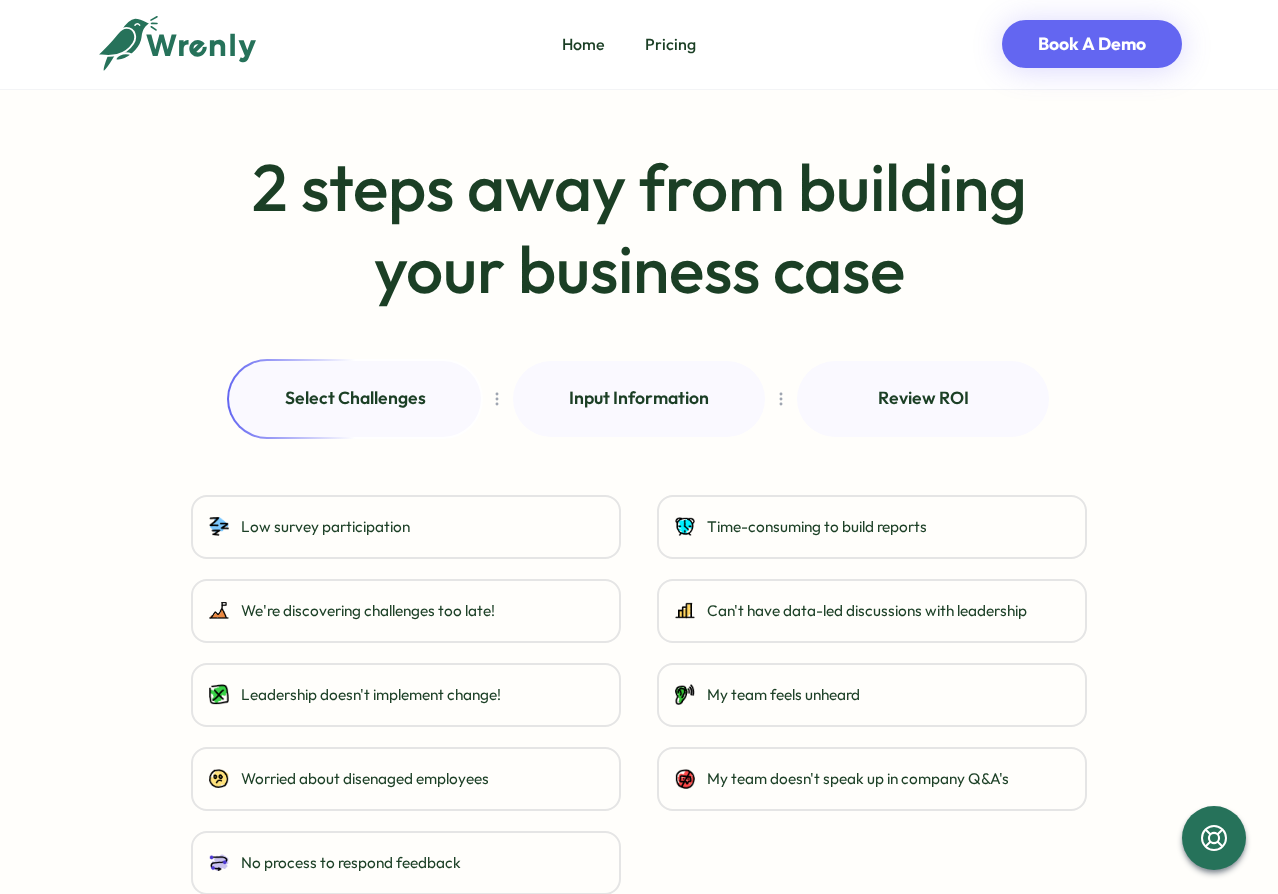 scroll, scrollTop: 0, scrollLeft: 0, axis: both 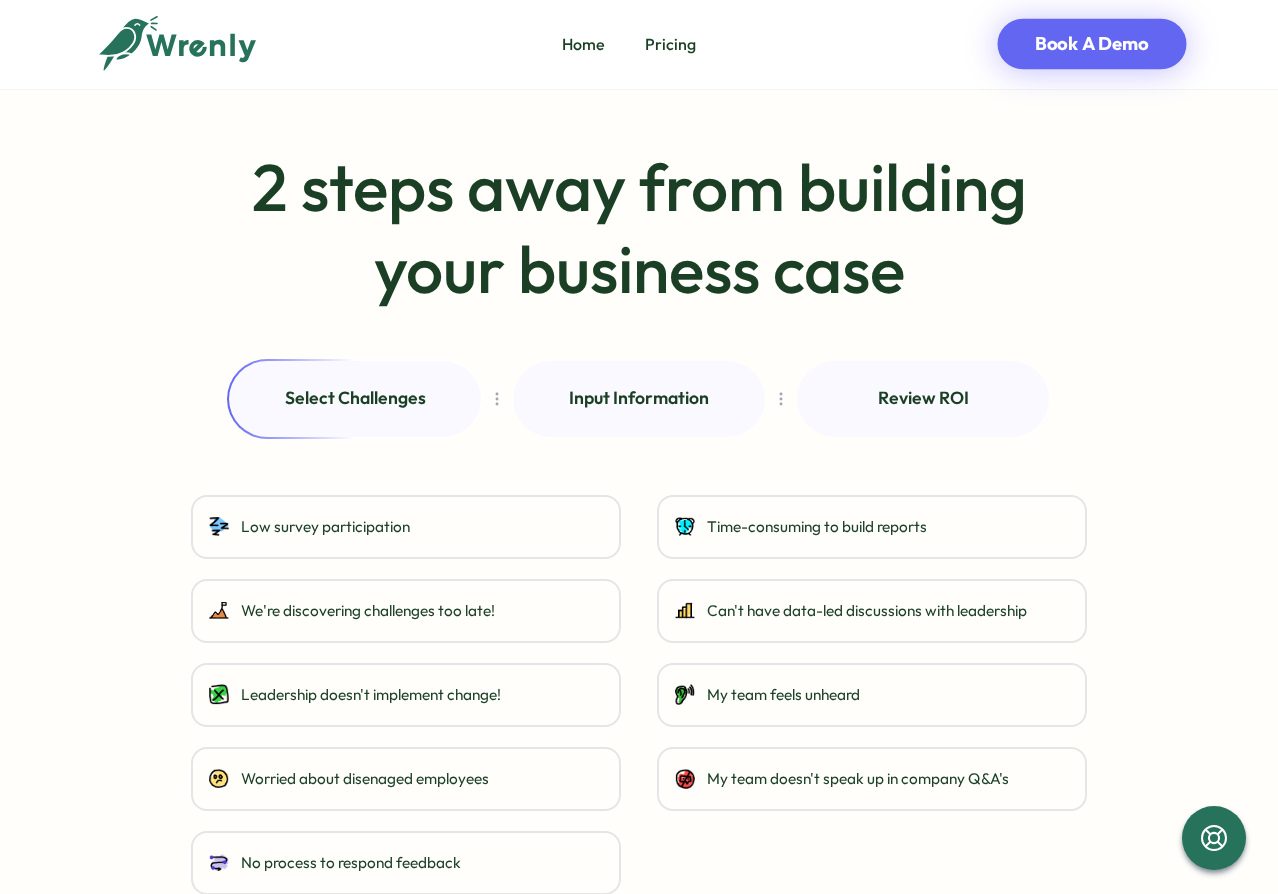 click on "Book A Demo" at bounding box center (1092, 44) 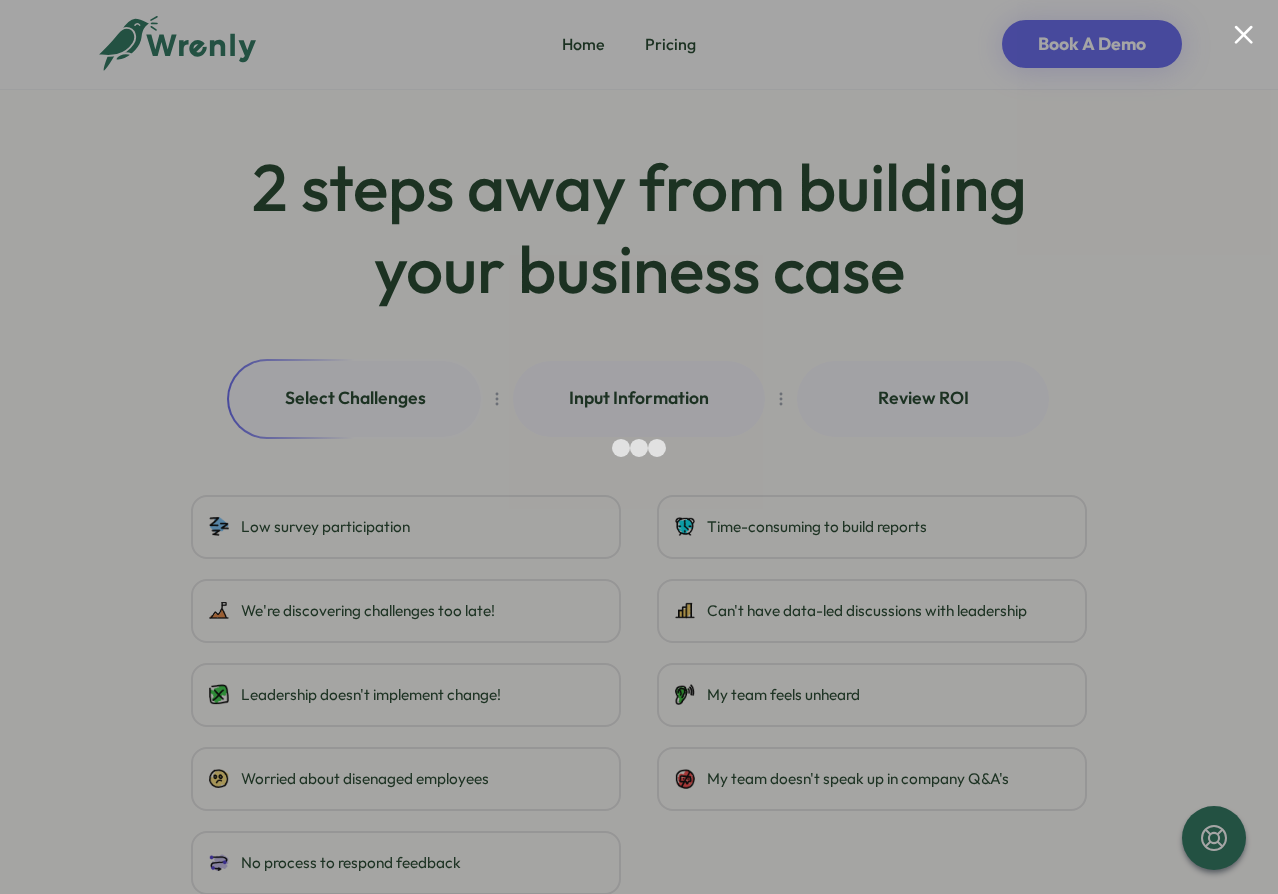 click at bounding box center [639, 447] 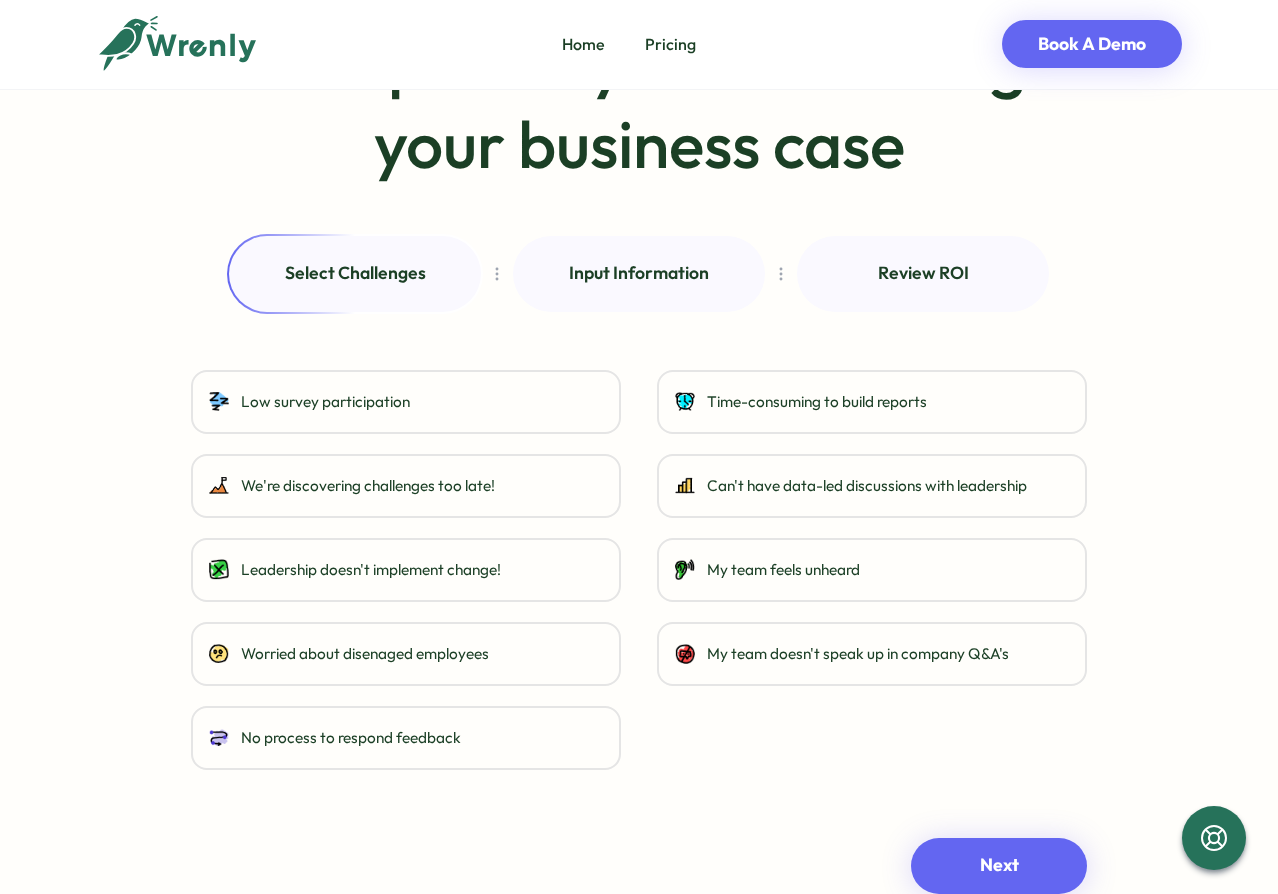 scroll, scrollTop: 181, scrollLeft: 0, axis: vertical 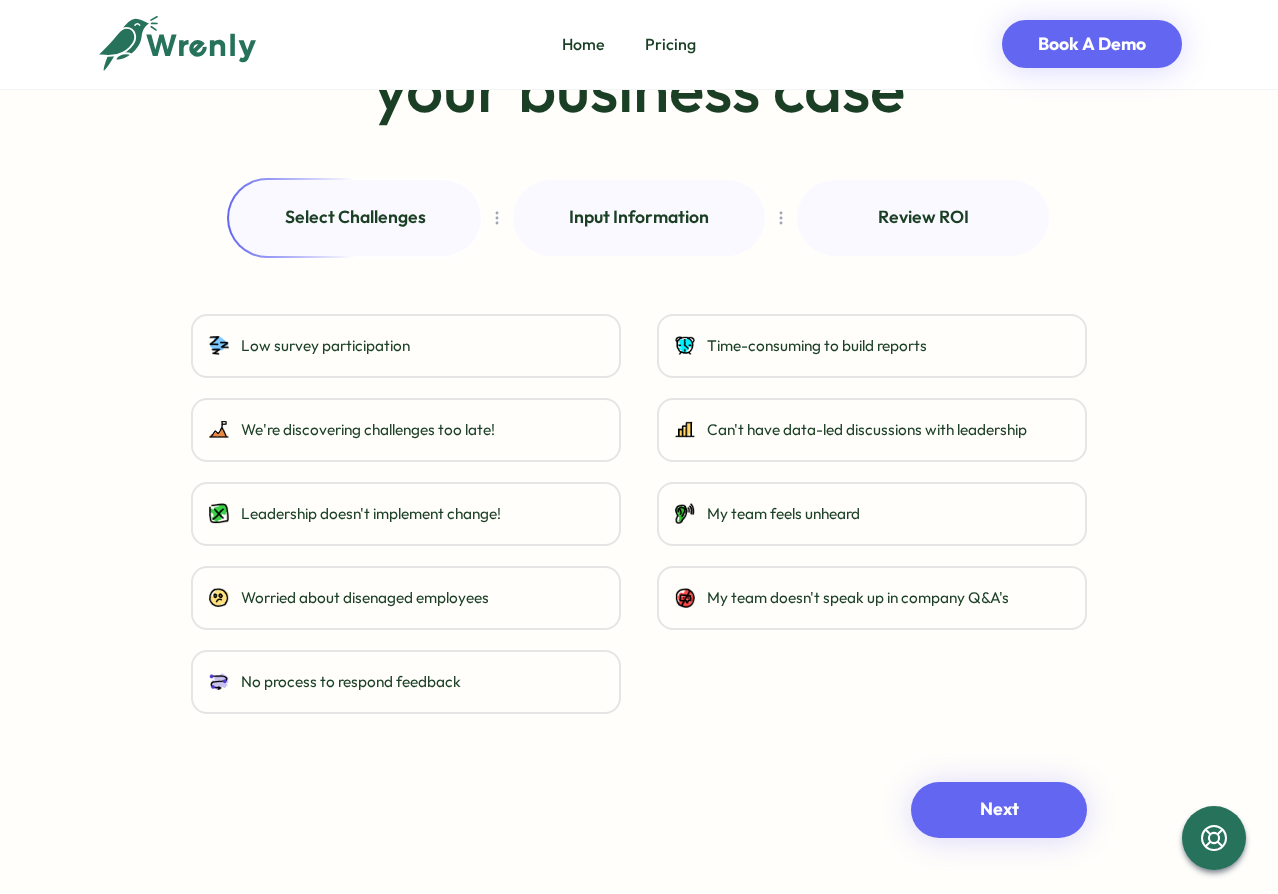 click on "Time-consuming to build reports" at bounding box center (872, 346) 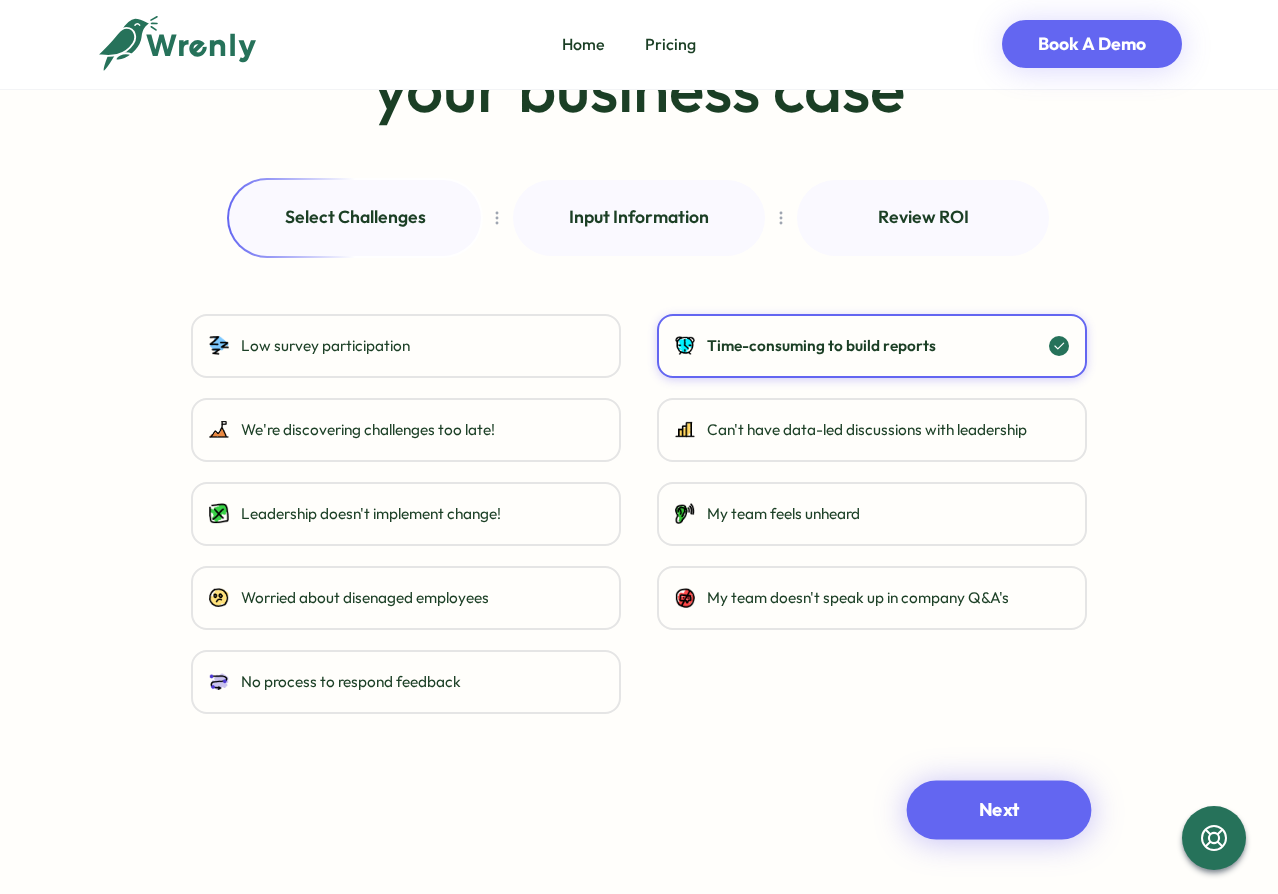 click on "Next" at bounding box center (999, 809) 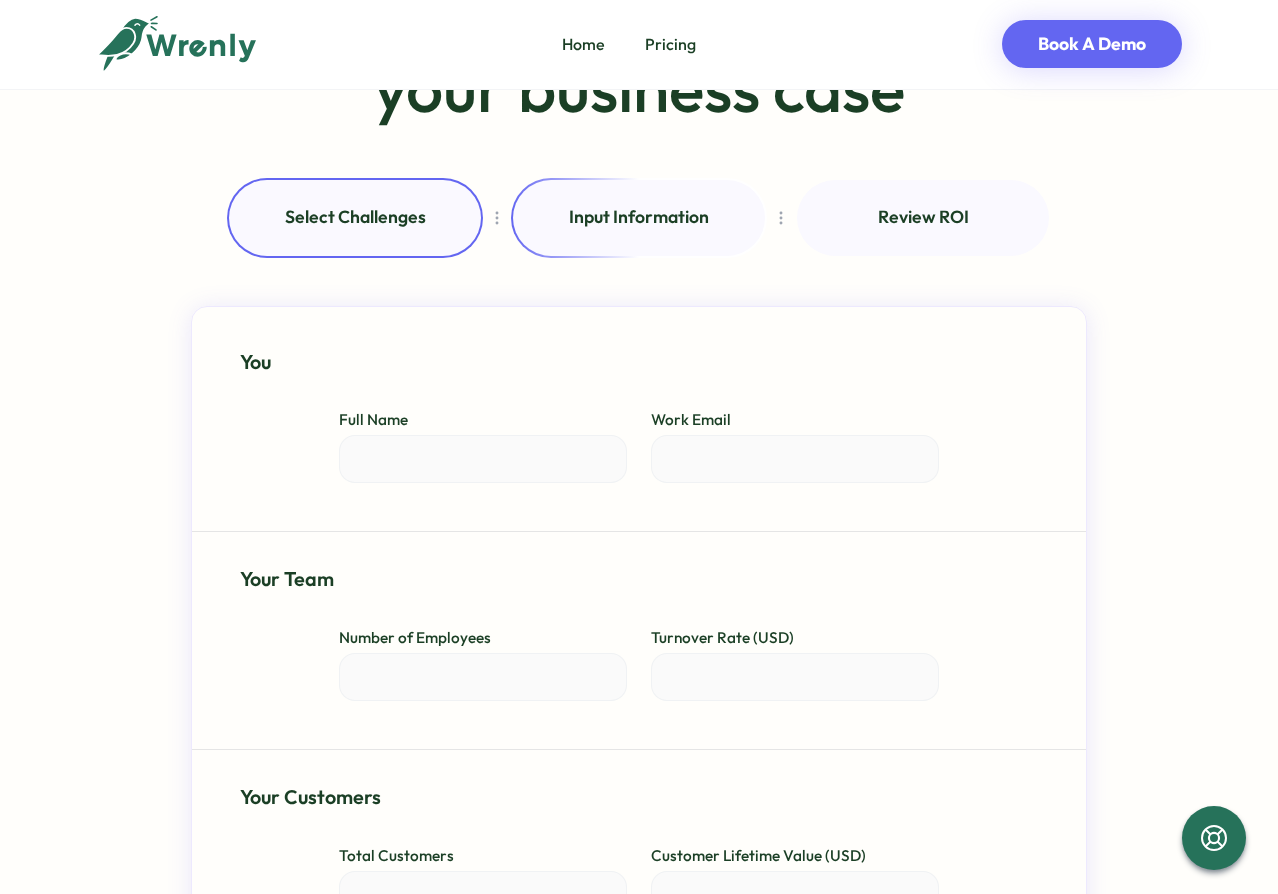 click on "Full Name" at bounding box center (483, 459) 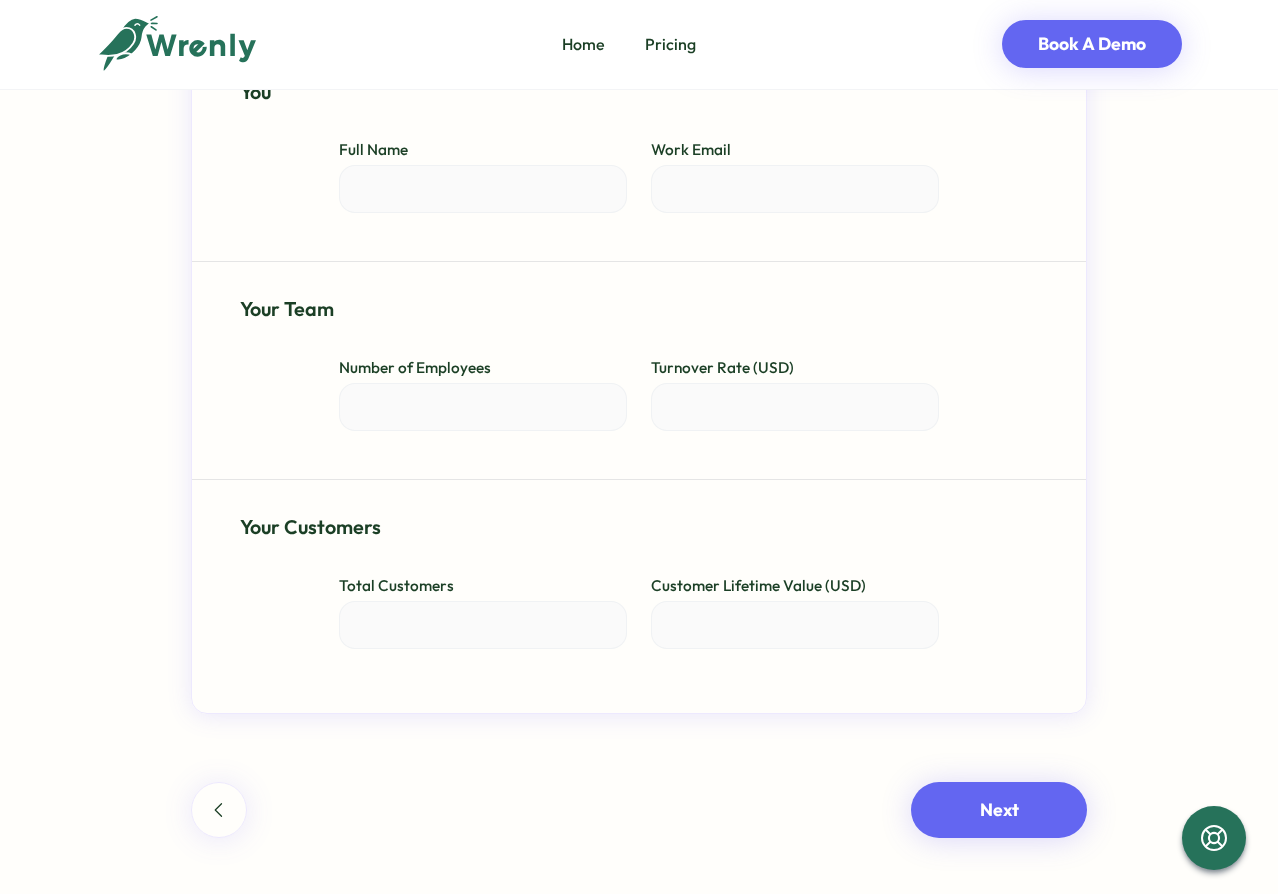 scroll, scrollTop: 0, scrollLeft: 0, axis: both 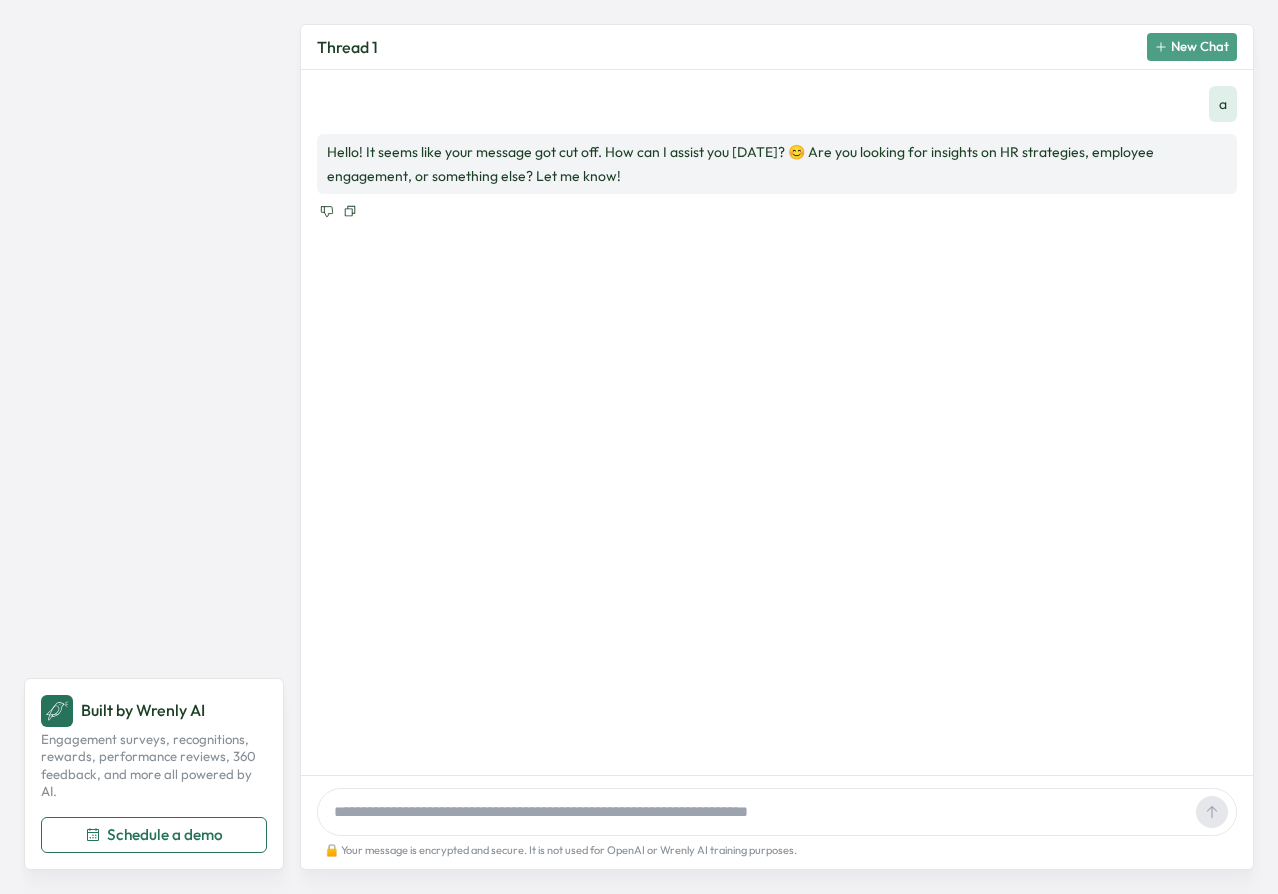 click on "a Hello! It seems like your message got cut off. How can I assist you [DATE]? 😊 Are you looking for insights on HR strategies, employee engagement, or something else? Let me know!" at bounding box center [777, 422] 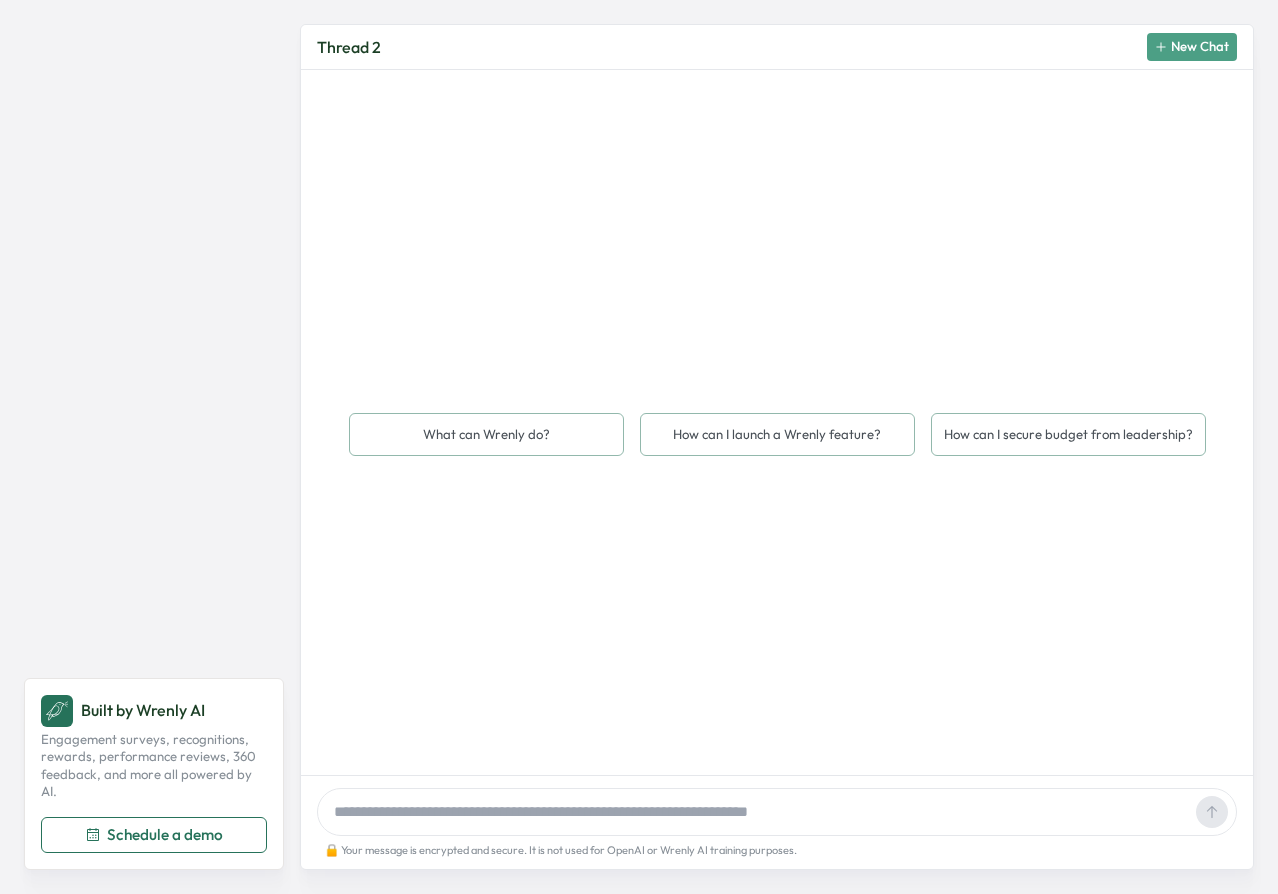 click on "Thread 2" at bounding box center (349, 47) 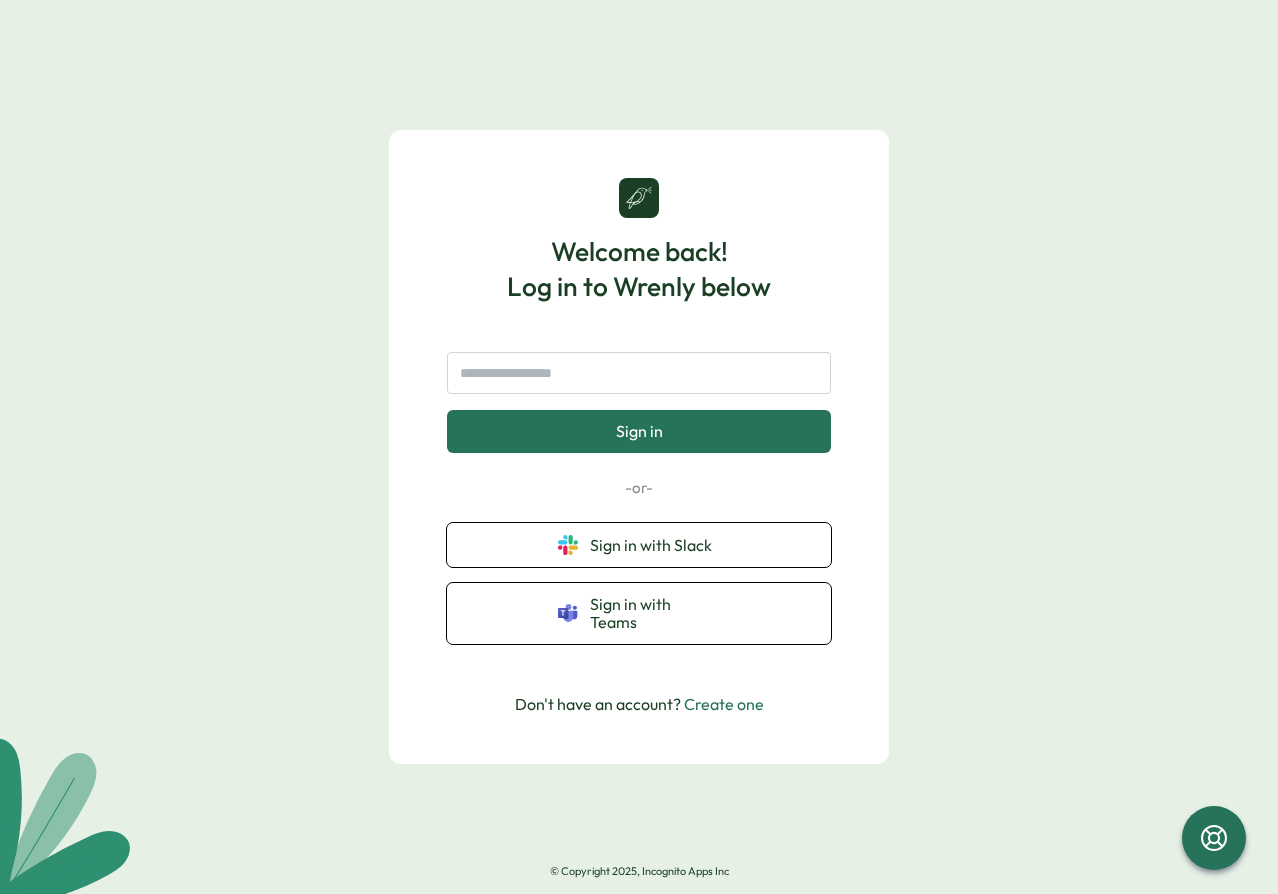 scroll, scrollTop: 0, scrollLeft: 0, axis: both 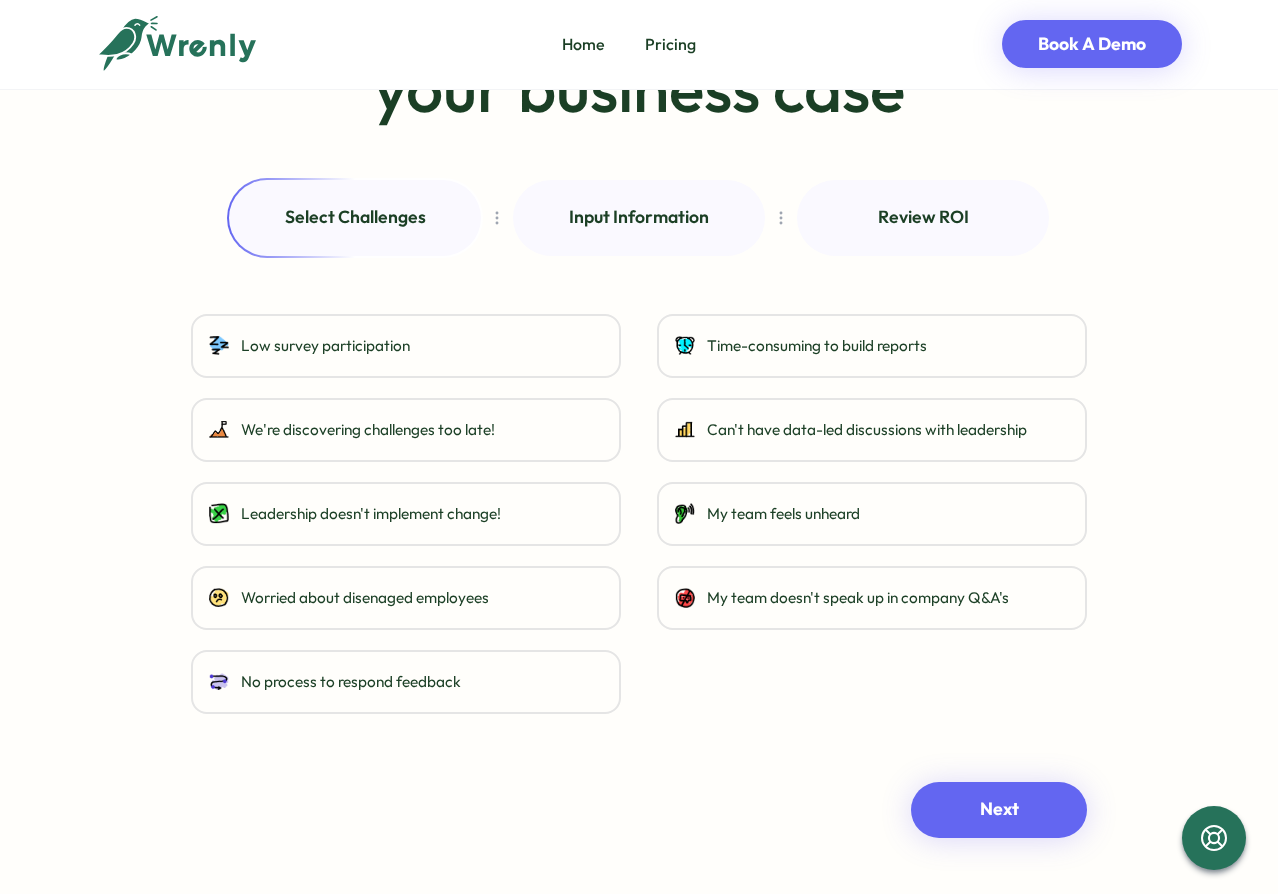 click on "Low survey participation" at bounding box center [406, 346] 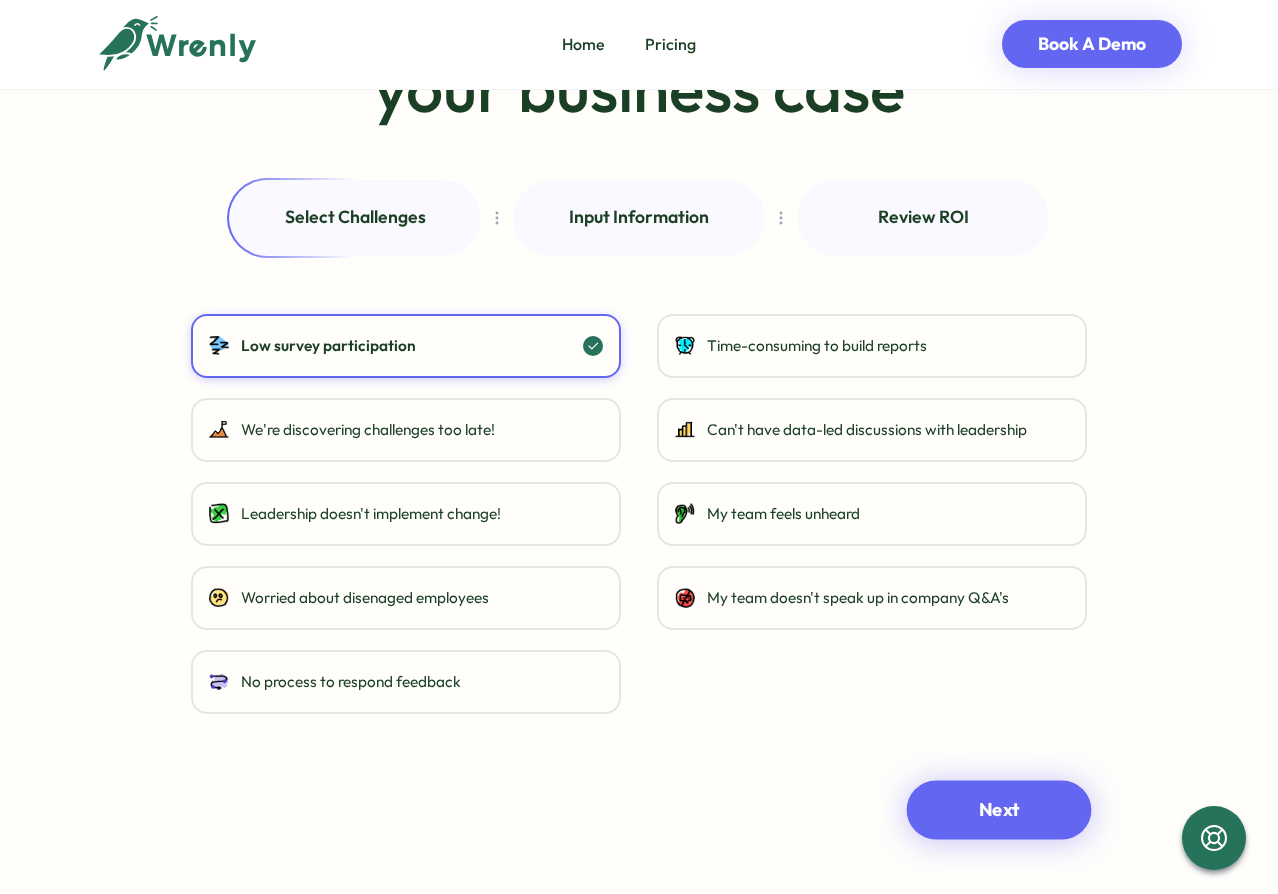 click on "Next" at bounding box center [999, 809] 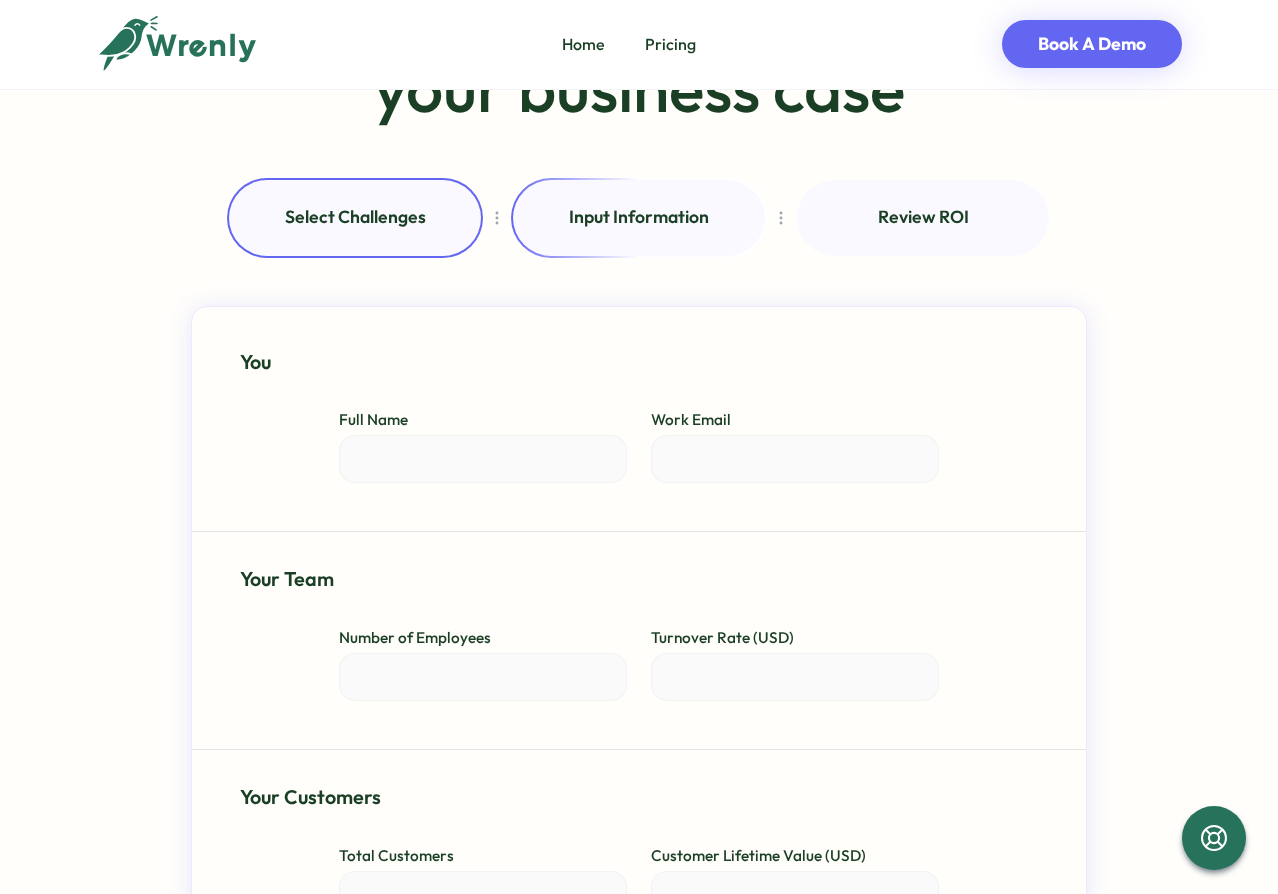 click on "Full Name" at bounding box center [483, 459] 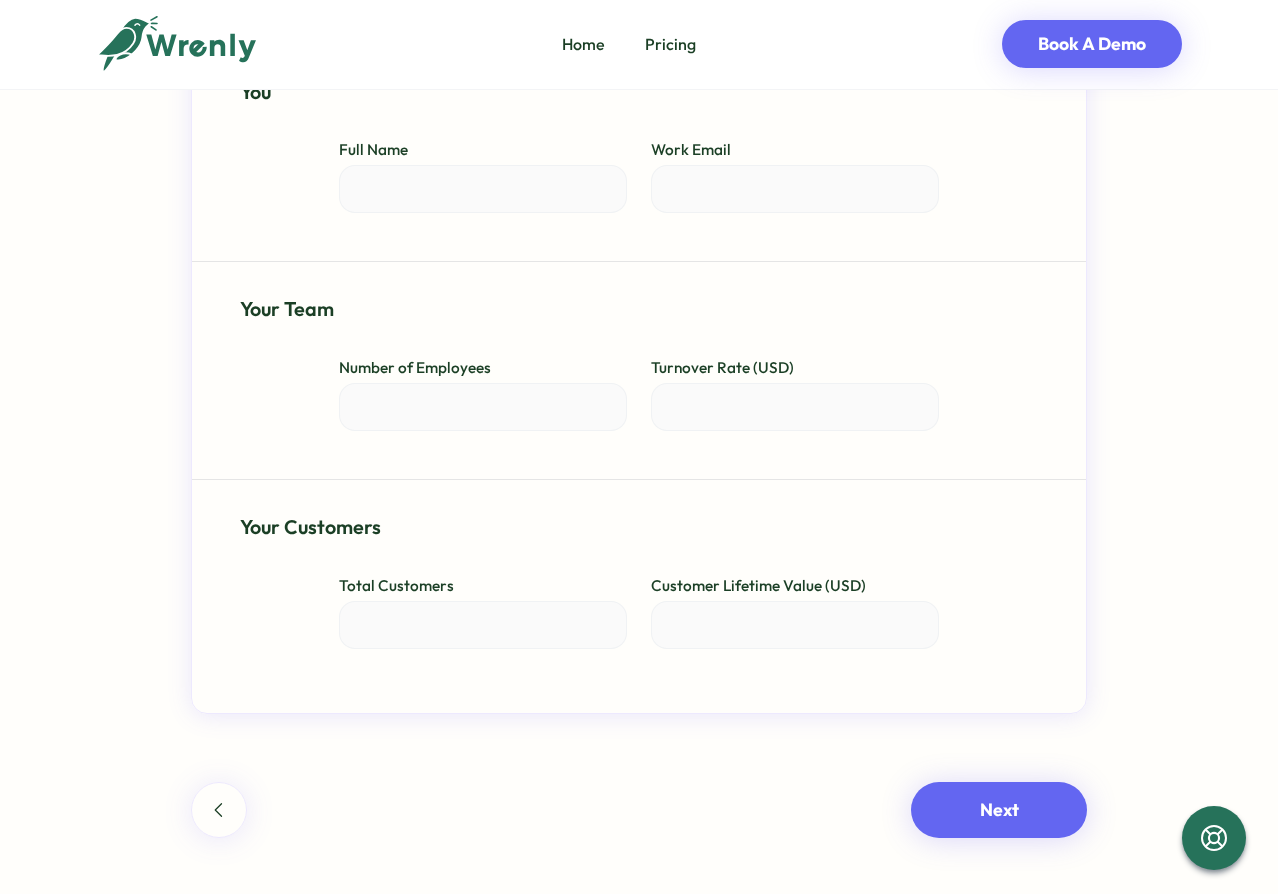 scroll, scrollTop: 0, scrollLeft: 0, axis: both 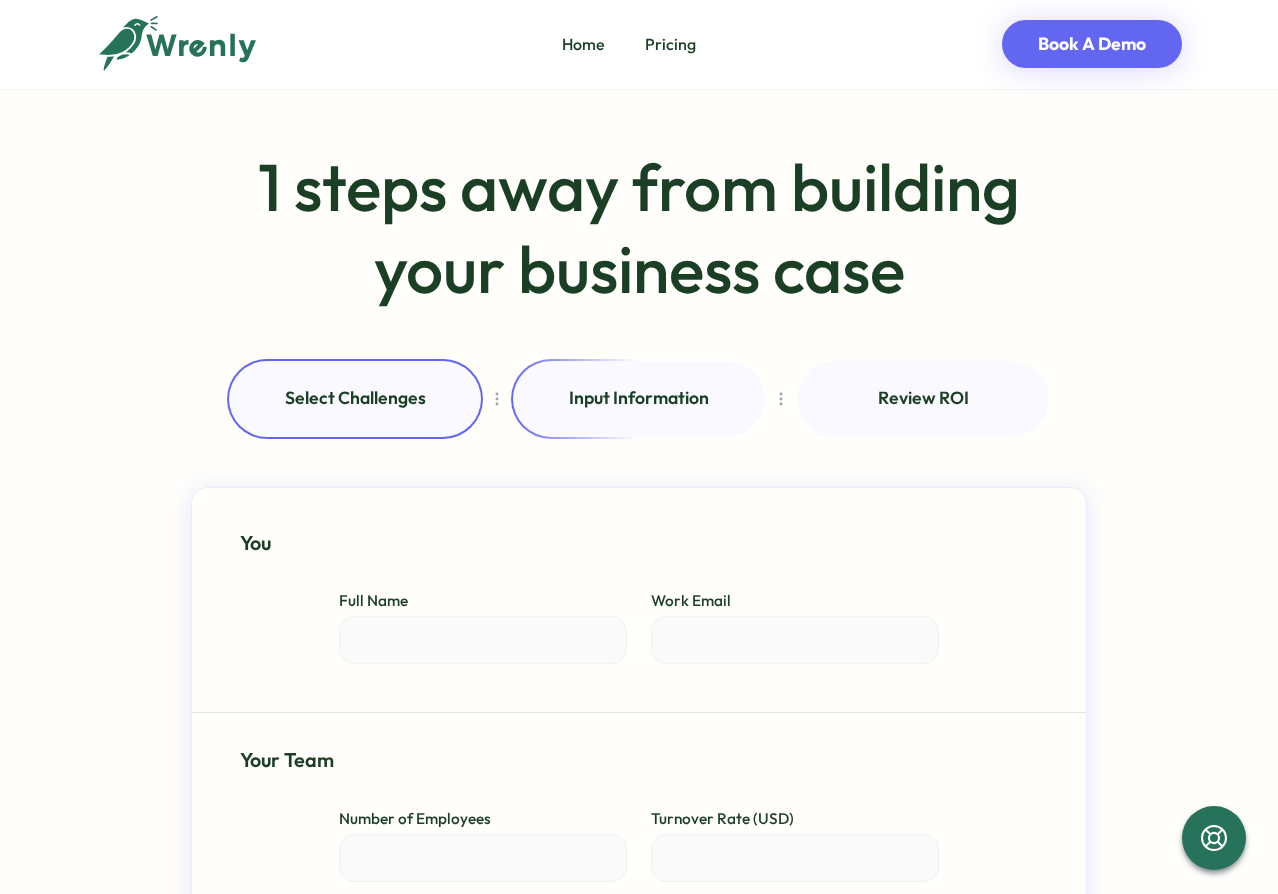 click on "Full Name" at bounding box center [483, 640] 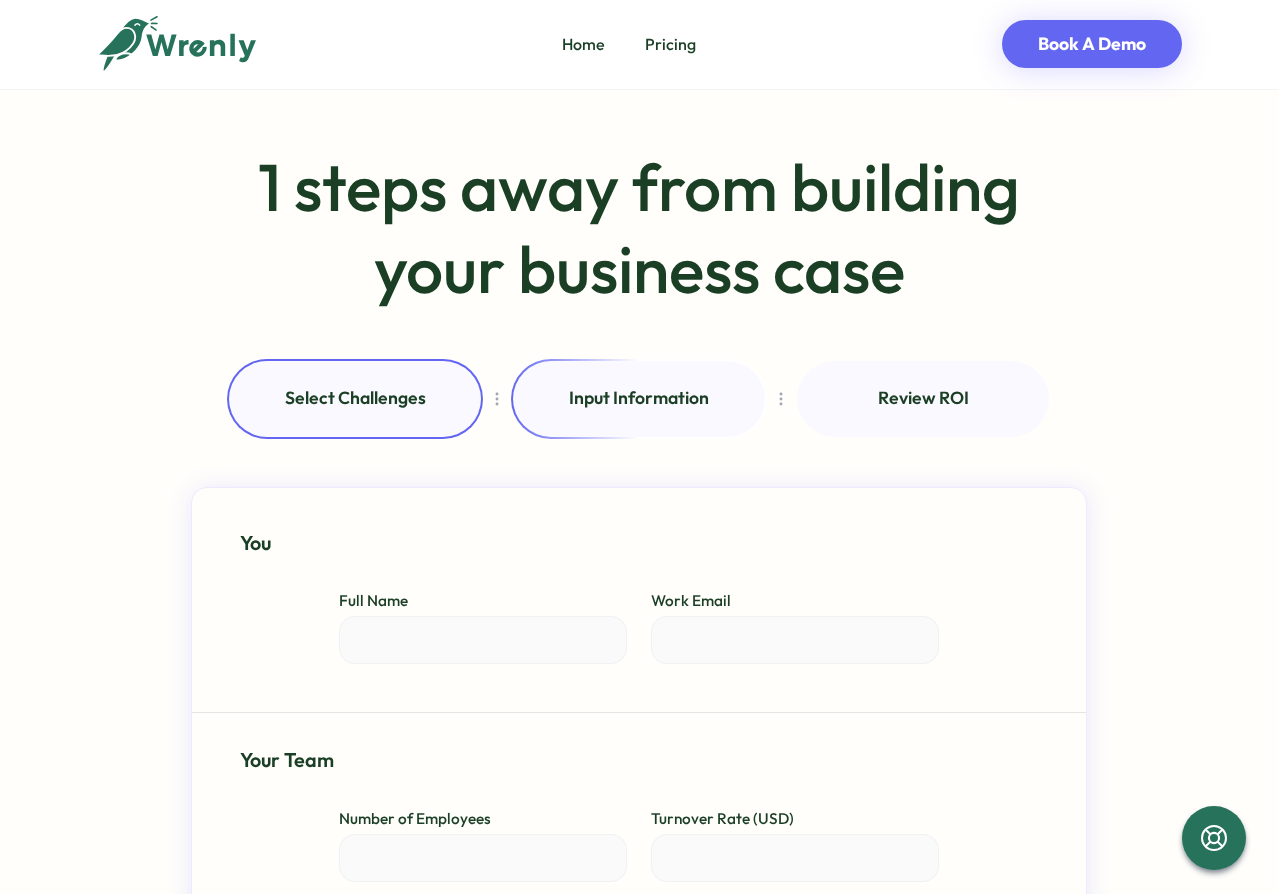 click on "Full Name" at bounding box center [483, 640] 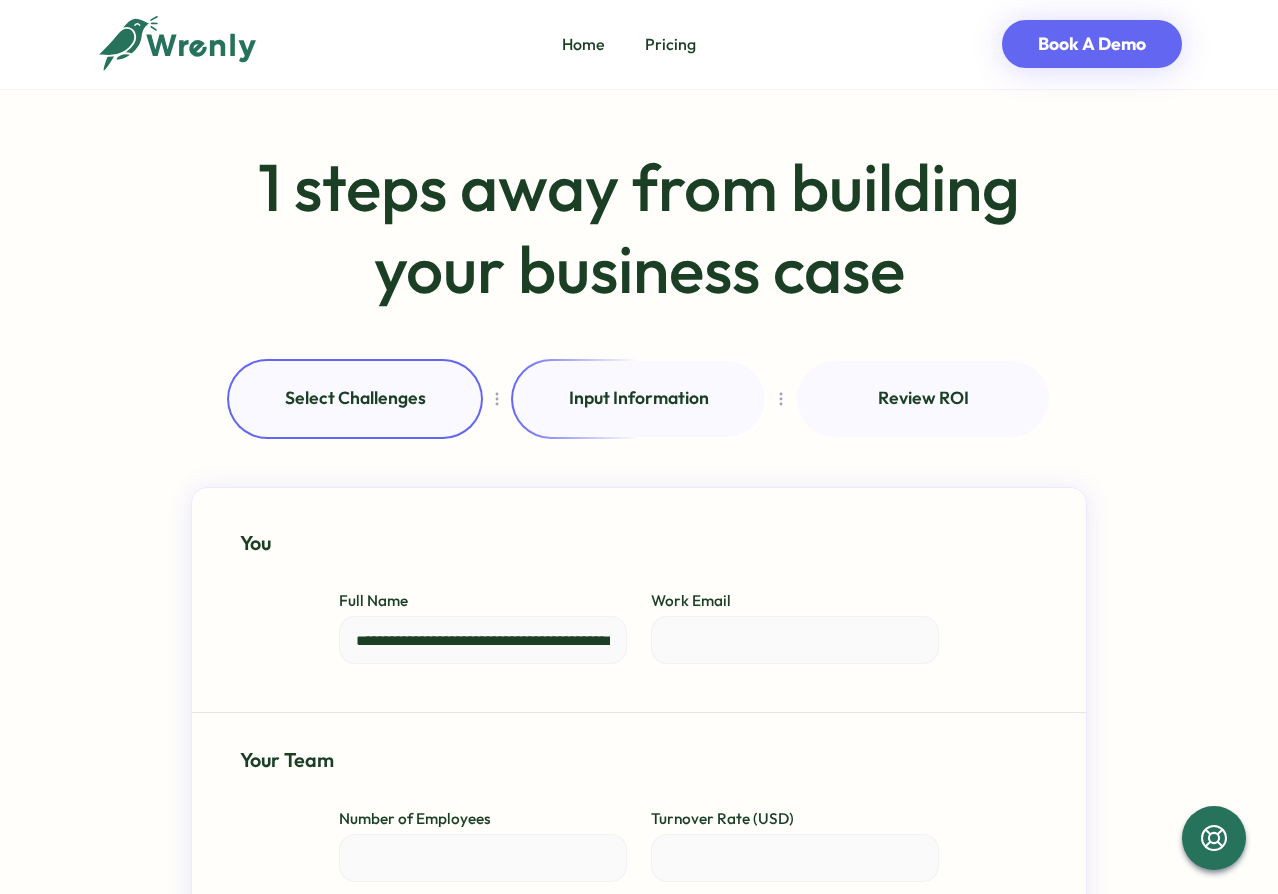 scroll, scrollTop: 0, scrollLeft: 26, axis: horizontal 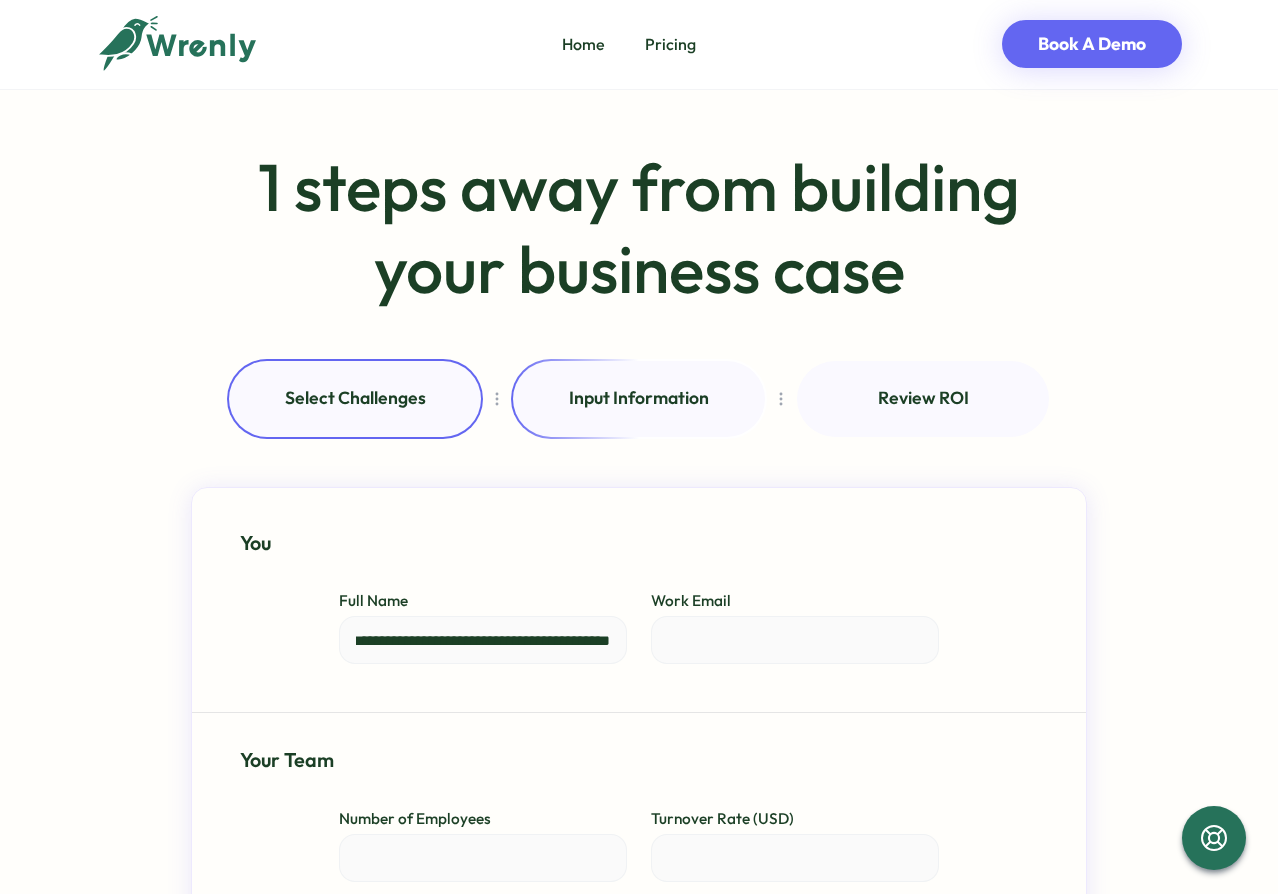 type on "**********" 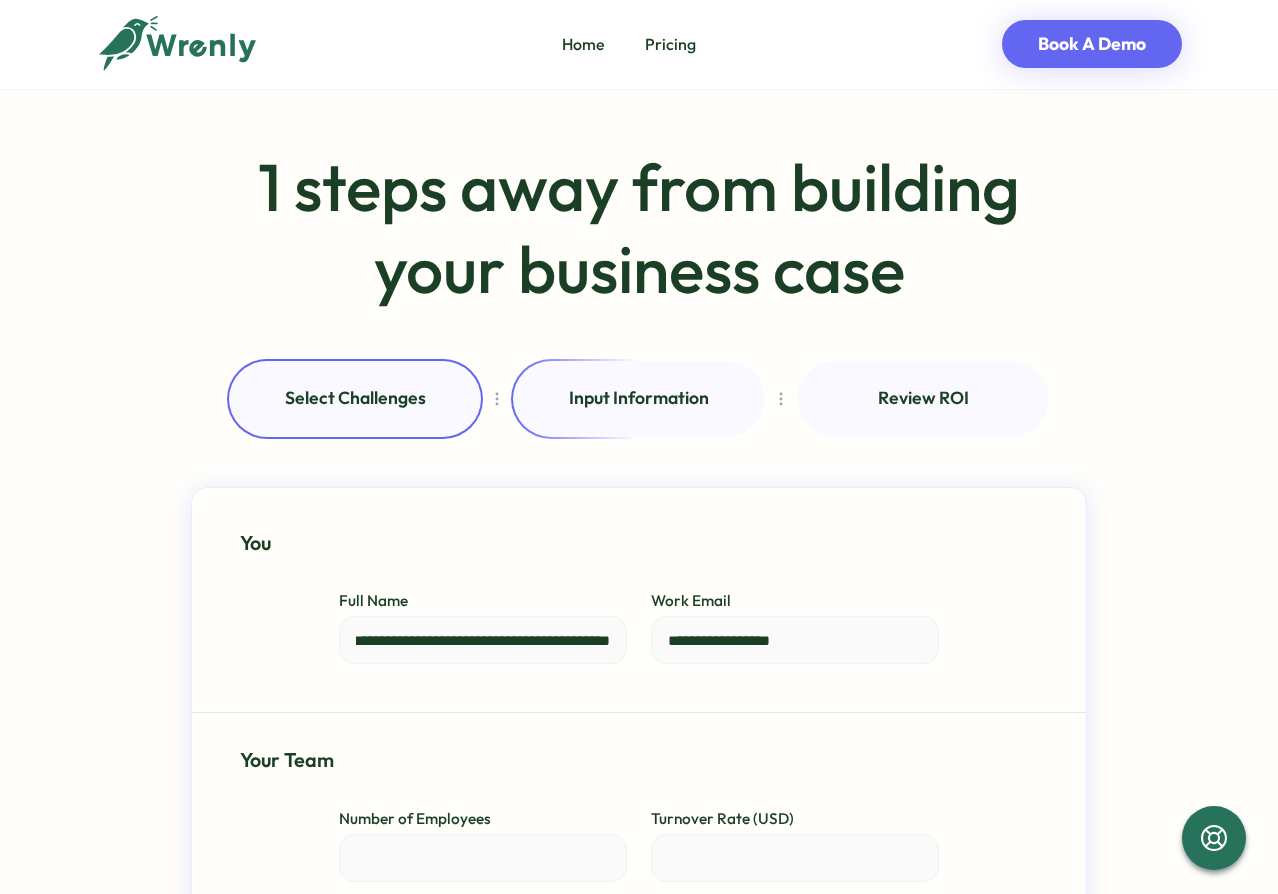 type on "**********" 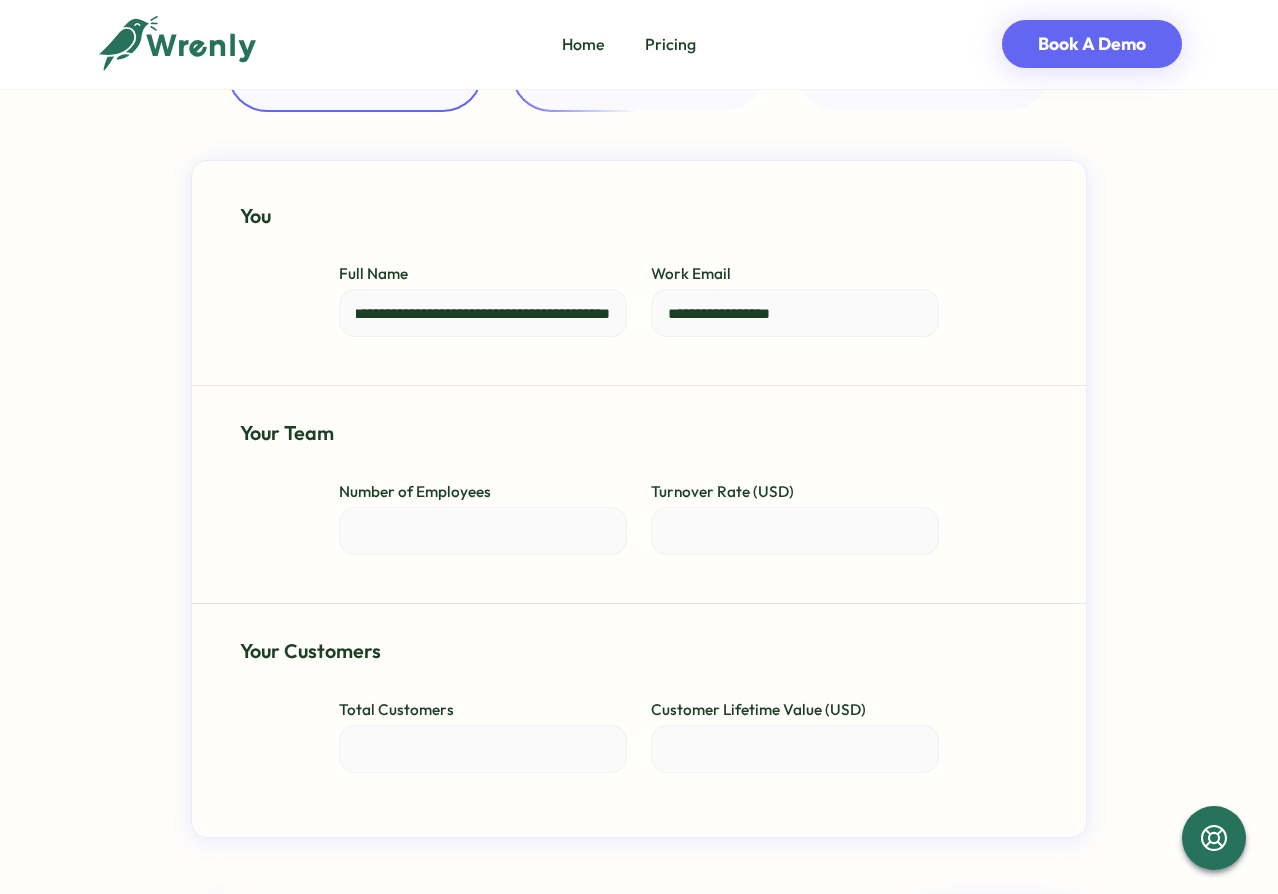 scroll, scrollTop: 360, scrollLeft: 0, axis: vertical 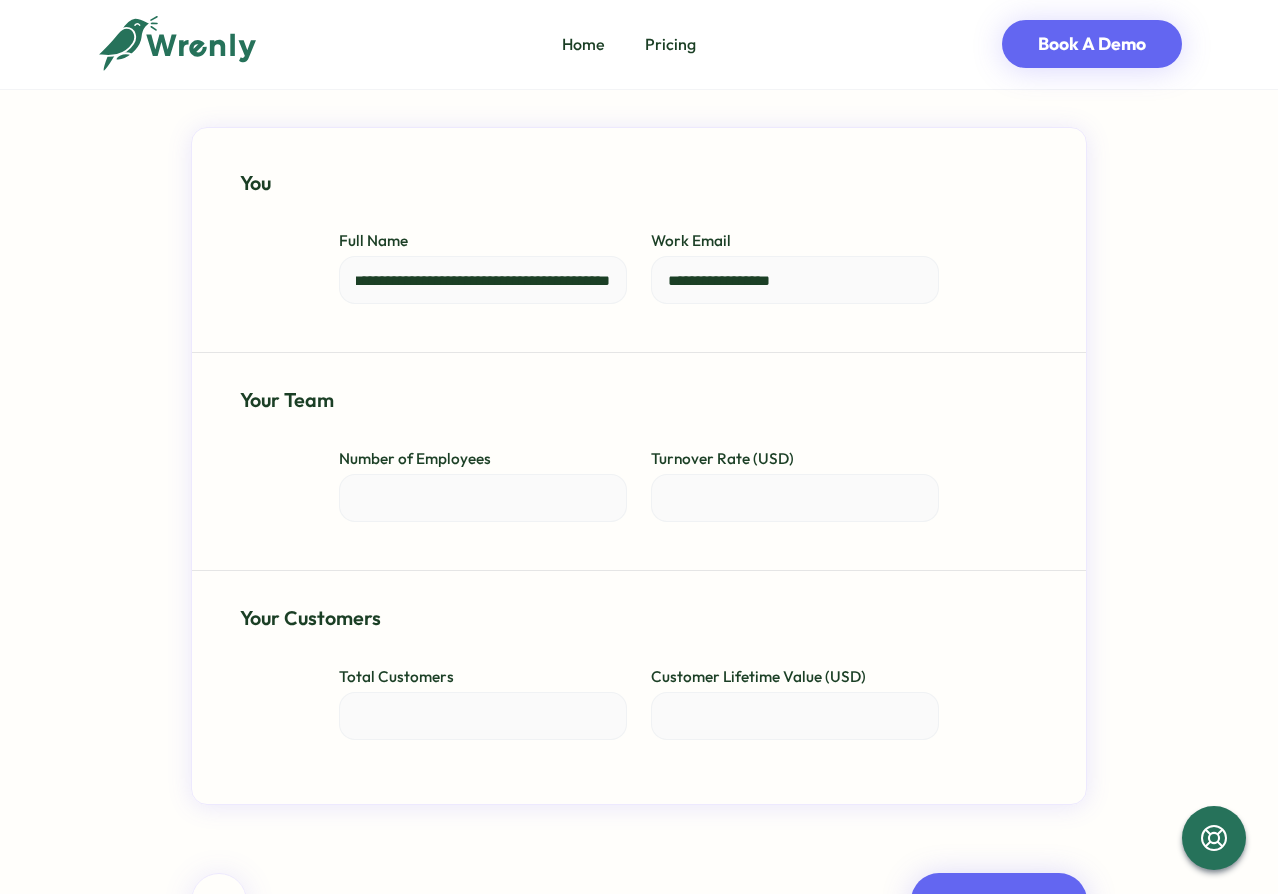 click at bounding box center [483, 498] 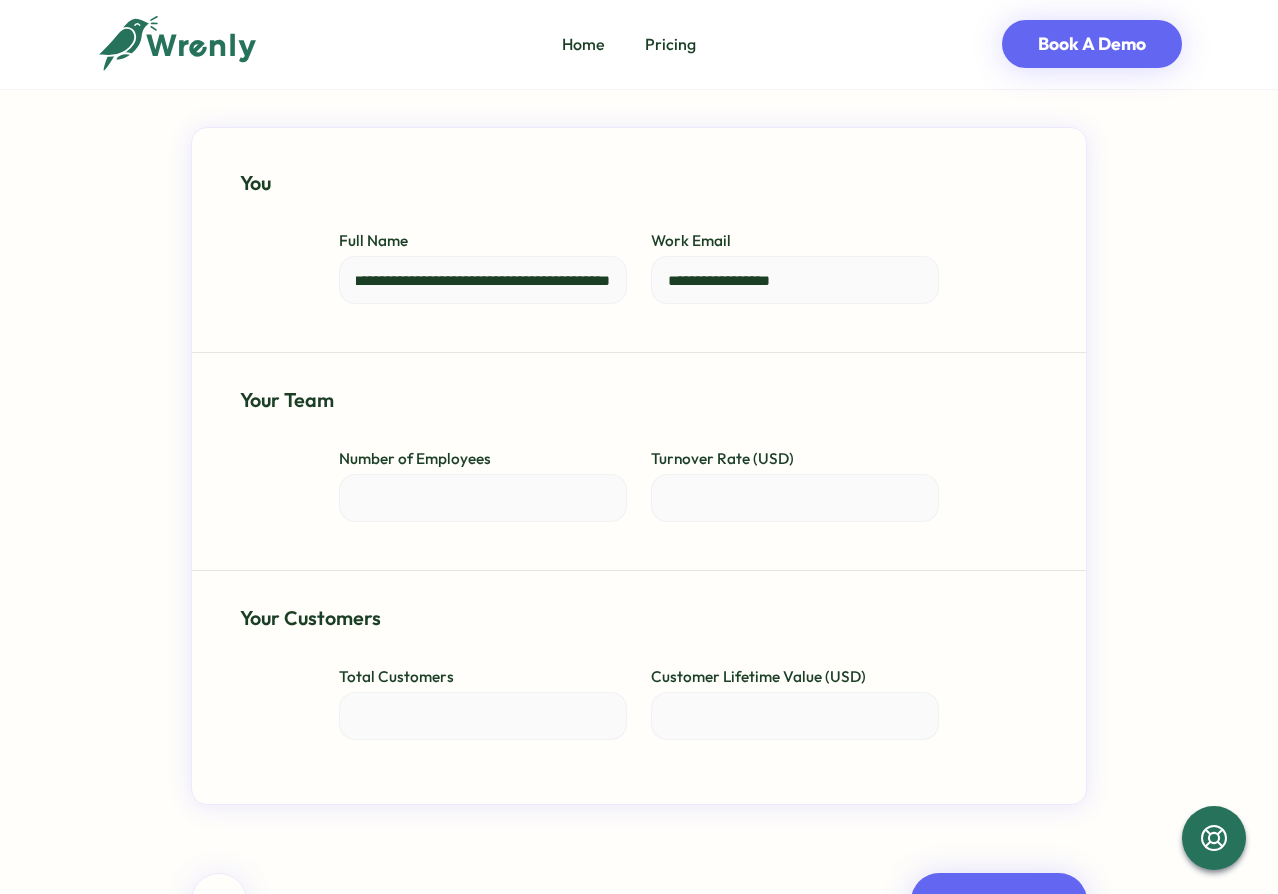 type on "*" 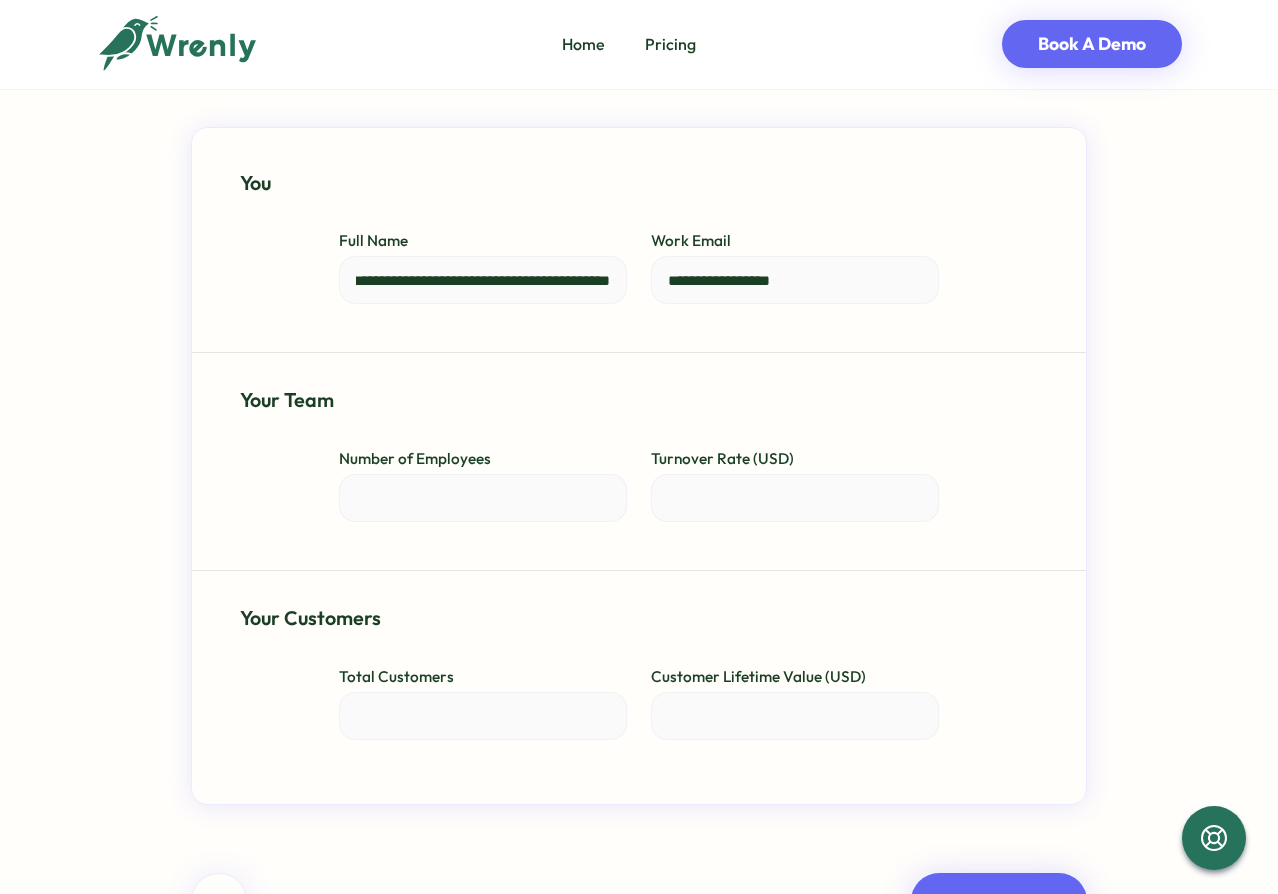 click on "*" at bounding box center [795, 716] 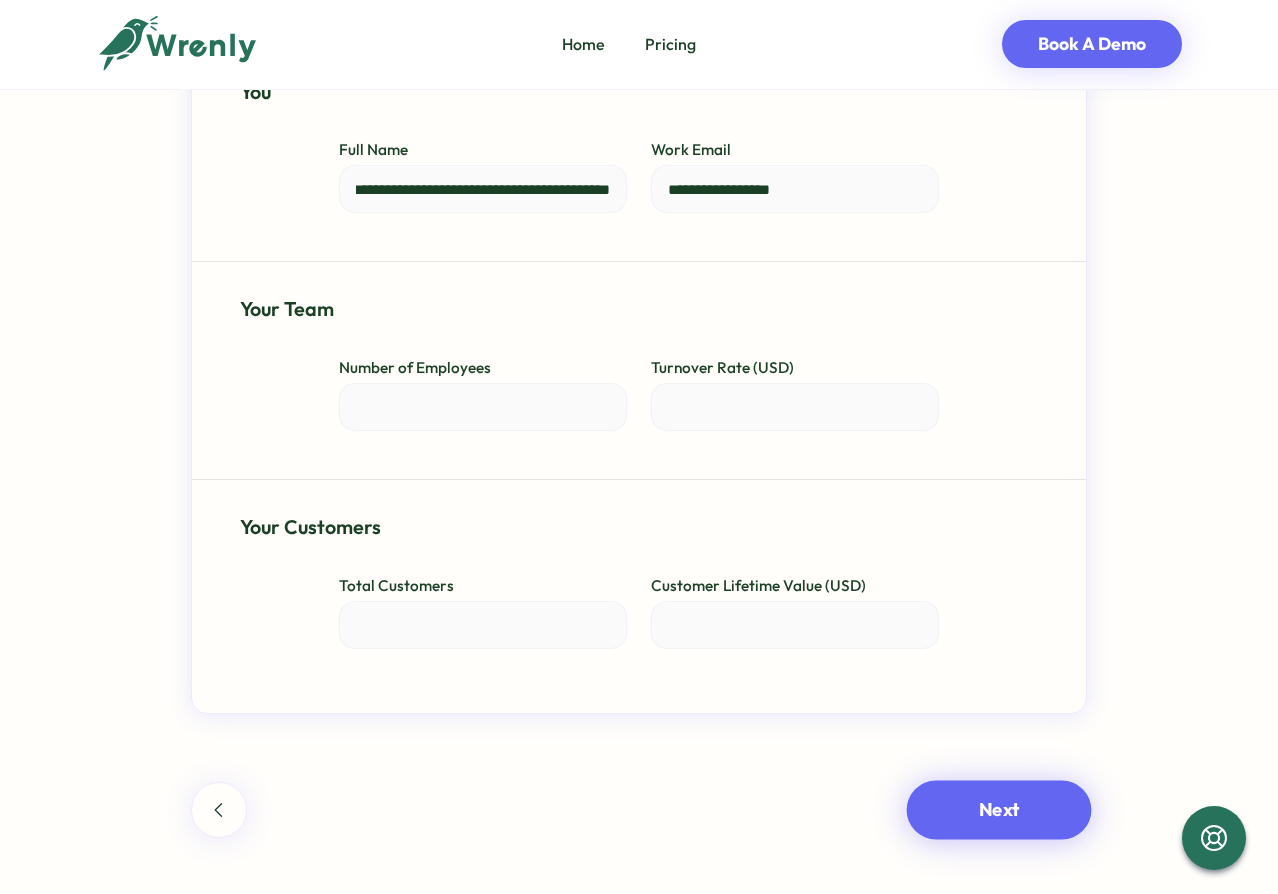 click on "Next" at bounding box center (999, 810) 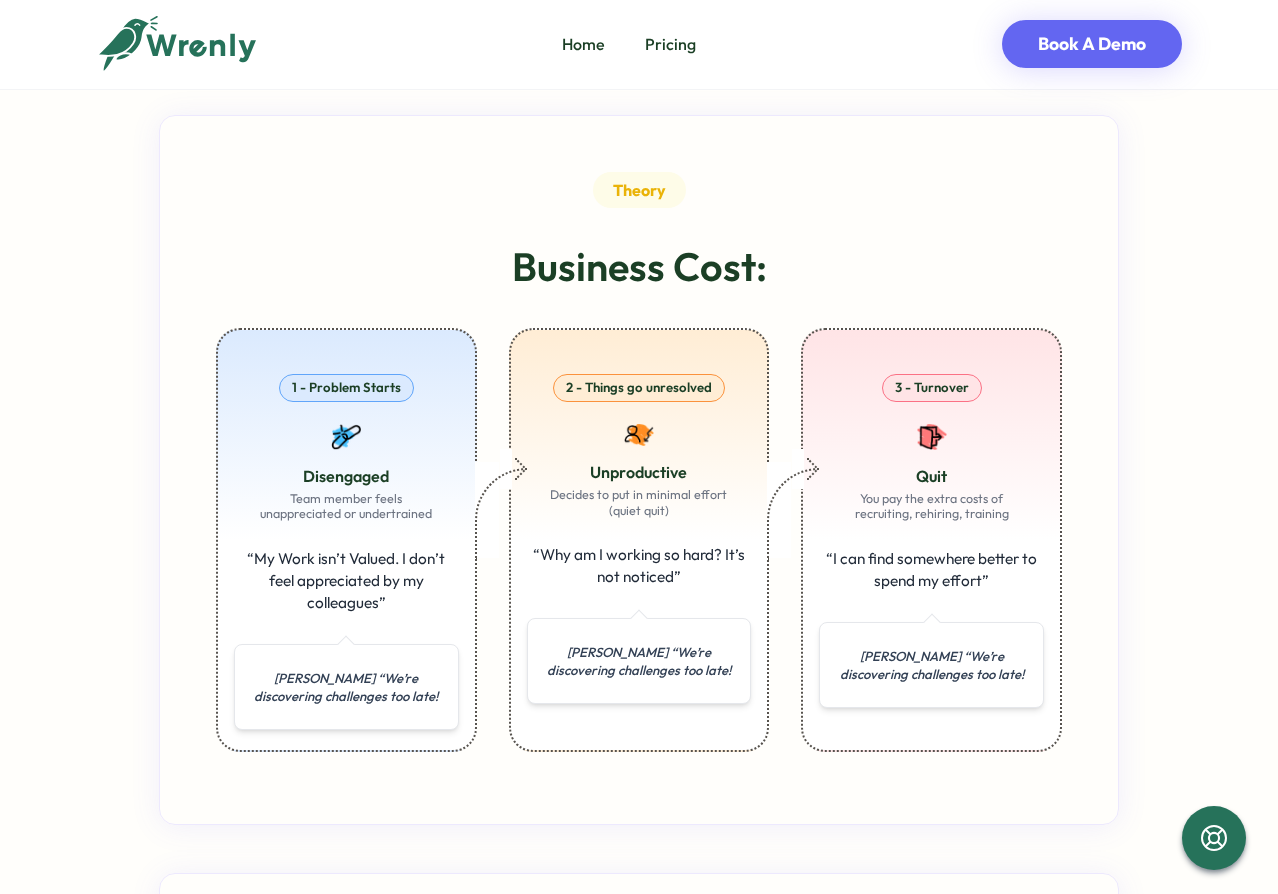 scroll, scrollTop: 840, scrollLeft: 0, axis: vertical 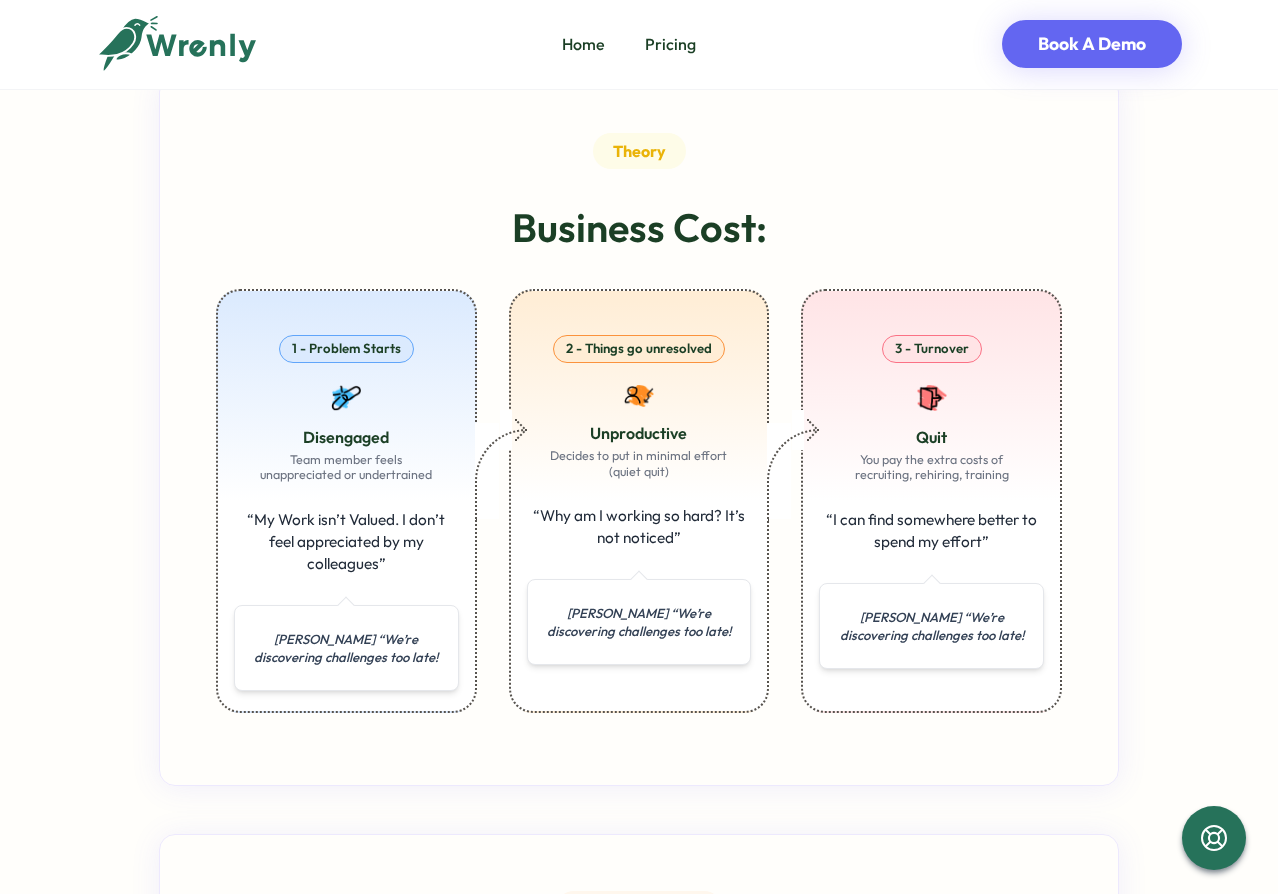 click on "Your Summary Summary 💰 Save  $0    in turnover costs 0.2 😴  0.2   employees are    quiet quitting 1.04 😪  1.04   employees are    disengaged Summary 💰 You’re missing out on    $2  in productivity   gains. $04 💰 Improve Customer lifetime value by  $0 1.04 😰  1.04   employees are    burnt out Summary Total savings with   Wrenly are  $0 $02 💸 Cost of Wrenly 1 weeks ⏳ Time to payback Theory Business Cost: 1 - Problem Starts Disengaged Team member feels unappreciated or undertrained “My Work isn’t Valued. I don’t feel appreciated by my colleagues” Vincenzo “We’re discovering challenges too late! 2 - Things go unresolved Unproductive Decides to put in minimal effort (quiet quit) “Why am I working so hard? It’s not noticed” Vincenzo “We’re discovering challenges too late! 3 - Turnover Quit You pay the extra costs of recruiting, rehiring, training “I can find somewhere better to spend my effort” Vincenzo “We’re discovering challenges too late! Productivity Loss 1" at bounding box center (639, 1008) 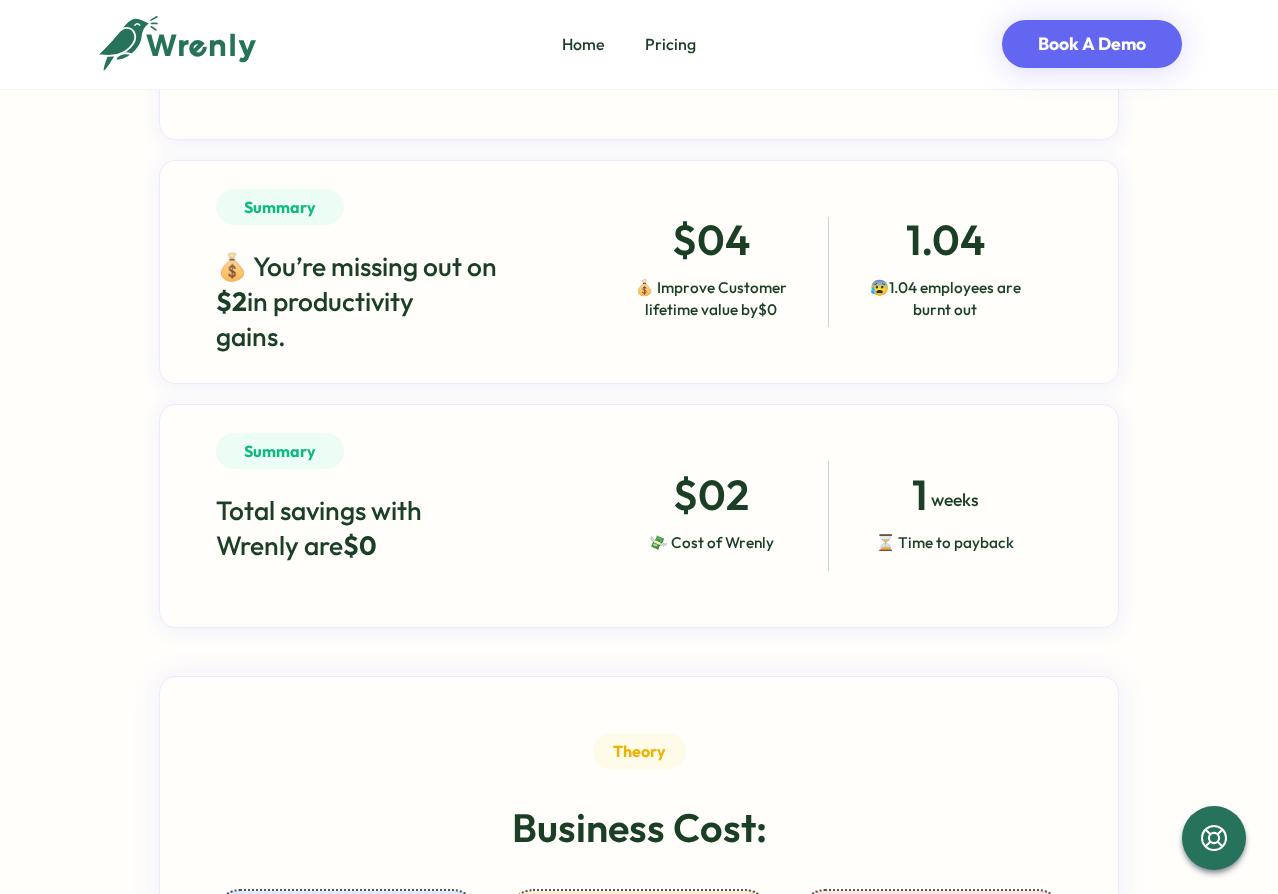 click on "$04" at bounding box center [710, 239] 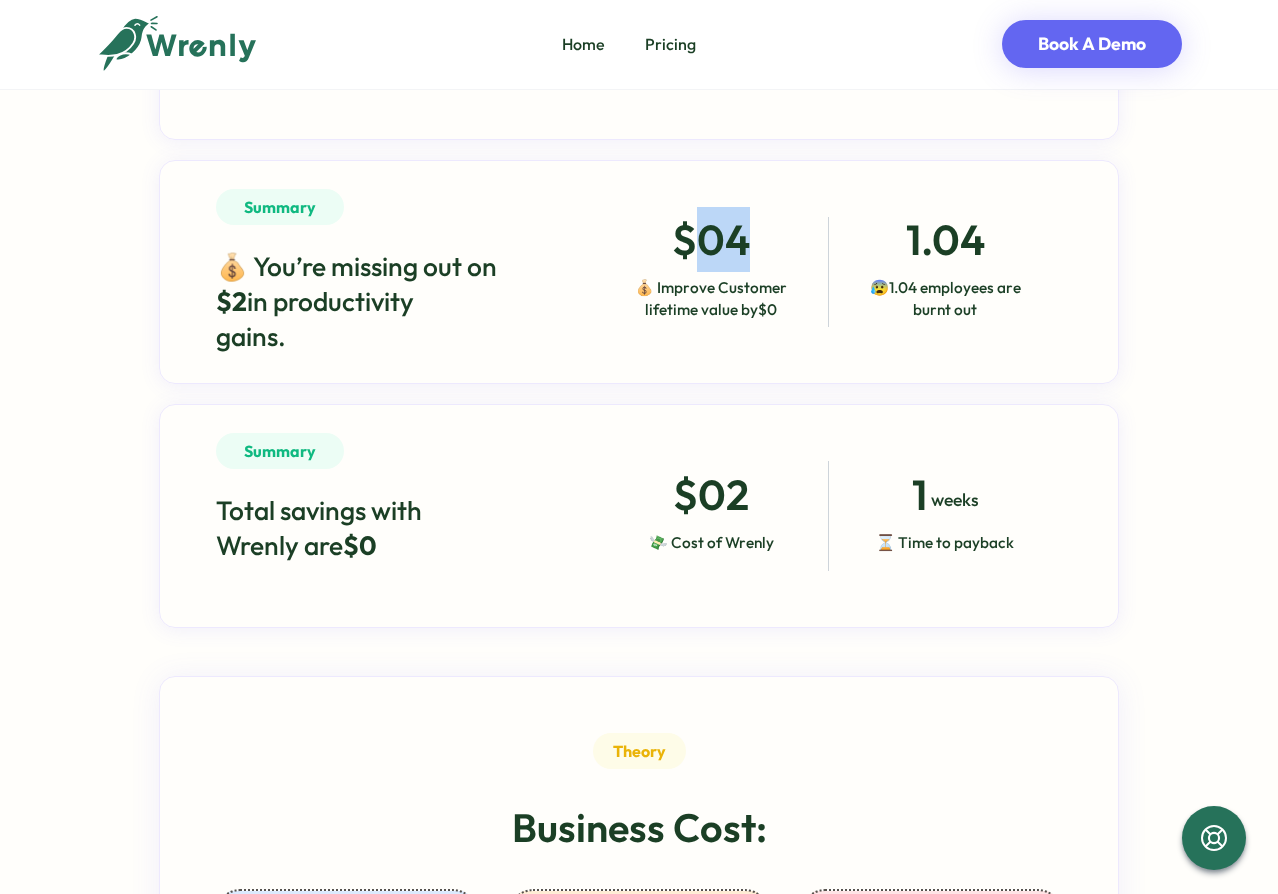 click on "$04" at bounding box center [710, 239] 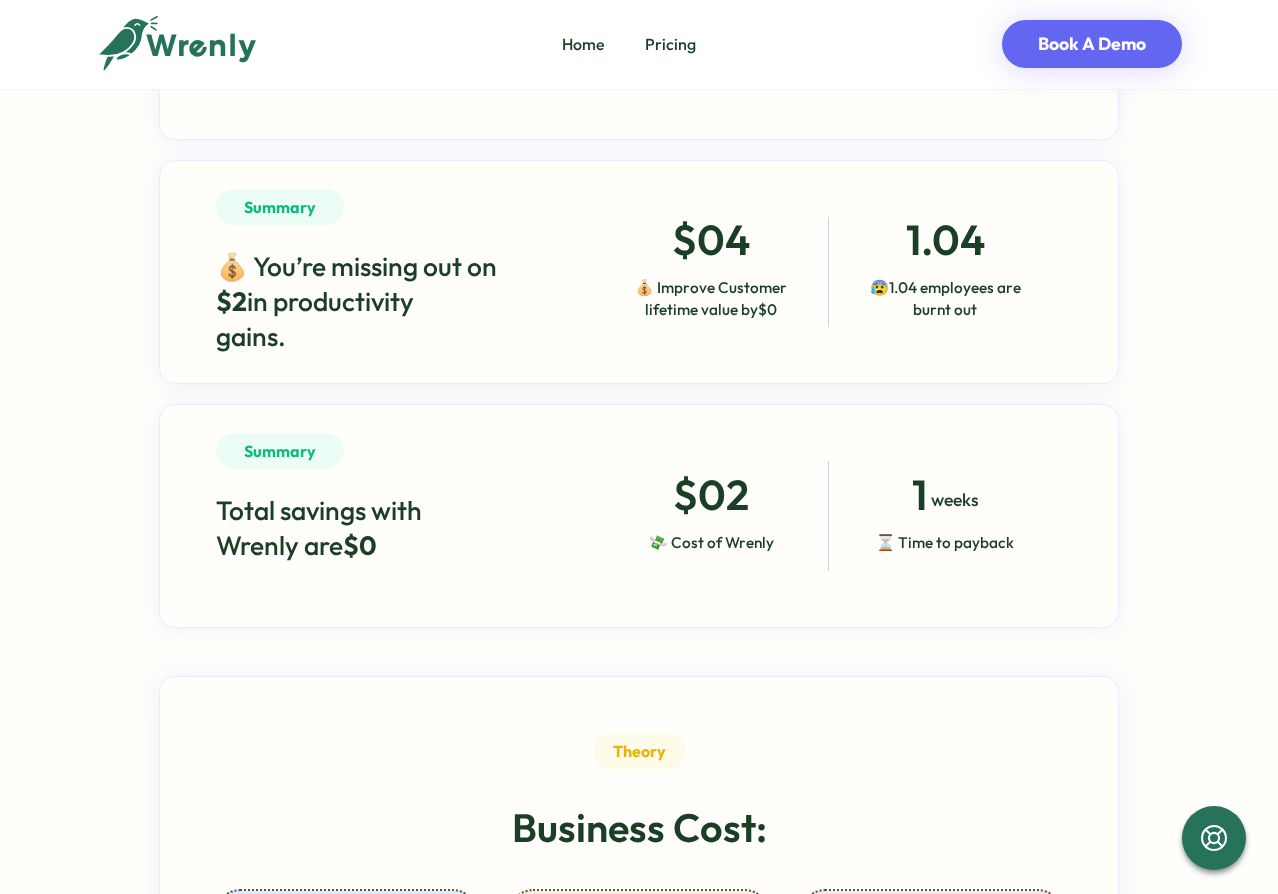 drag, startPoint x: 729, startPoint y: 247, endPoint x: 574, endPoint y: 313, distance: 168.46661 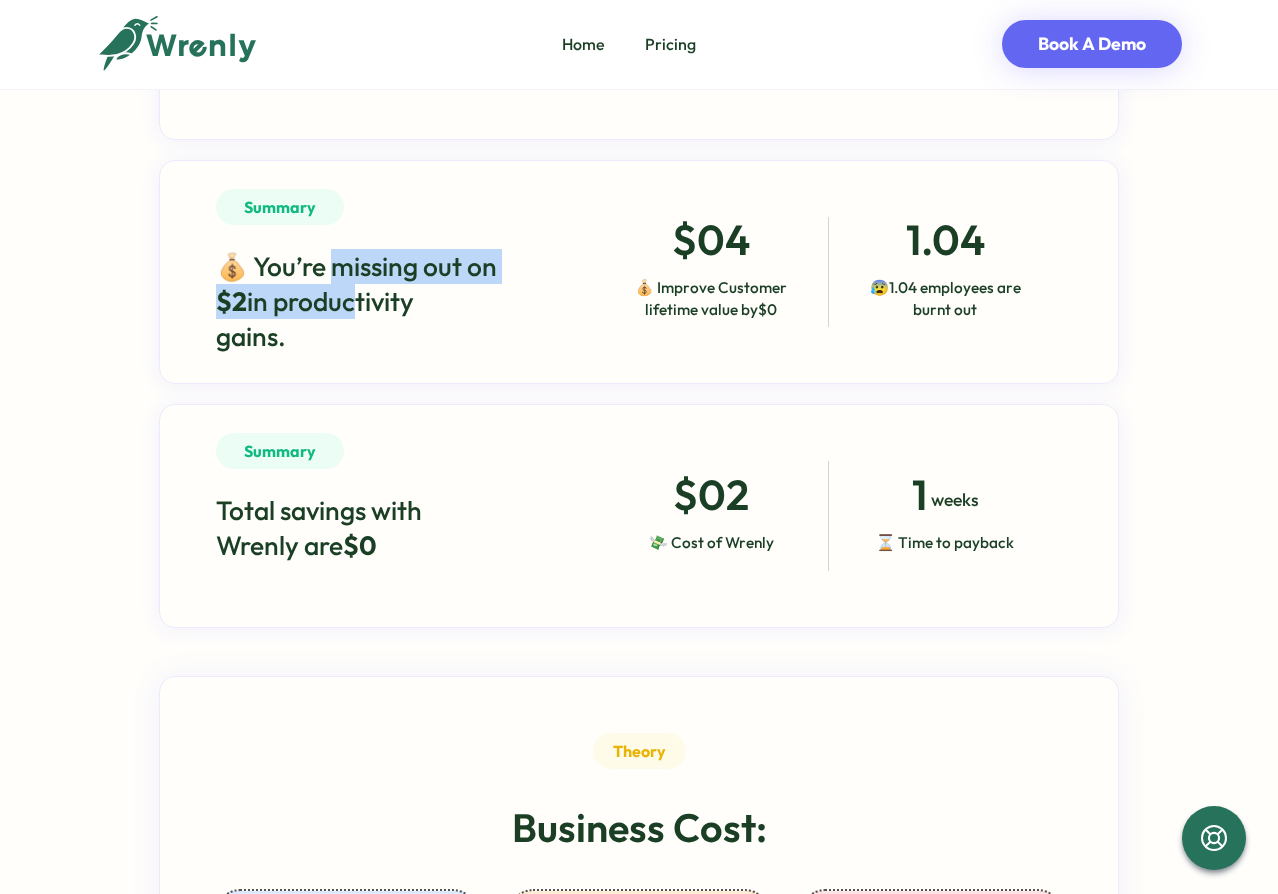 drag, startPoint x: 345, startPoint y: 278, endPoint x: 345, endPoint y: 316, distance: 38 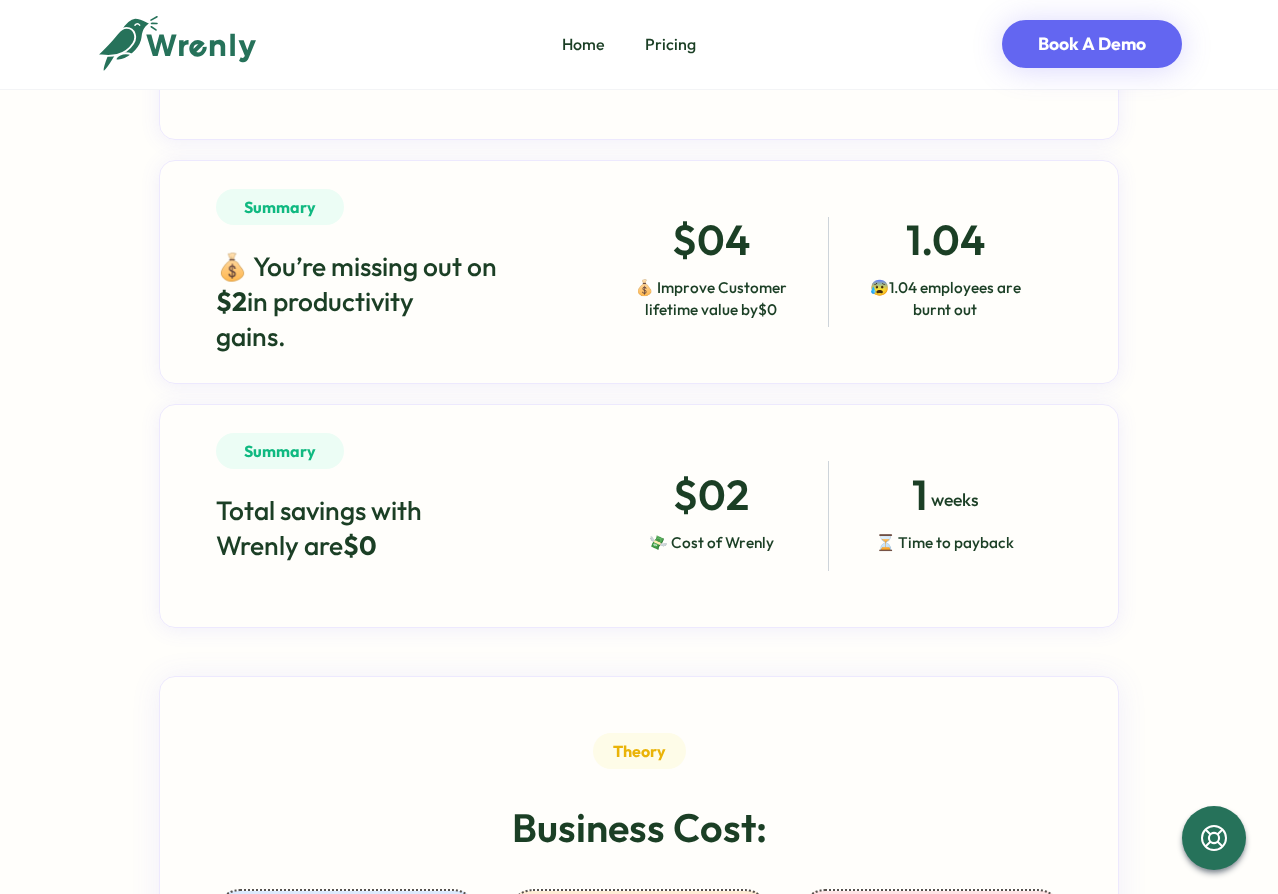 scroll, scrollTop: 360, scrollLeft: 0, axis: vertical 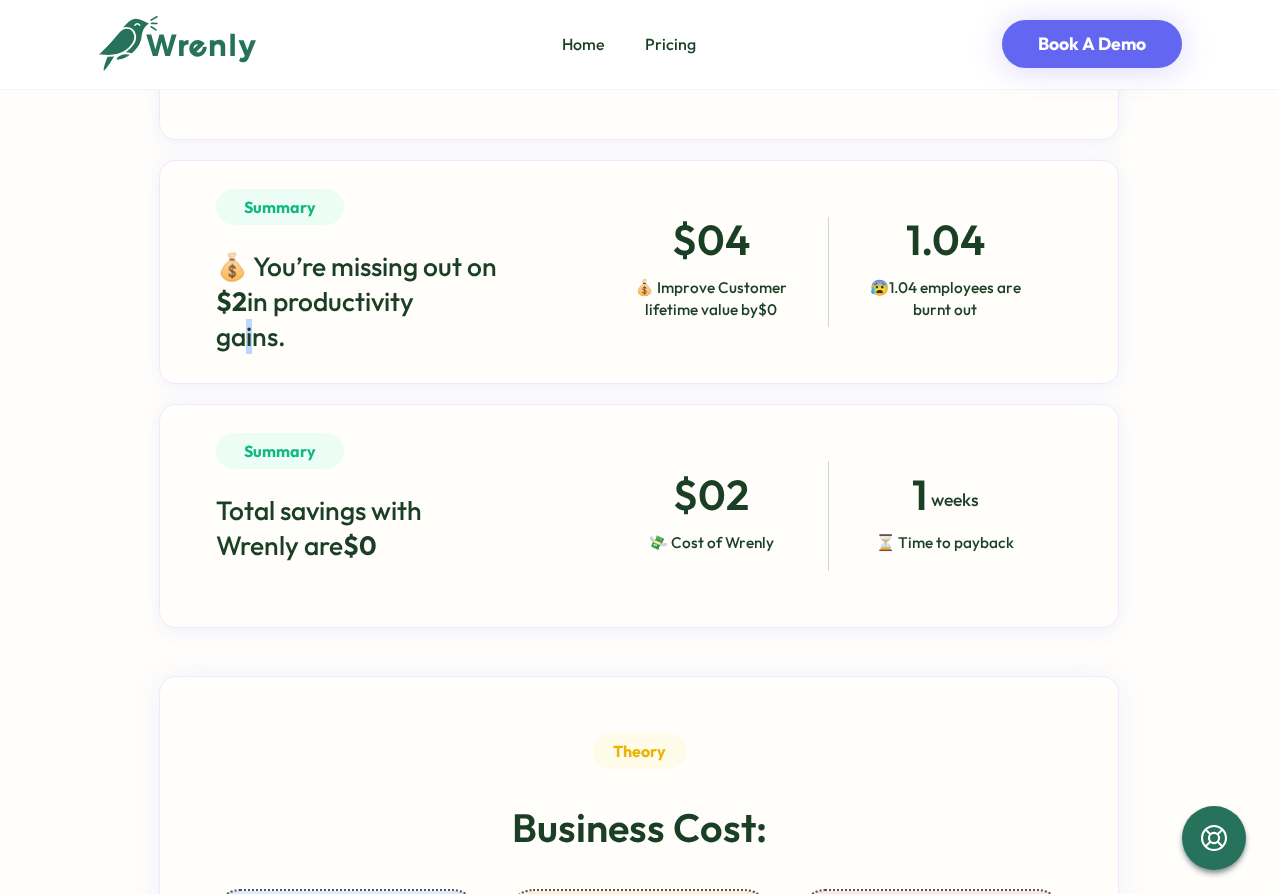 click on "💰 You’re missing out on    $2  in productivity   gains." at bounding box center [385, 302] 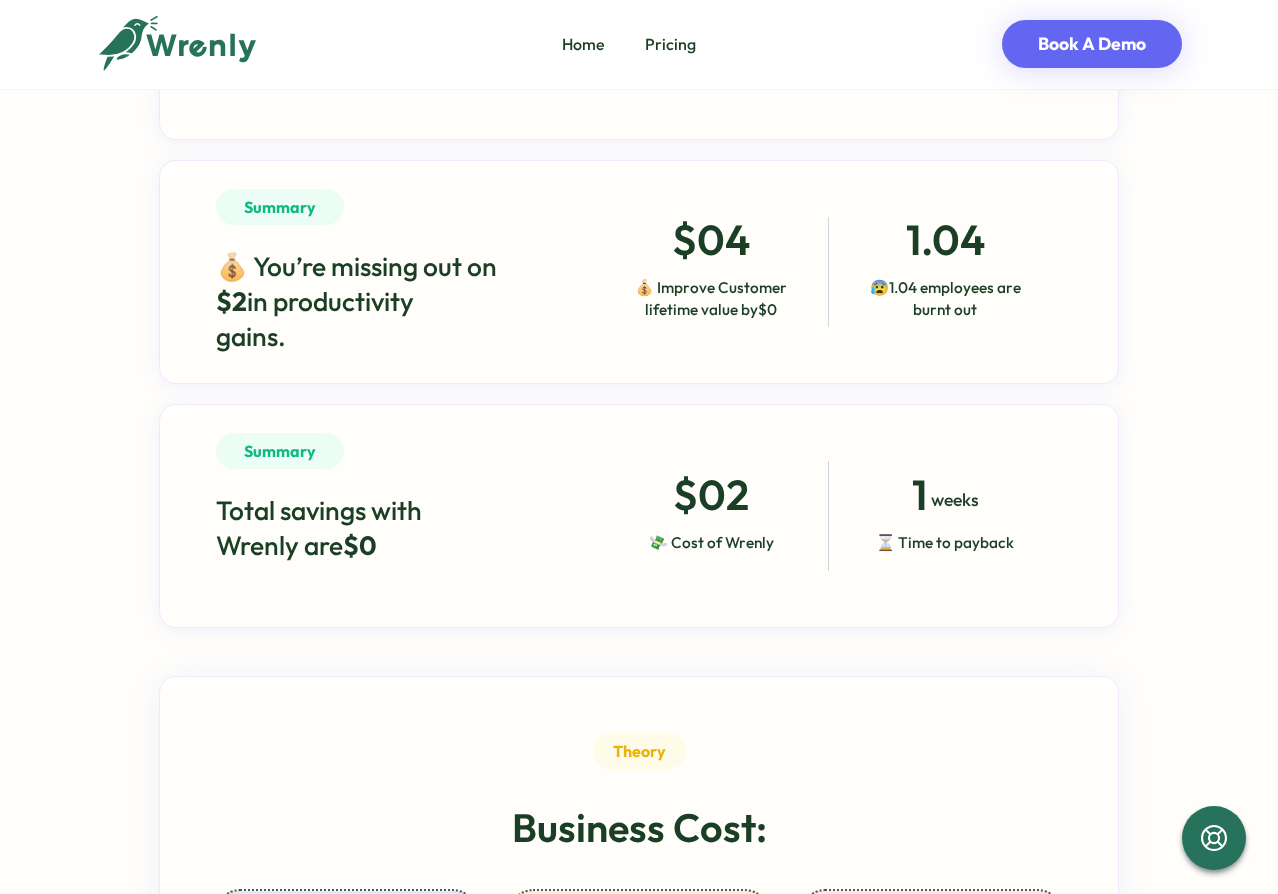 click on "💰 You’re missing out on    $2  in productivity   gains." at bounding box center [385, 302] 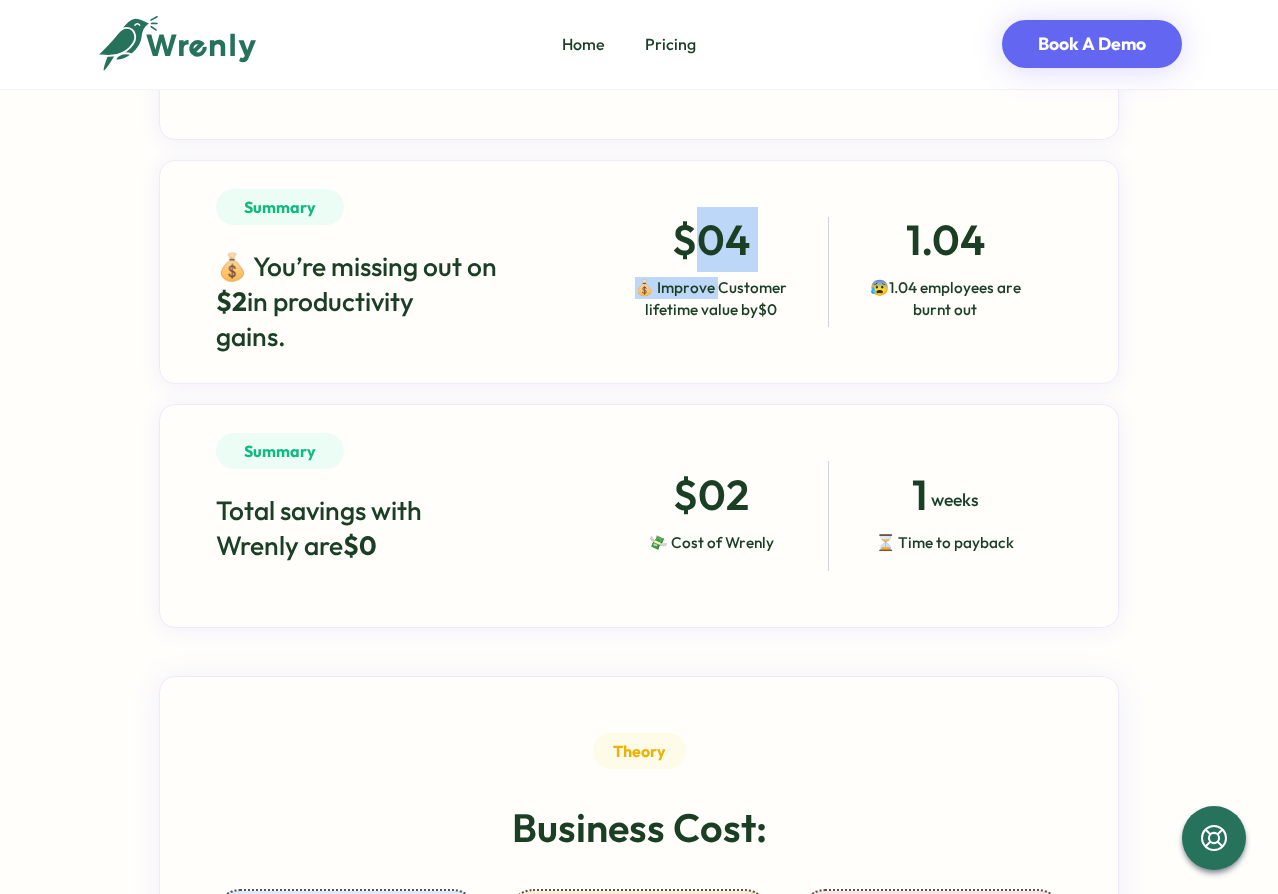 drag, startPoint x: 704, startPoint y: 255, endPoint x: 722, endPoint y: 284, distance: 34.132095 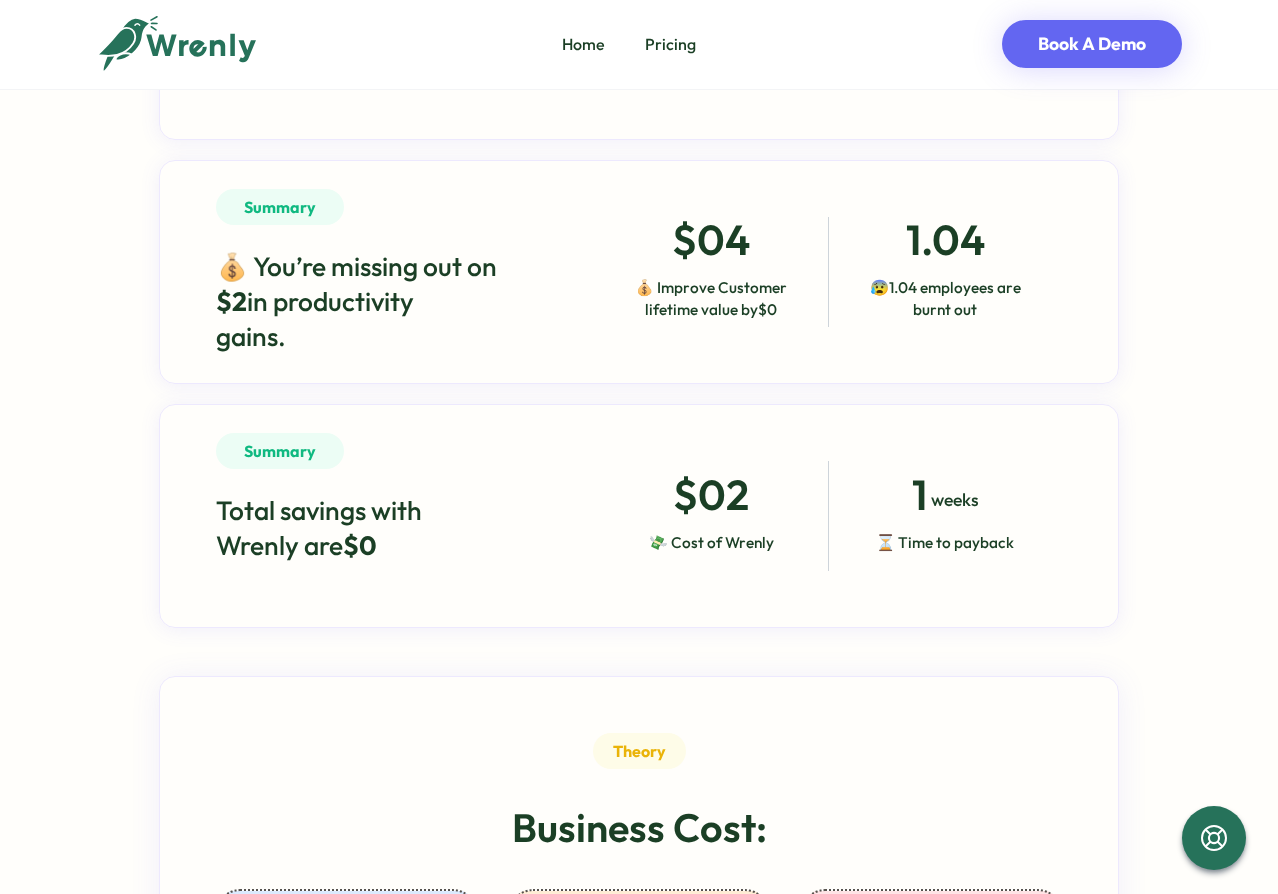 click on "💰 You’re missing out on    $2  in productivity   gains." at bounding box center (385, 302) 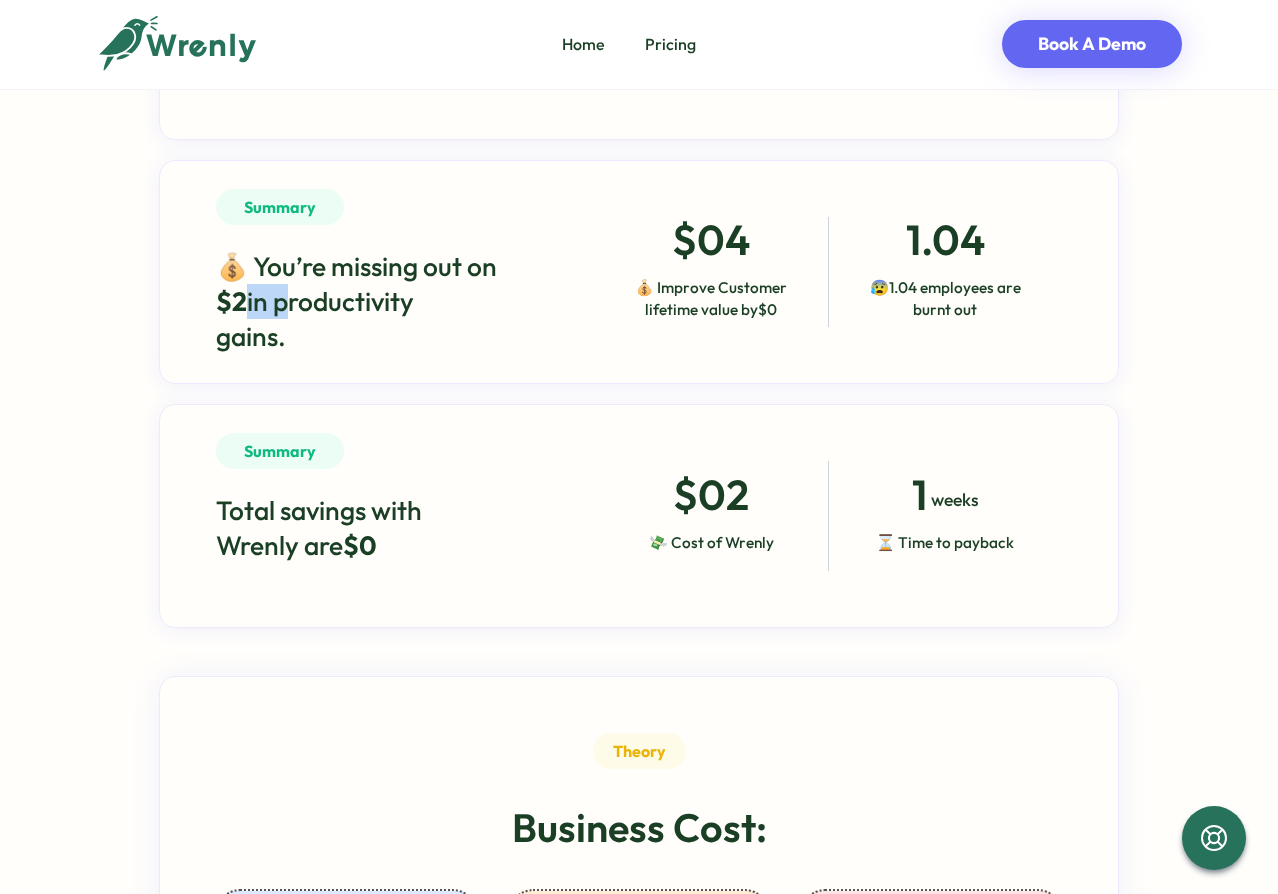 click on "💰 You’re missing out on    $2  in productivity   gains." at bounding box center (385, 302) 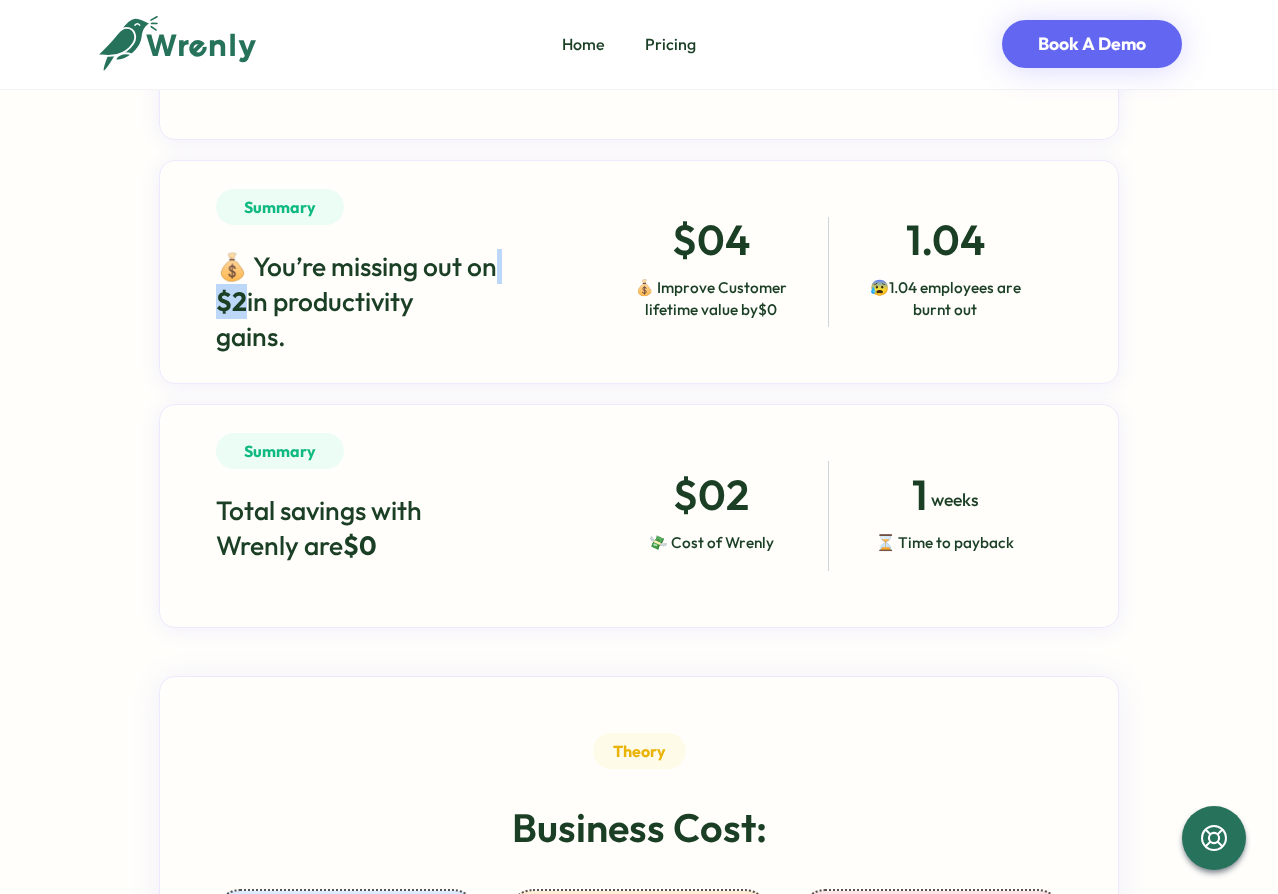 click on "💰 You’re missing out on    $2  in productivity   gains." at bounding box center [385, 302] 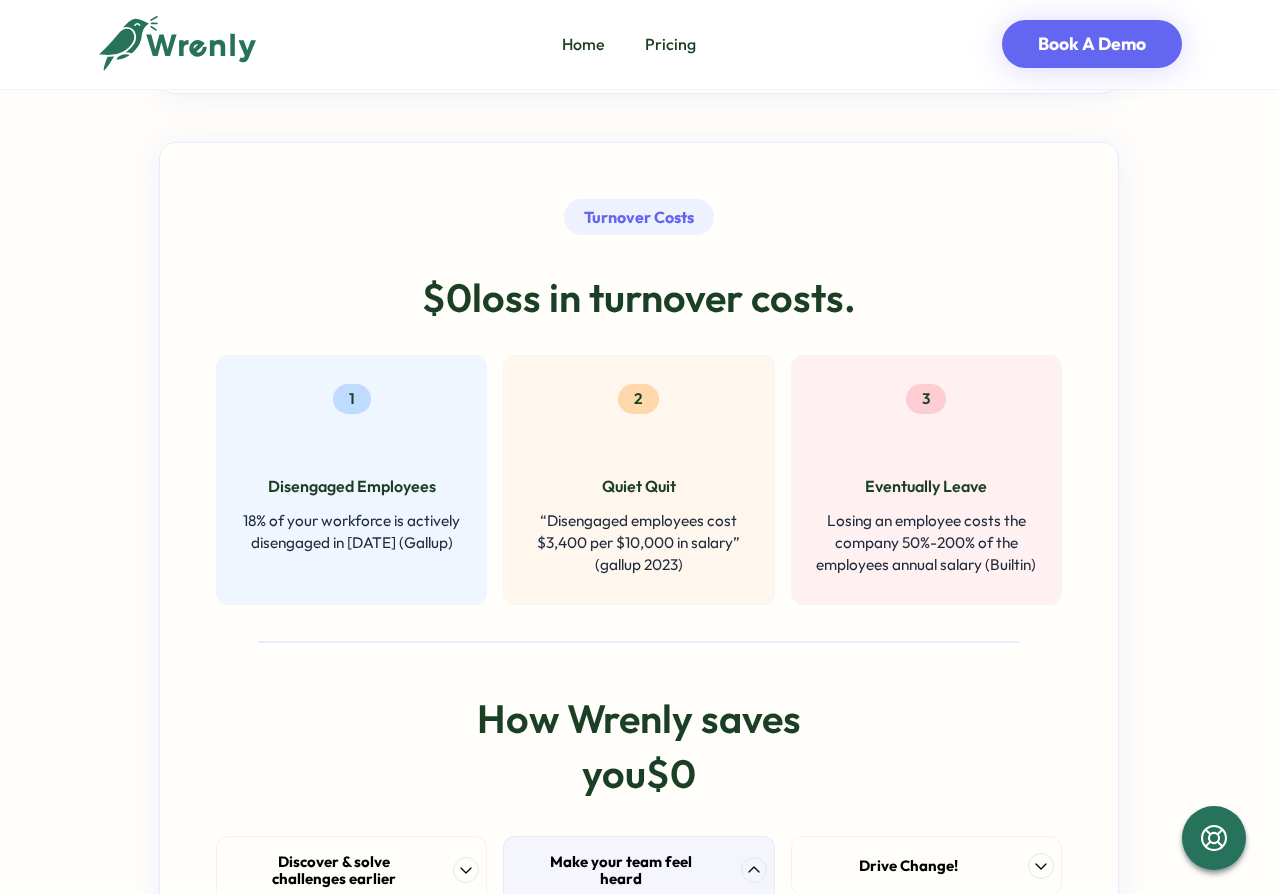 scroll, scrollTop: 2954, scrollLeft: 0, axis: vertical 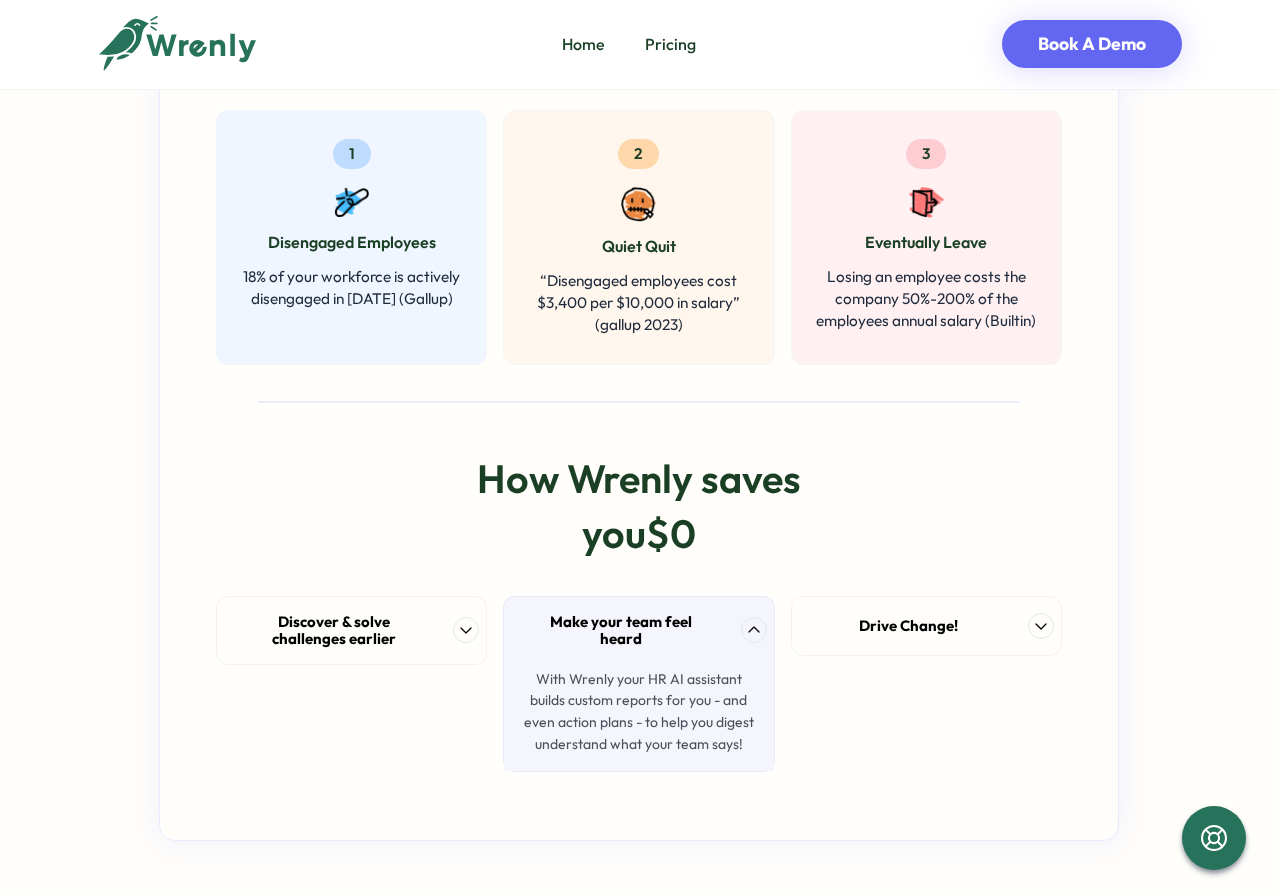 click on "Drive Change!" at bounding box center (926, 626) 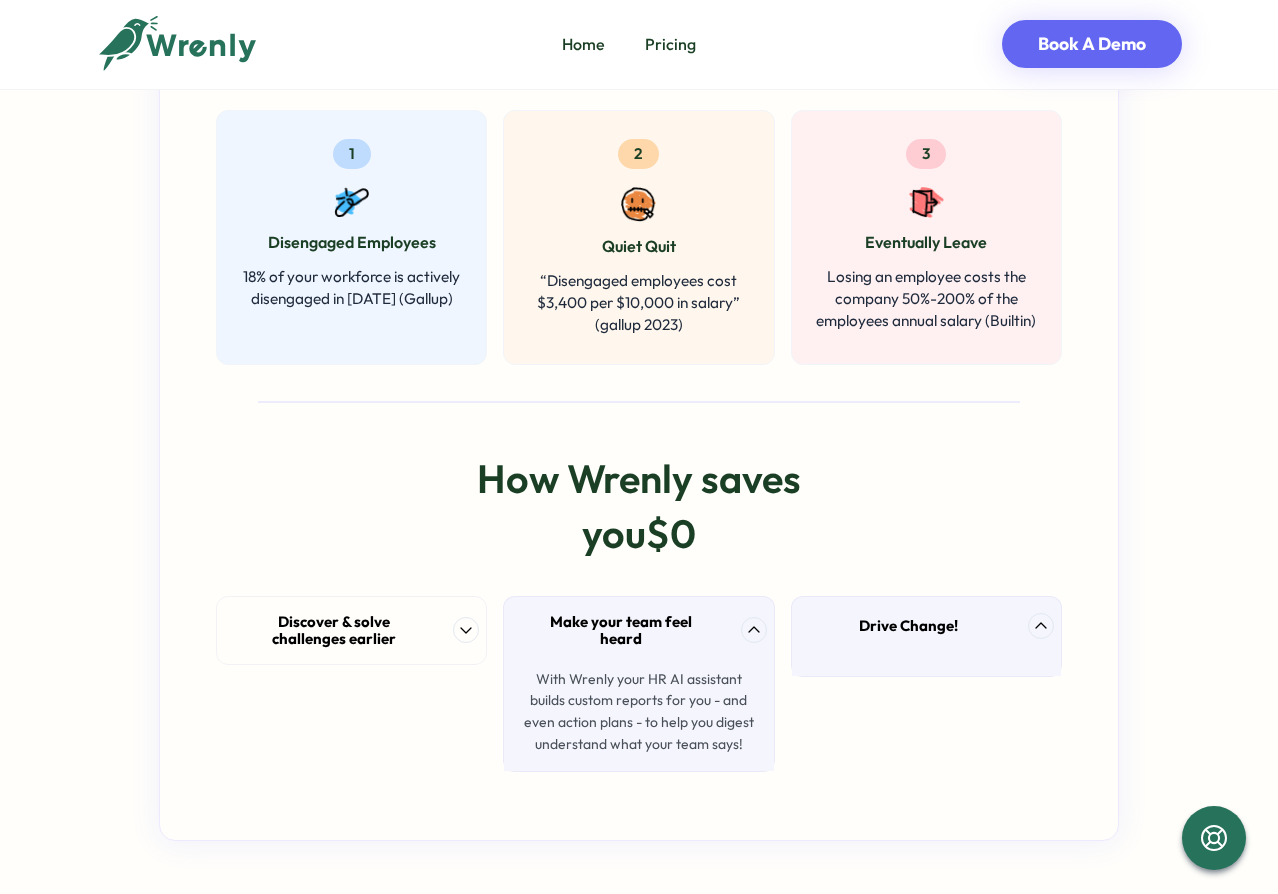 click on "Drive Change!" at bounding box center [926, 626] 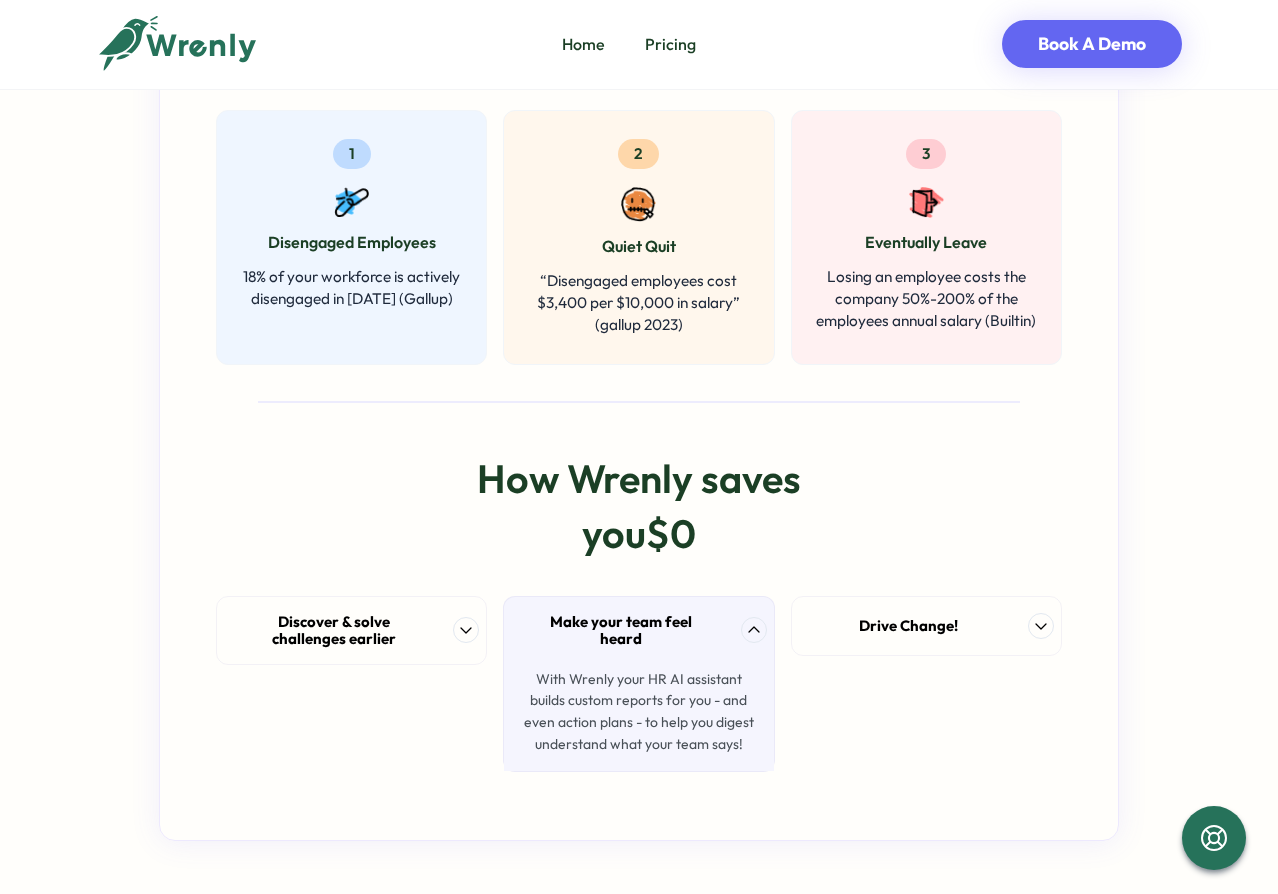 click on "Your Summary Summary 💰 Save  $0    in turnover costs 0.2 😴  0.2   employees are    quiet quitting 1.04 😪  1.04   employees are    disengaged Summary 💰 You’re missing out on    $2  in productivity   gains. $04 💰 Improve Customer lifetime value by  $0 1.04 😰  1.04   employees are    burnt out Summary Total savings with   Wrenly are  $0 $02 💸 Cost of Wrenly 1 weeks ⏳ Time to payback Theory Business Cost: 1 - Problem Starts Disengaged Team member feels unappreciated or undertrained “My Work isn’t Valued. I don’t feel appreciated by my colleagues” Vincenzo “We’re discovering challenges too late! 2 - Things go unresolved Unproductive Decides to put in minimal effort (quiet quit) “Why am I working so hard? It’s not noticed” Vincenzo “We’re discovering challenges too late! 3 - Turnover Quit You pay the extra costs of recruiting, rehiring, training “I can find somewhere better to spend my effort” Vincenzo “We’re discovering challenges too late! Productivity Loss 1" at bounding box center (639, -983) 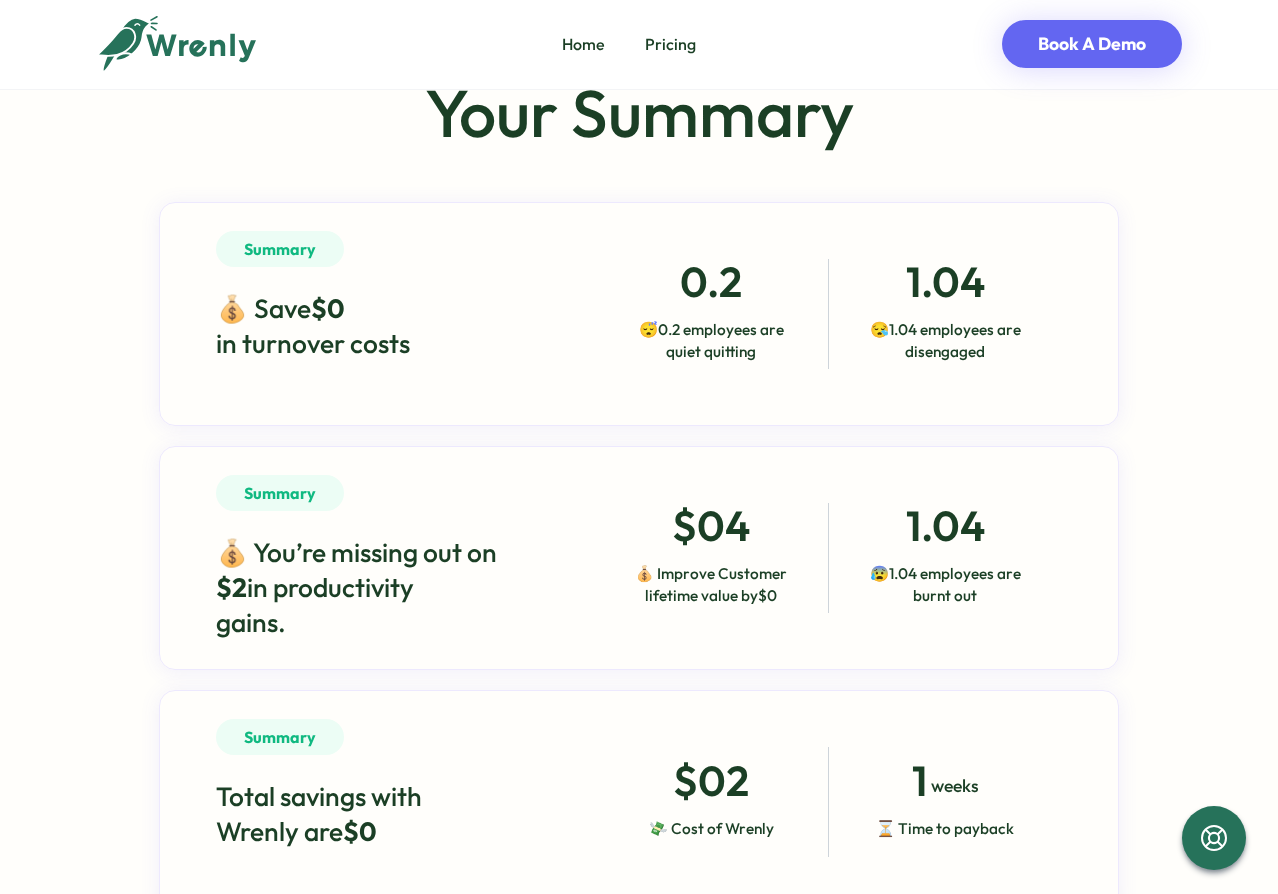 scroll, scrollTop: 0, scrollLeft: 0, axis: both 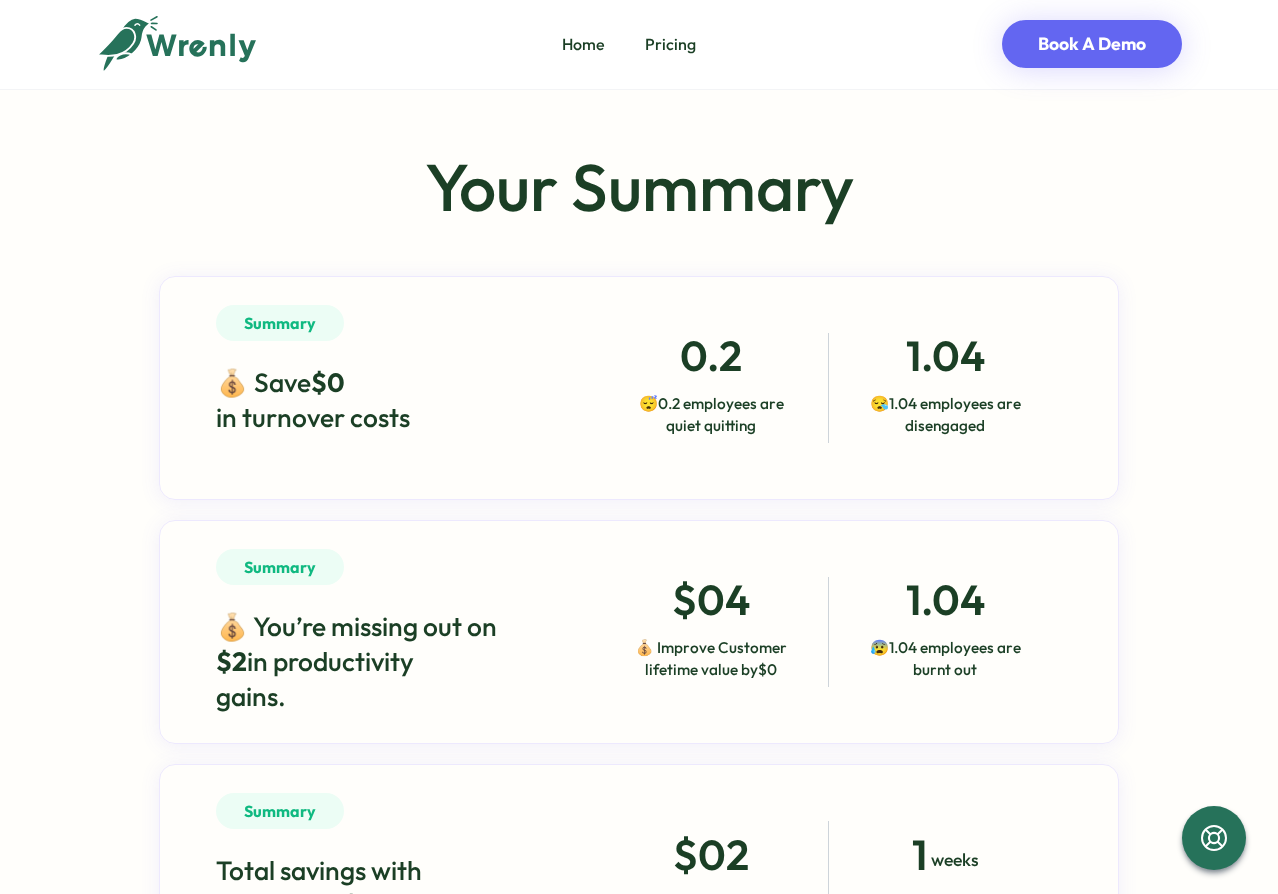 click on "0.2" at bounding box center (710, 355) 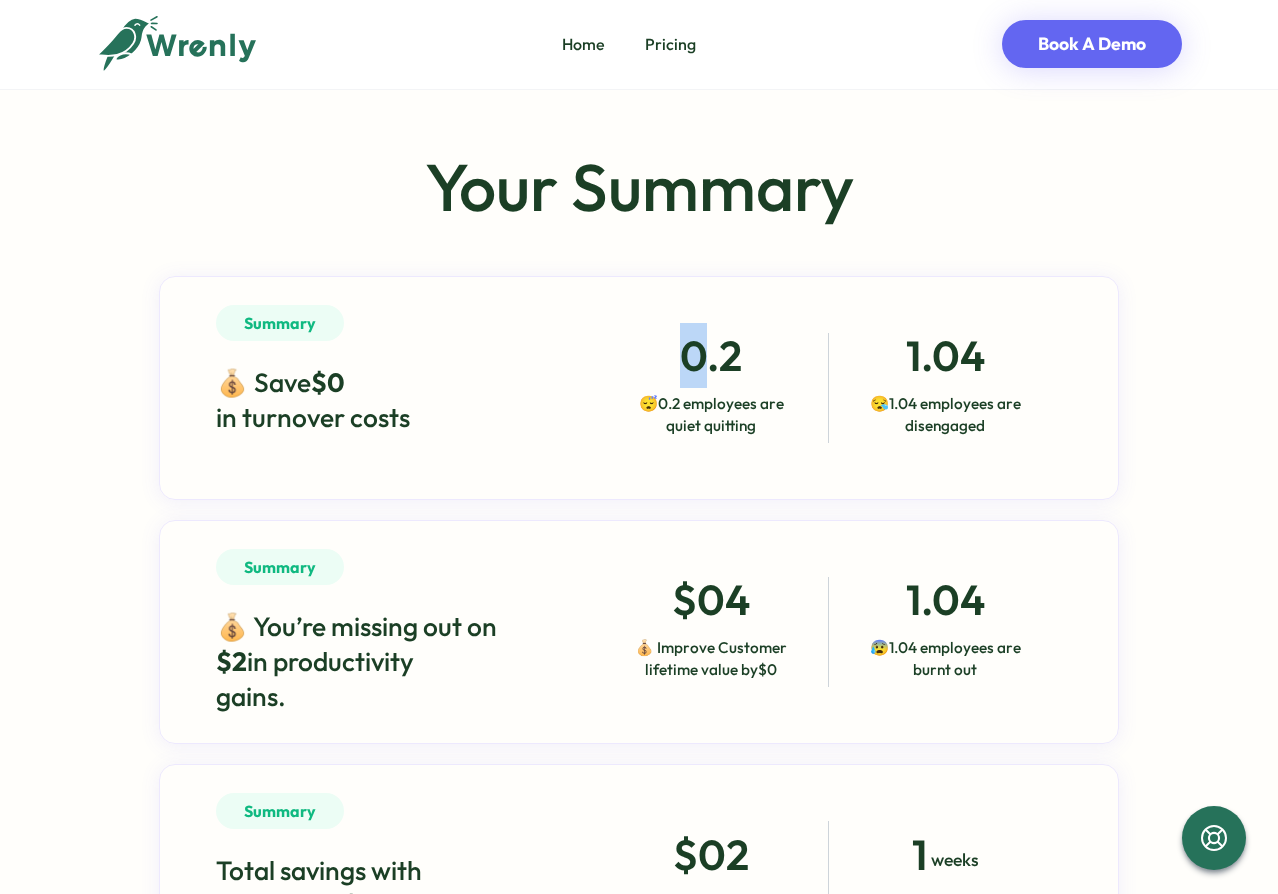 click on "0.2" at bounding box center (710, 355) 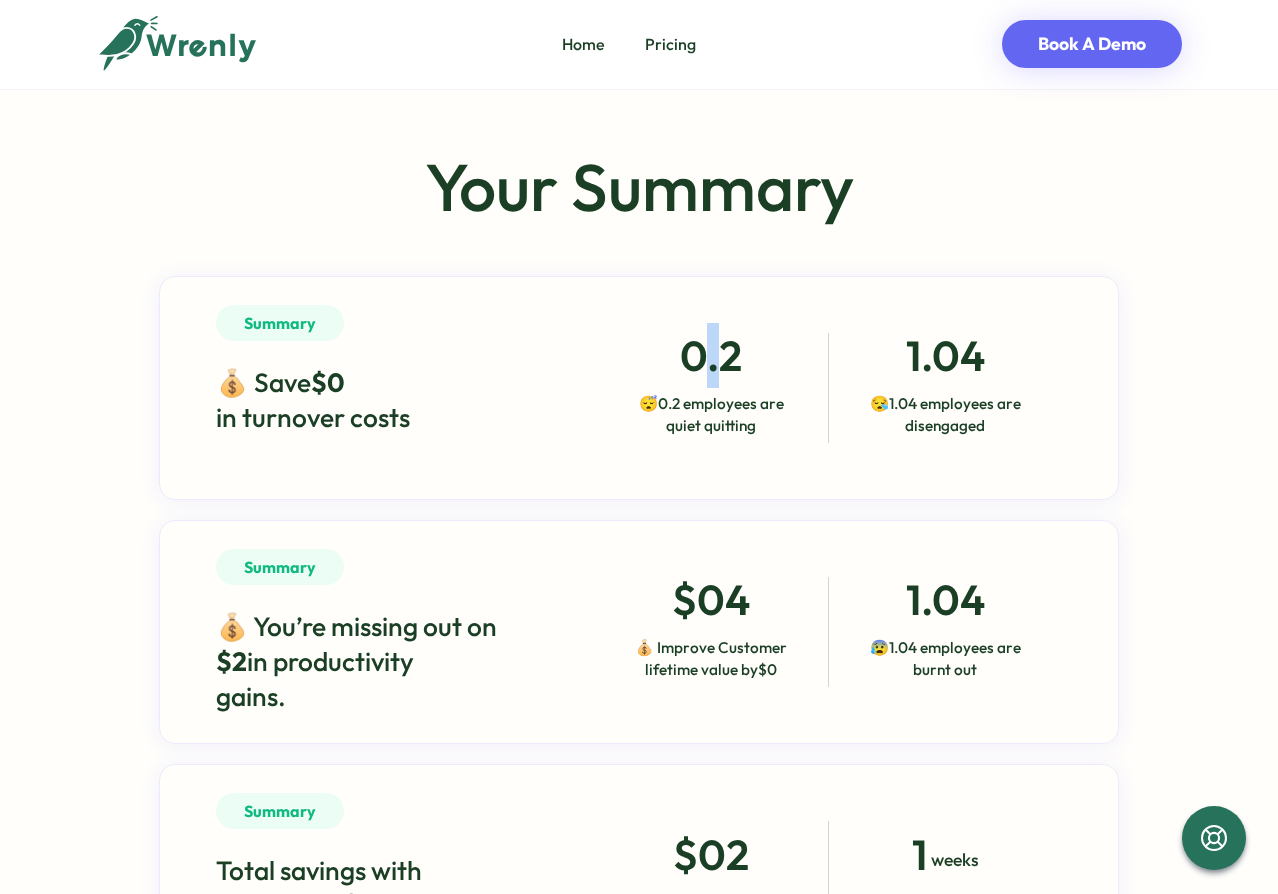 click on "0.2" at bounding box center (710, 355) 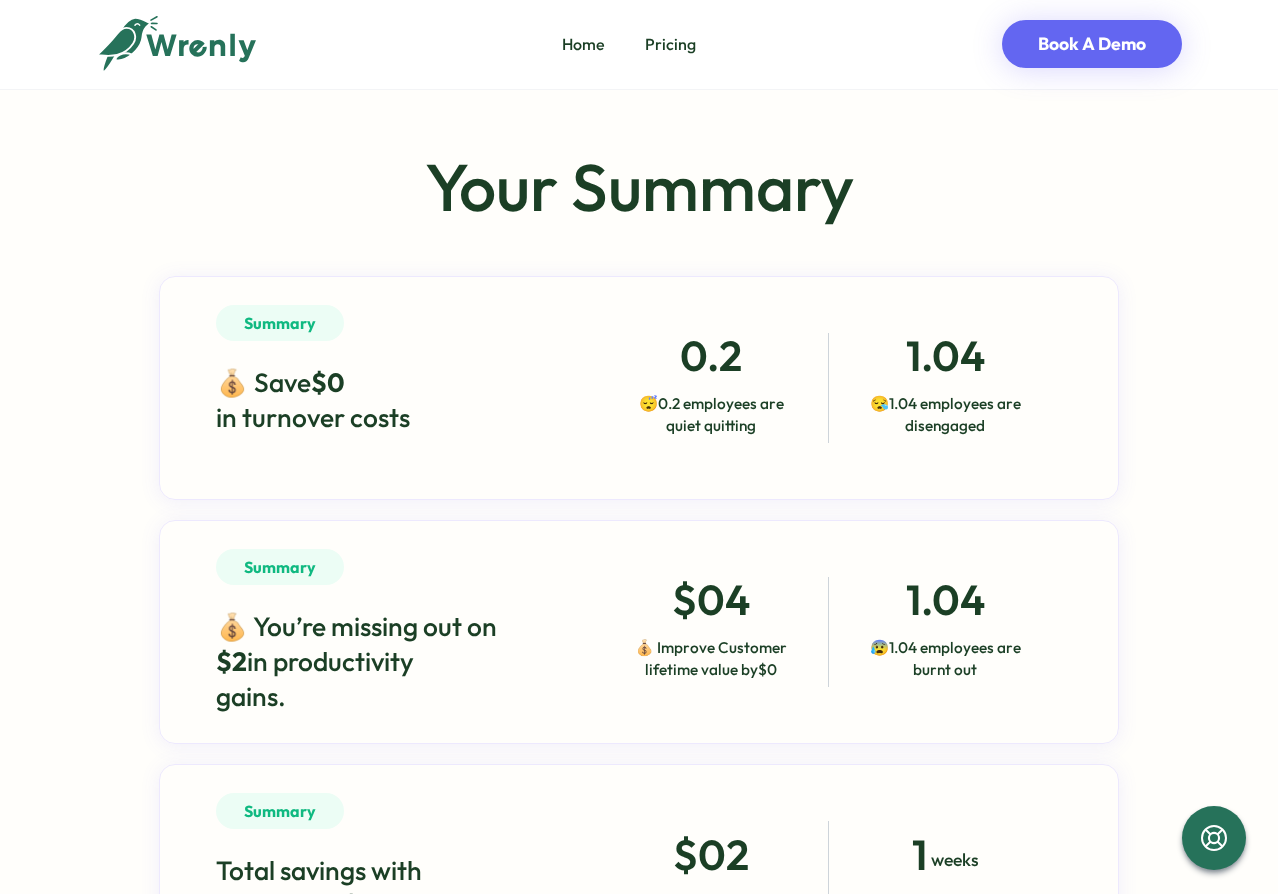 click on "0.2" at bounding box center (710, 355) 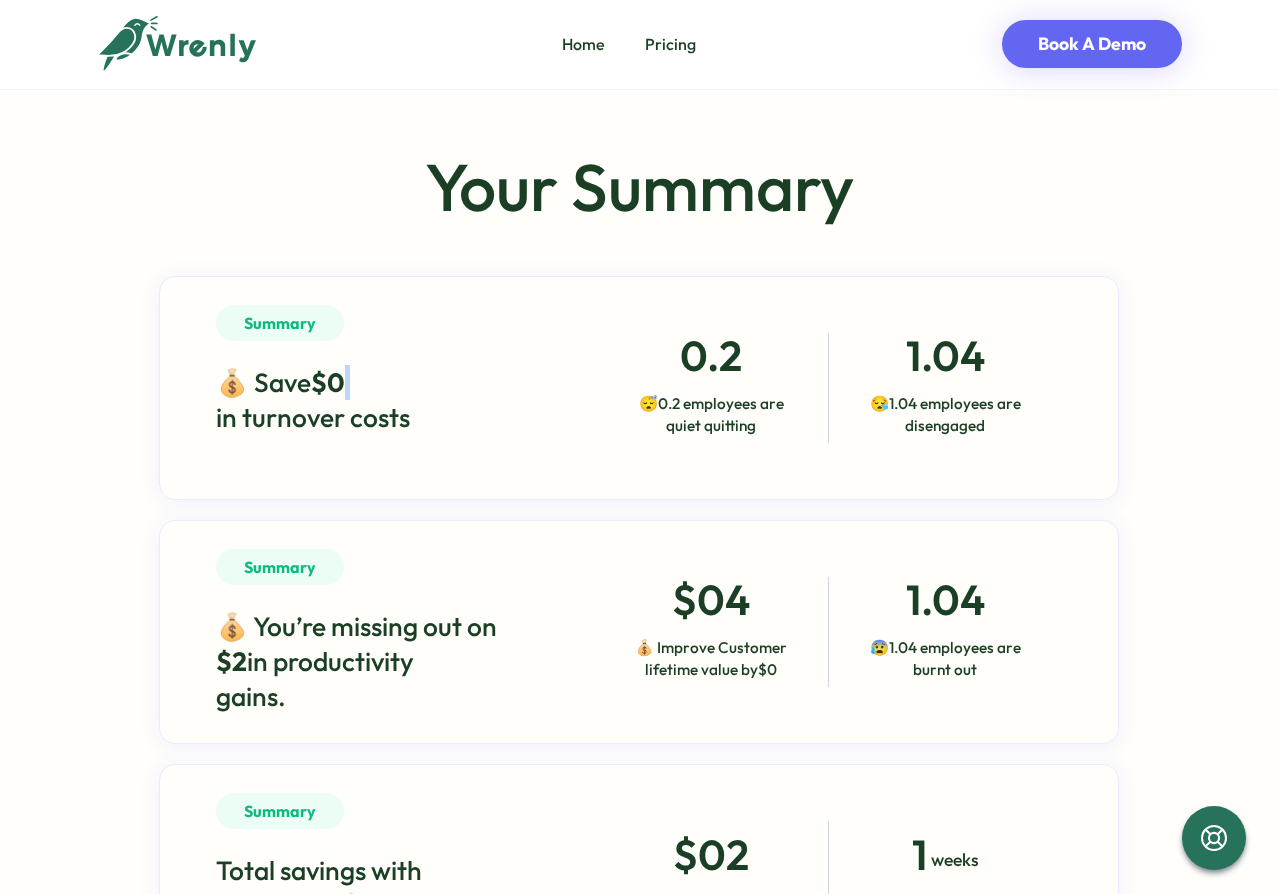 drag, startPoint x: 358, startPoint y: 405, endPoint x: 336, endPoint y: 401, distance: 22.36068 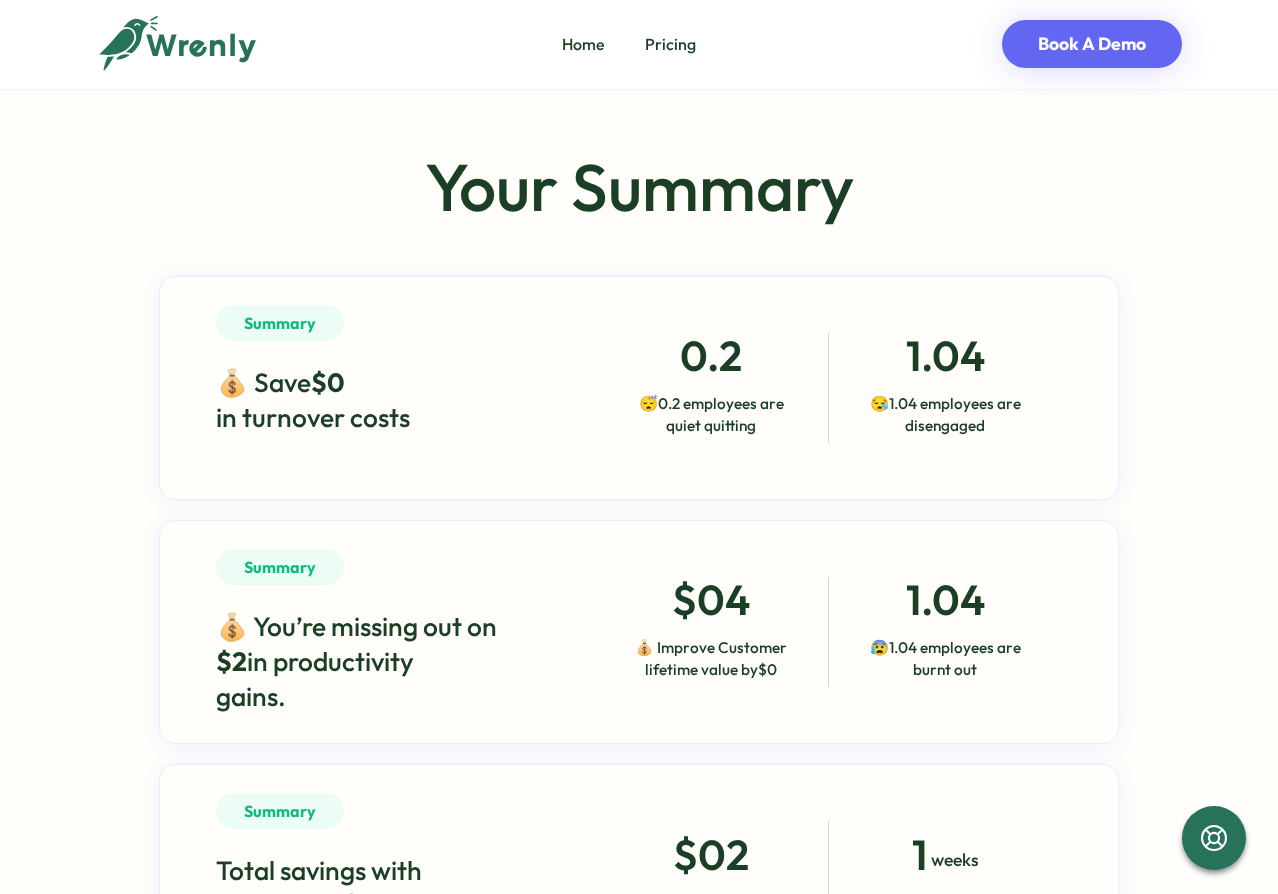 click on "💰 Save  $0    in turnover costs" at bounding box center [385, 400] 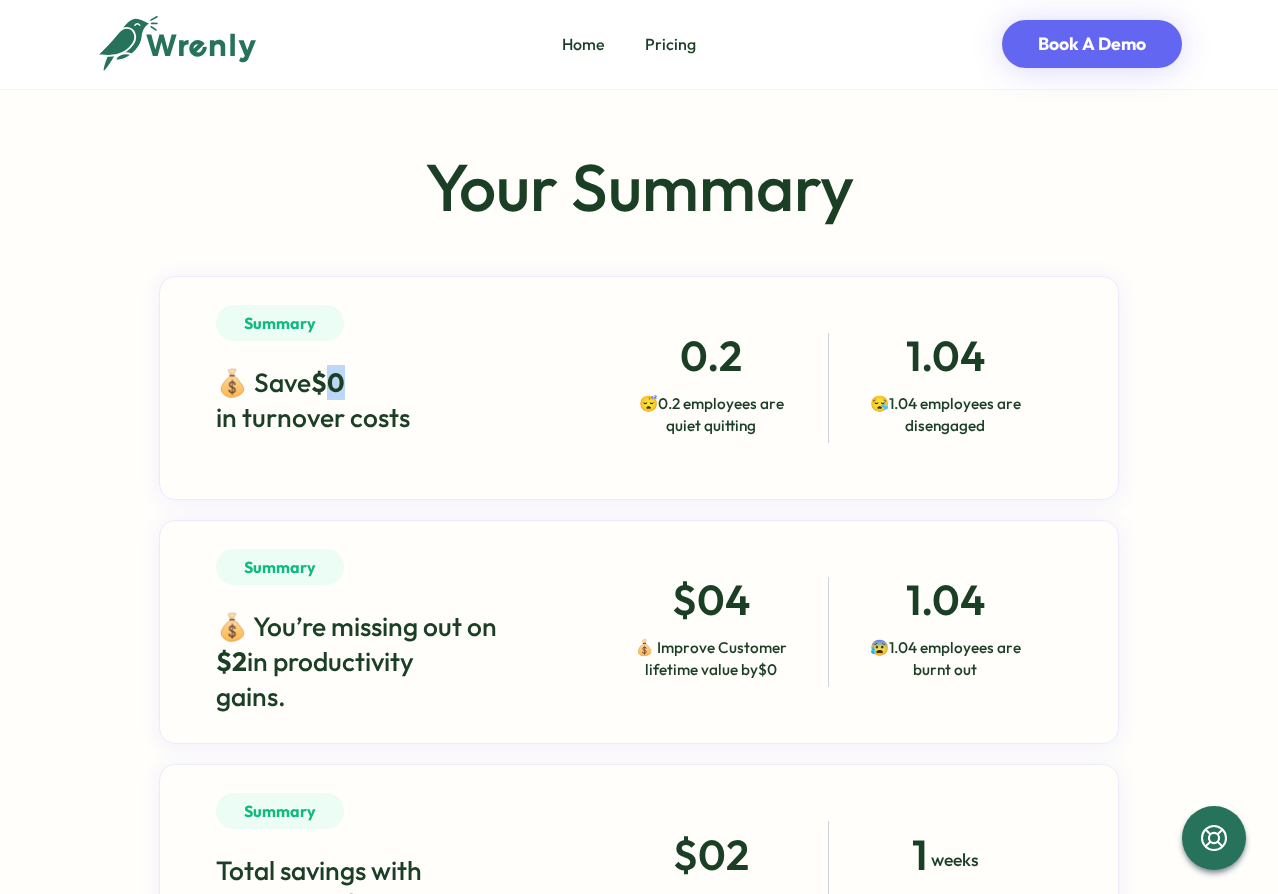 click on "$0" at bounding box center [328, 382] 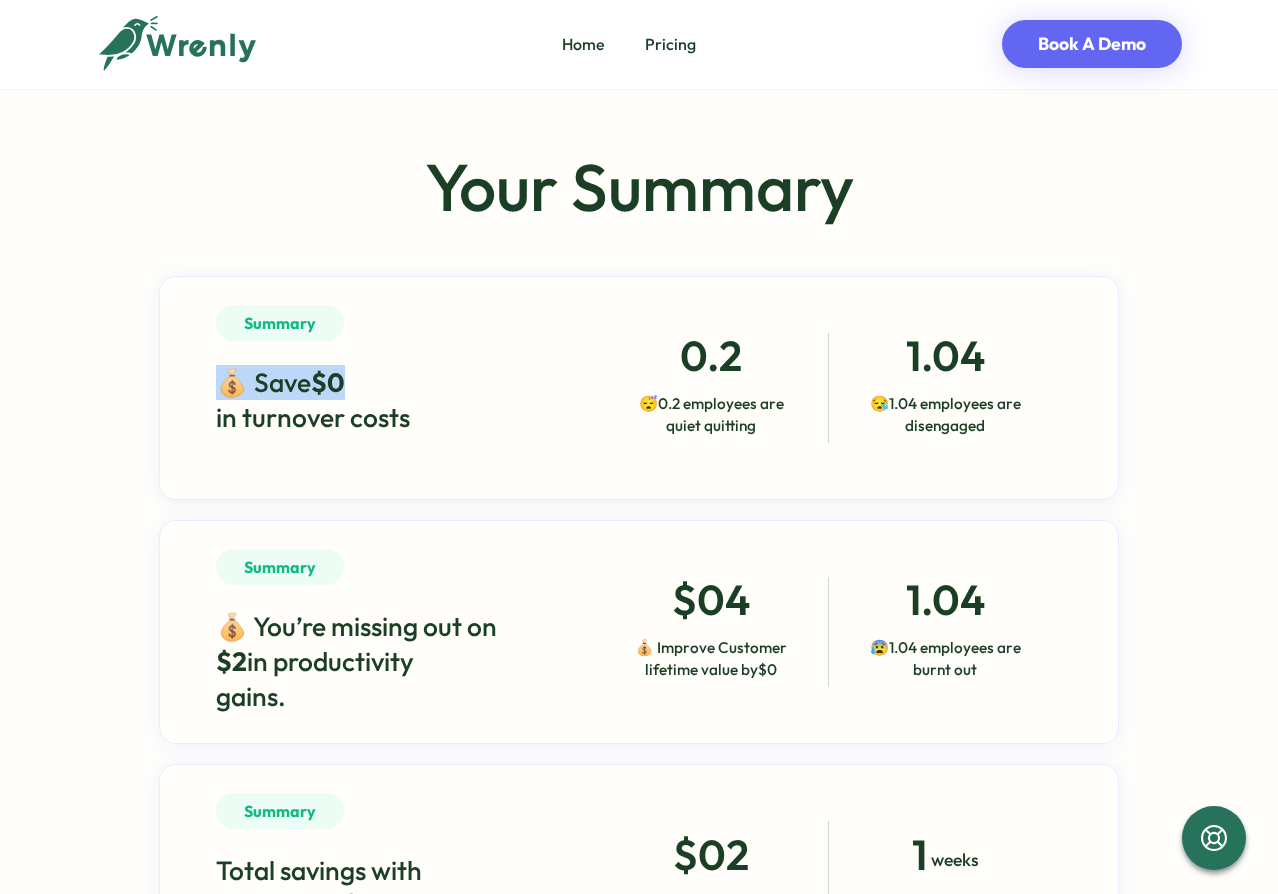 click on "$0" at bounding box center [328, 382] 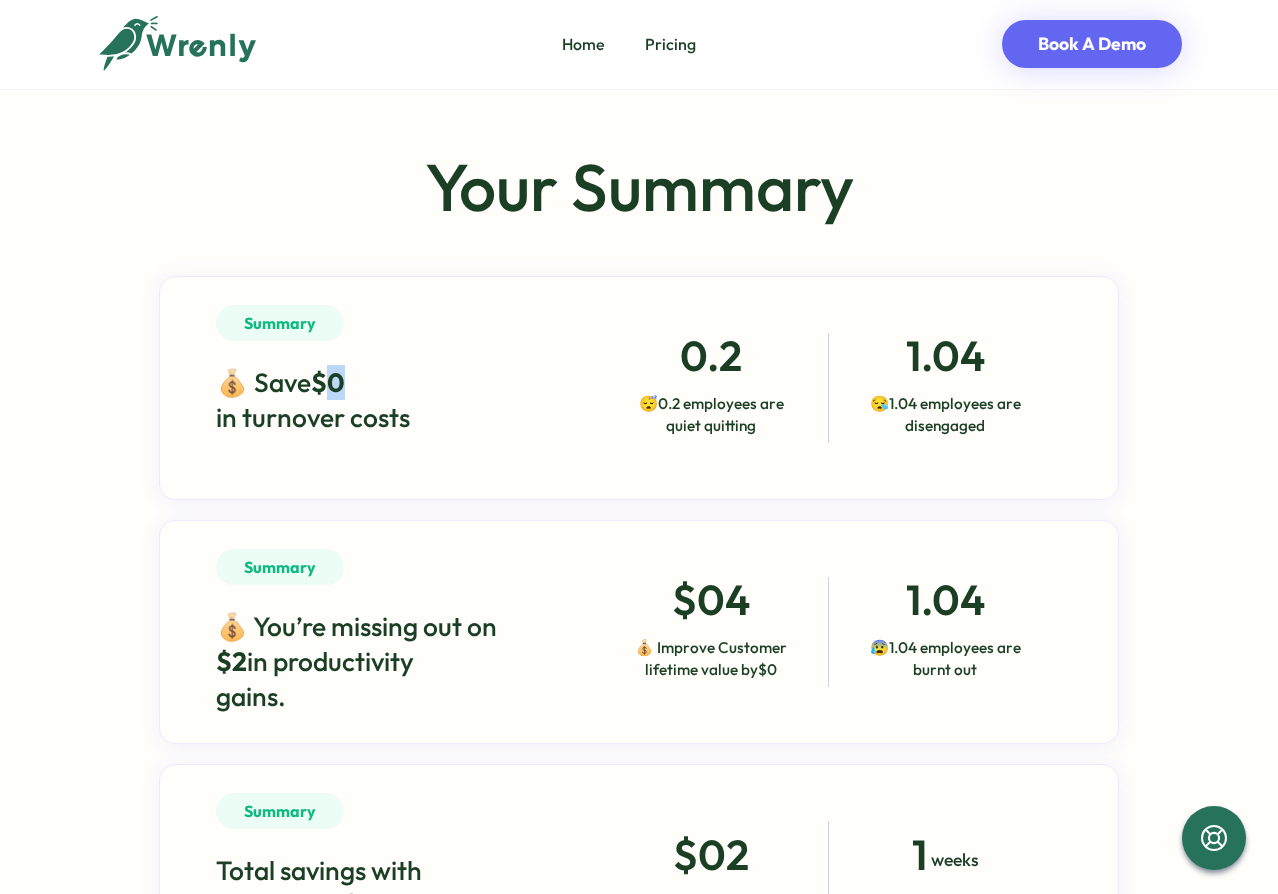 drag, startPoint x: 328, startPoint y: 385, endPoint x: 327, endPoint y: 429, distance: 44.011364 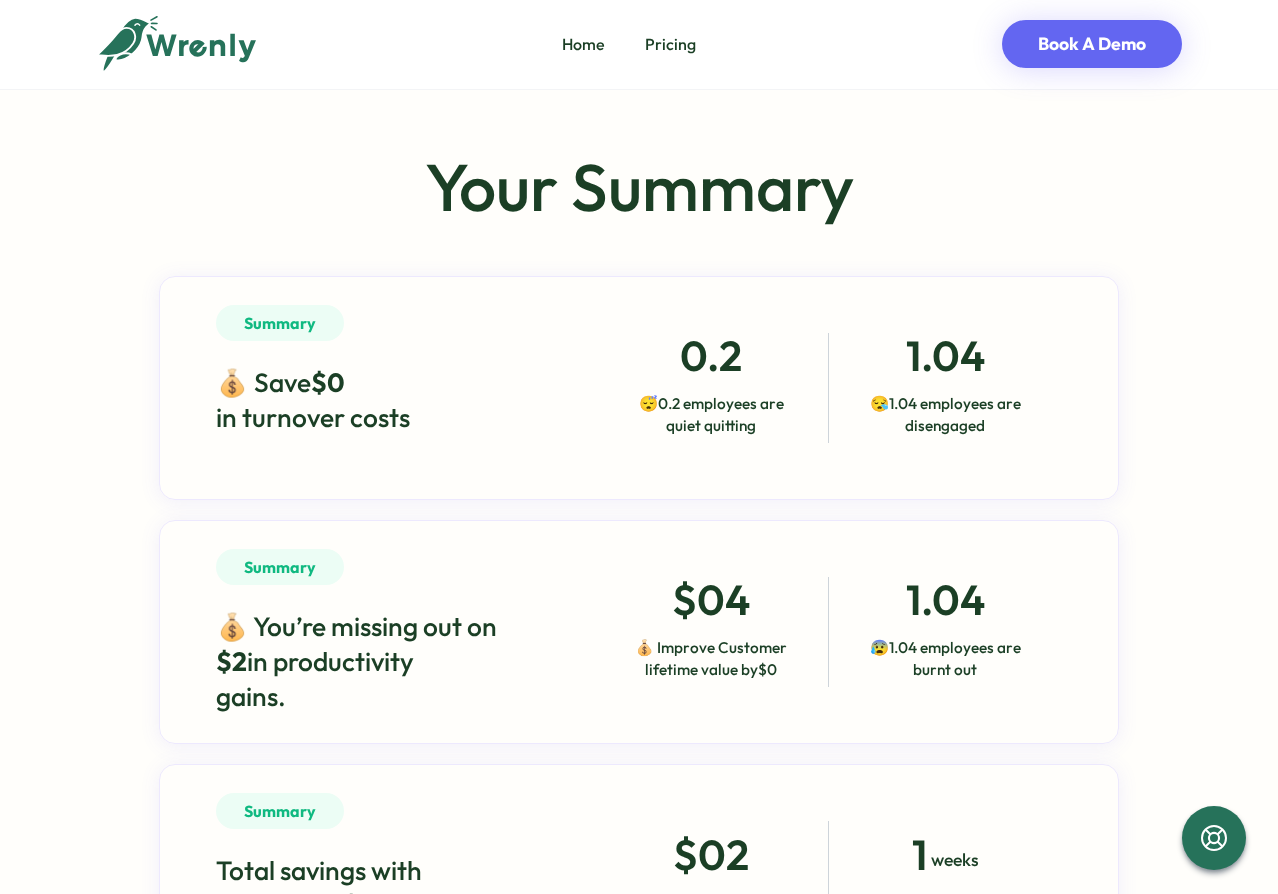 click on "💰 Save  $0    in turnover costs" at bounding box center (385, 400) 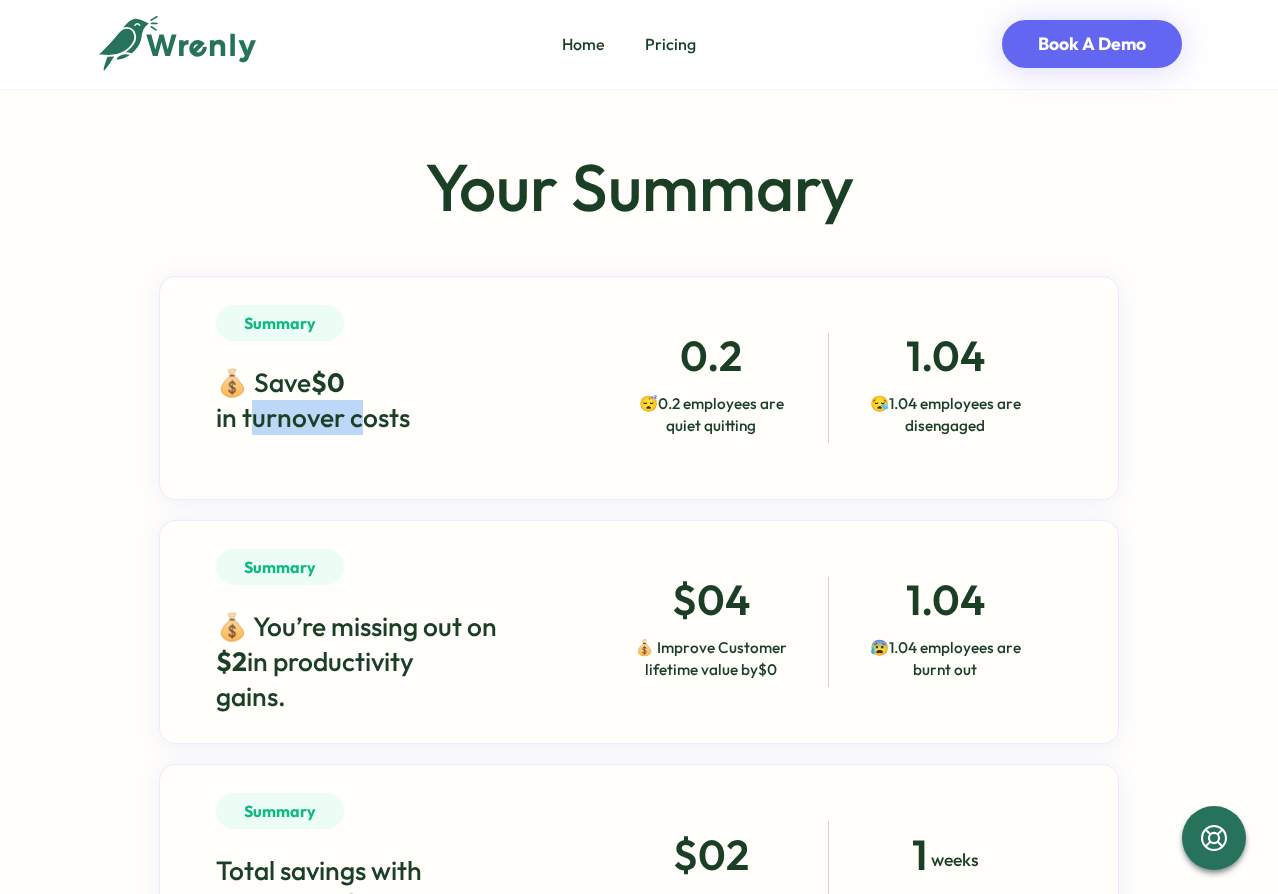 click on "💰 Save  $0    in turnover costs" at bounding box center (385, 400) 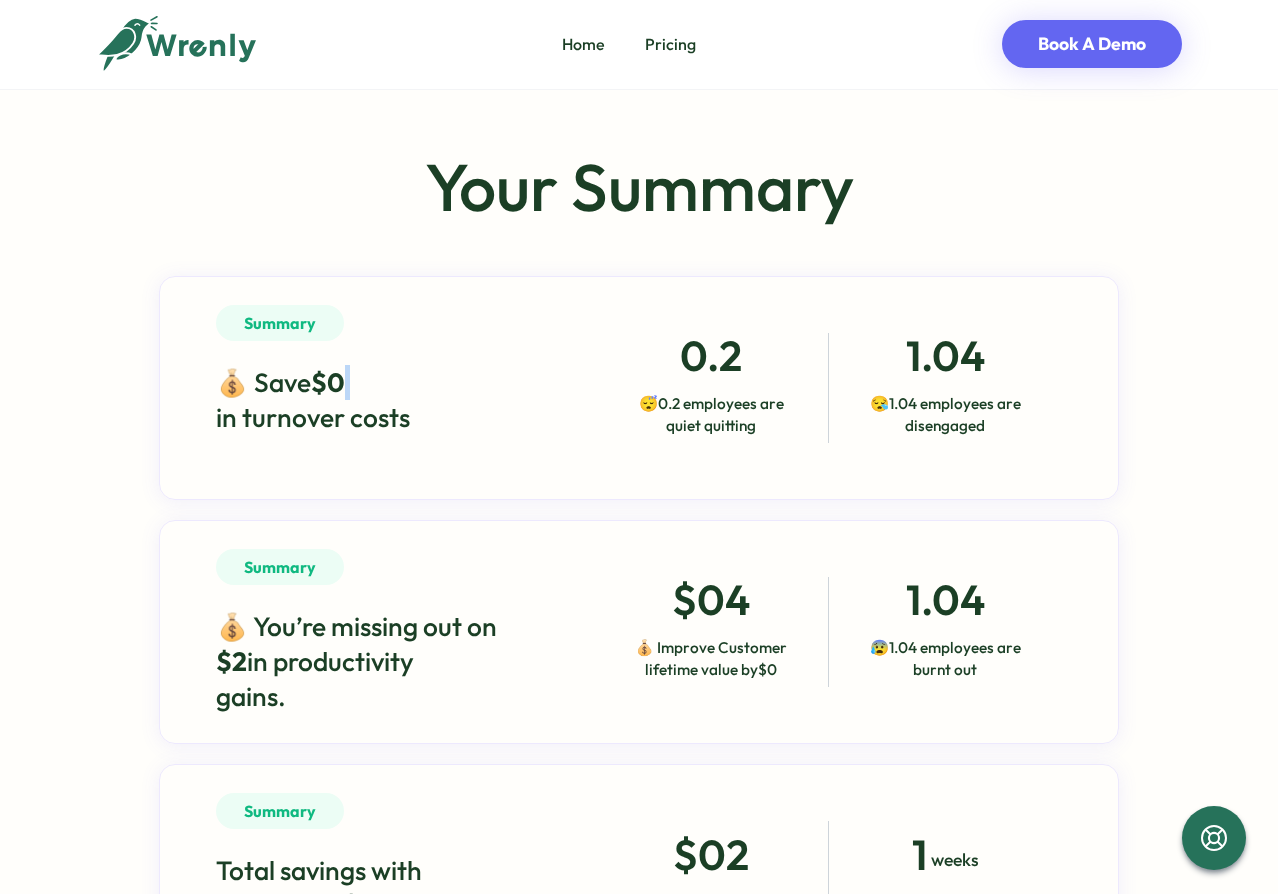 click on "💰 Save  $0    in turnover costs" at bounding box center [385, 400] 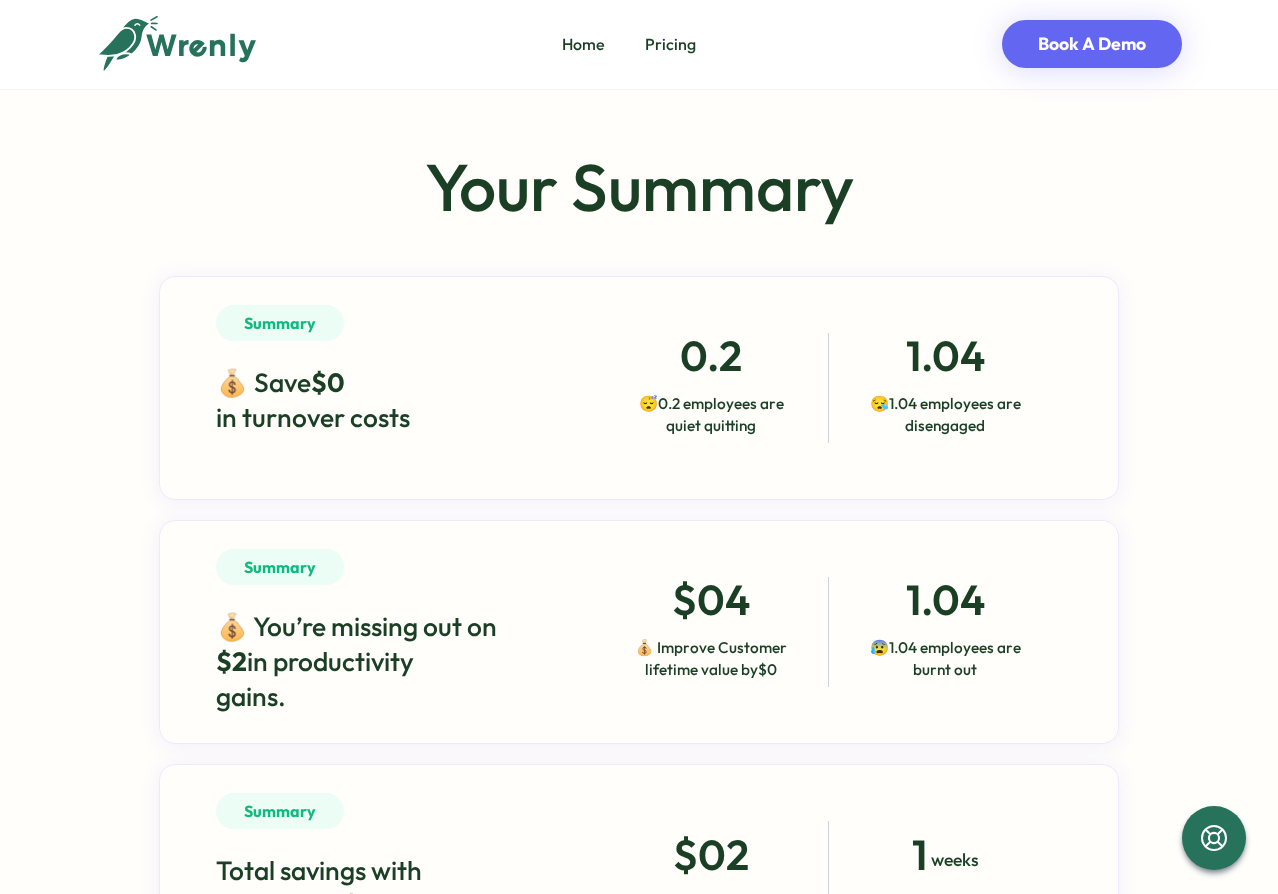 drag, startPoint x: 474, startPoint y: 436, endPoint x: 550, endPoint y: 419, distance: 77.87811 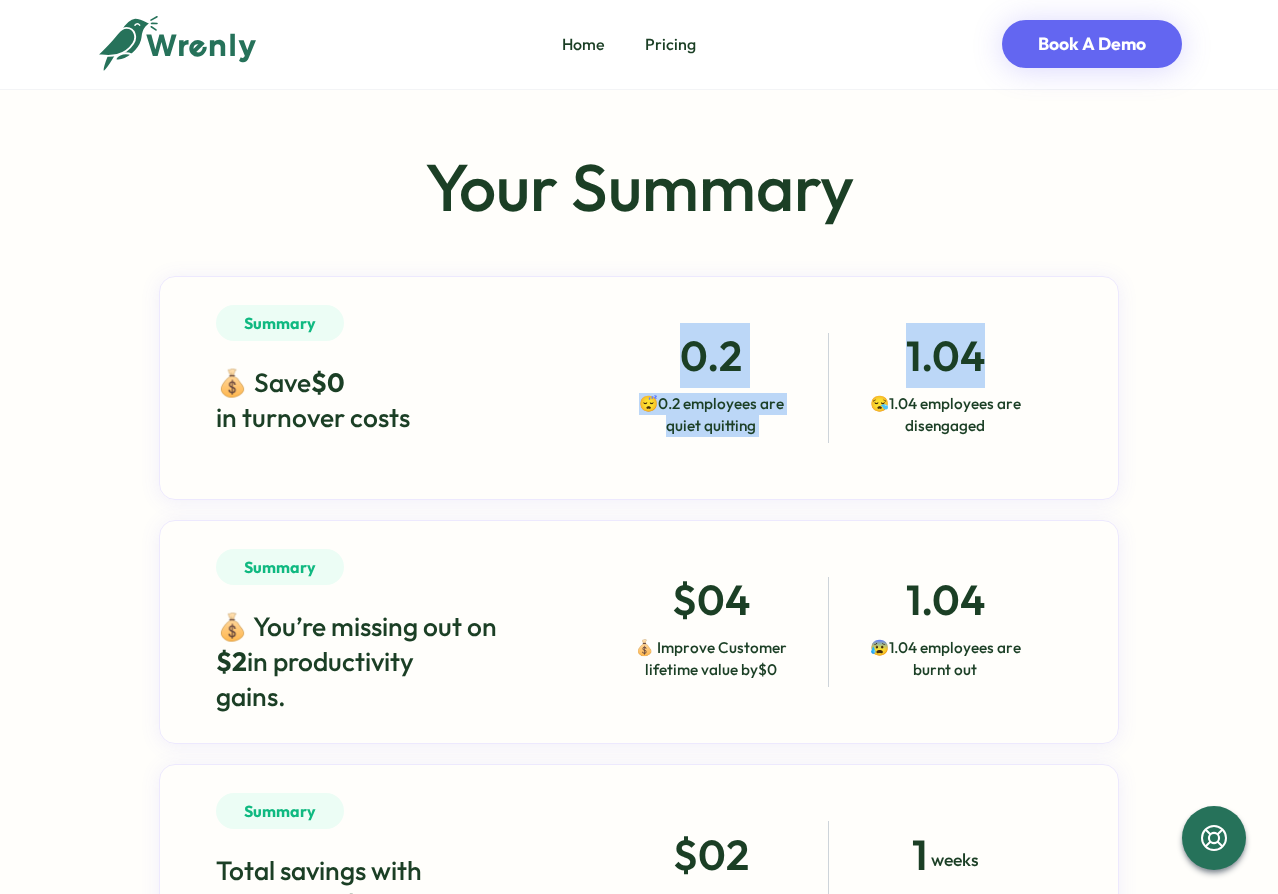drag, startPoint x: 666, startPoint y: 352, endPoint x: 1052, endPoint y: 371, distance: 386.46735 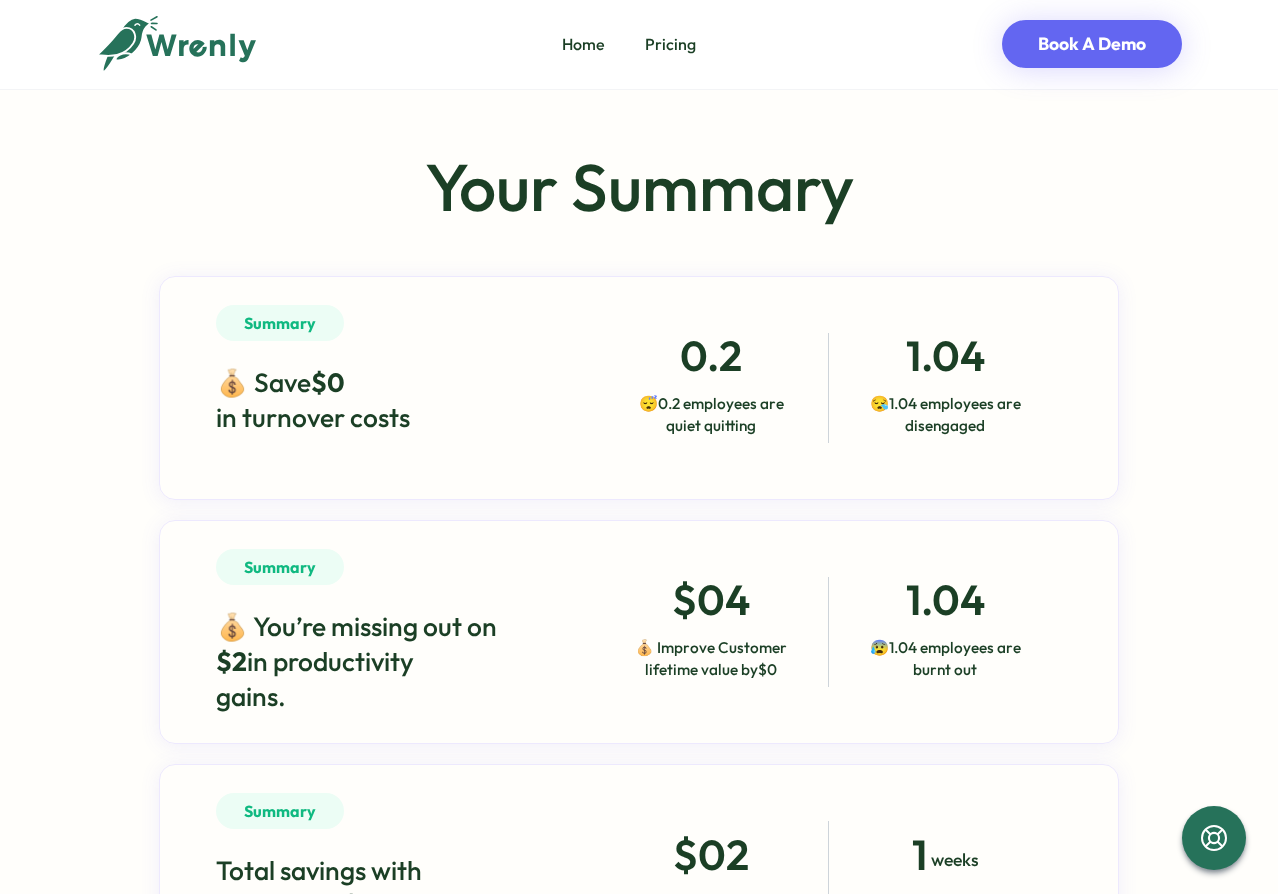 click on "1.04 😪  1.04   employees are    disengaged" at bounding box center (945, 388) 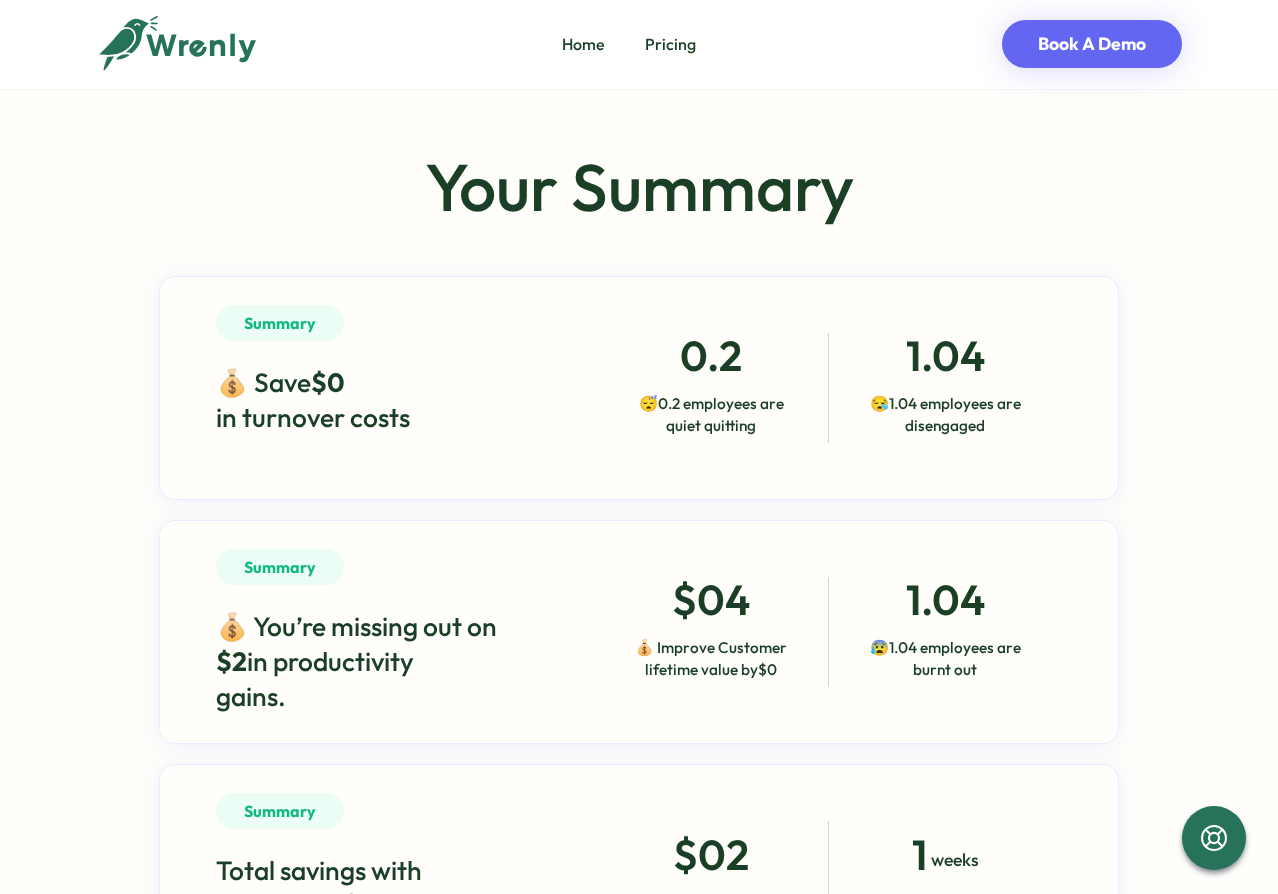 click on "1.04 😪  1.04   employees are    disengaged" at bounding box center [945, 388] 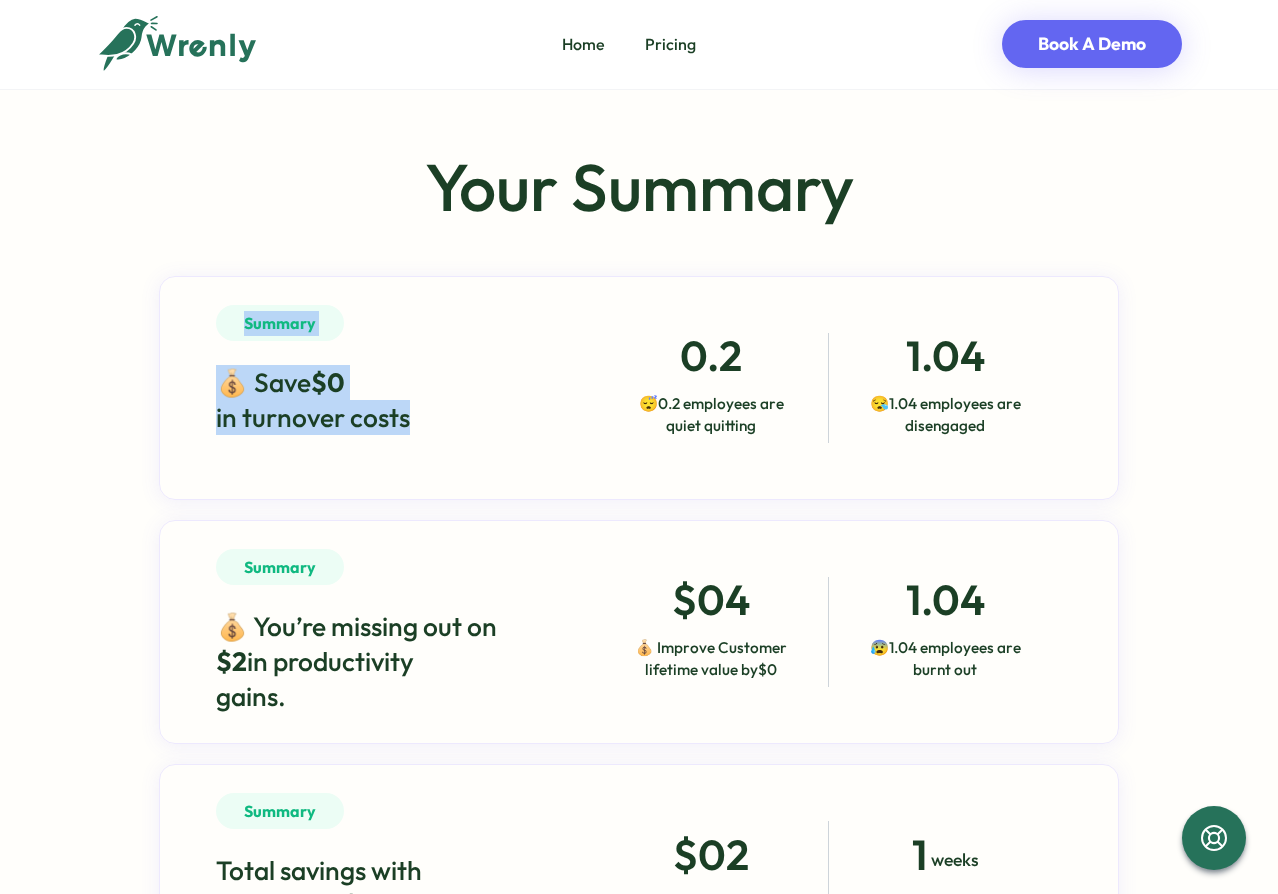 drag, startPoint x: 298, startPoint y: 409, endPoint x: 192, endPoint y: 311, distance: 144.36066 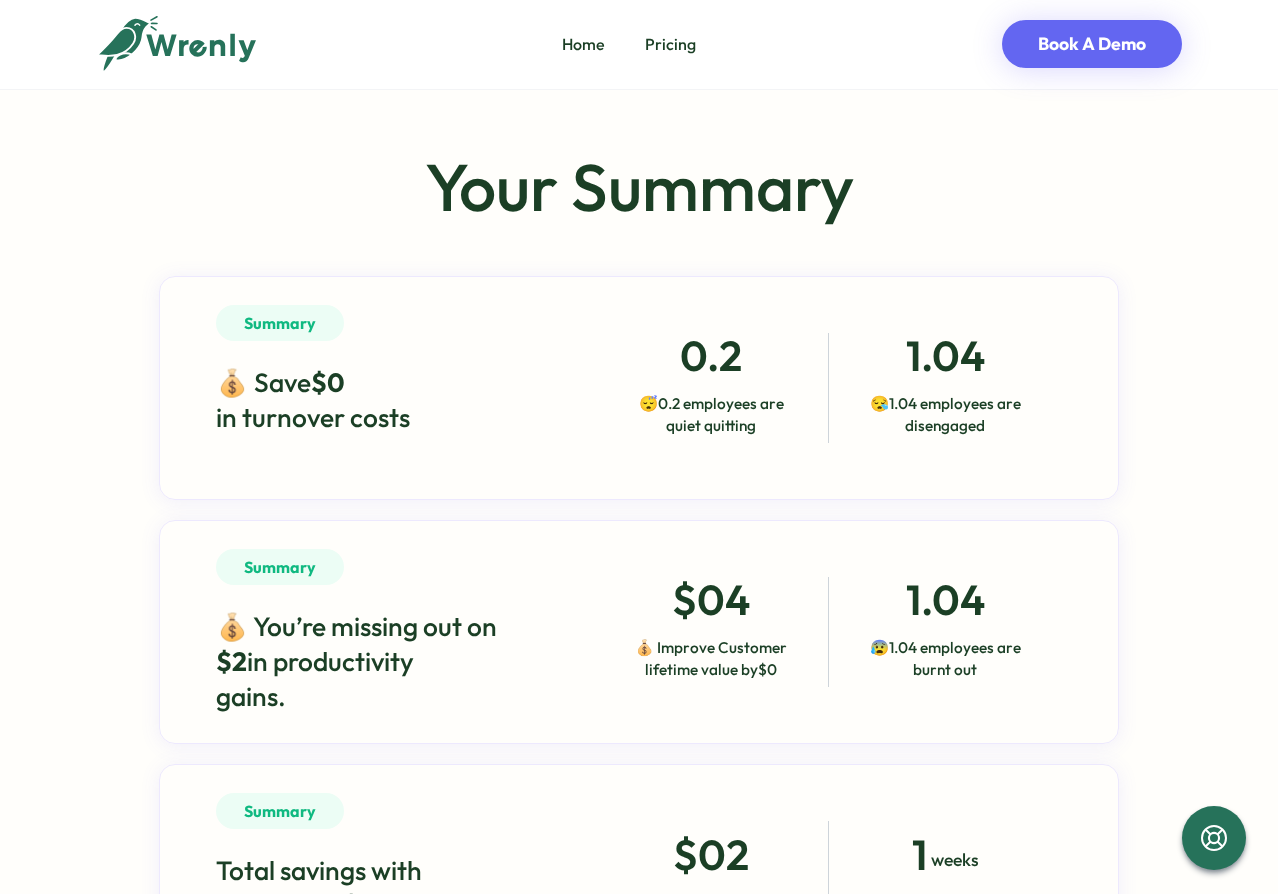 click on "💰 Save  $0    in turnover costs" at bounding box center [385, 400] 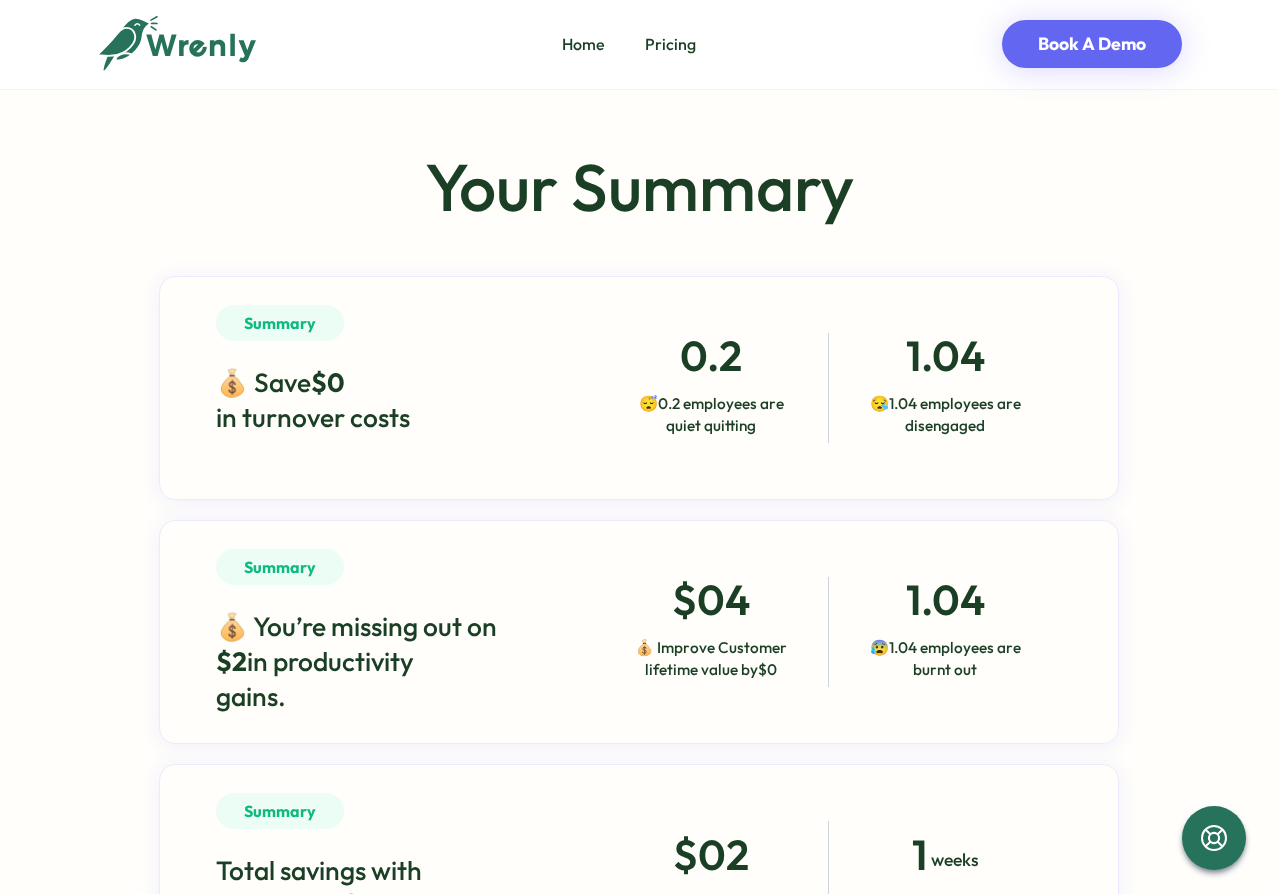 drag, startPoint x: 419, startPoint y: 420, endPoint x: 254, endPoint y: 321, distance: 192.42142 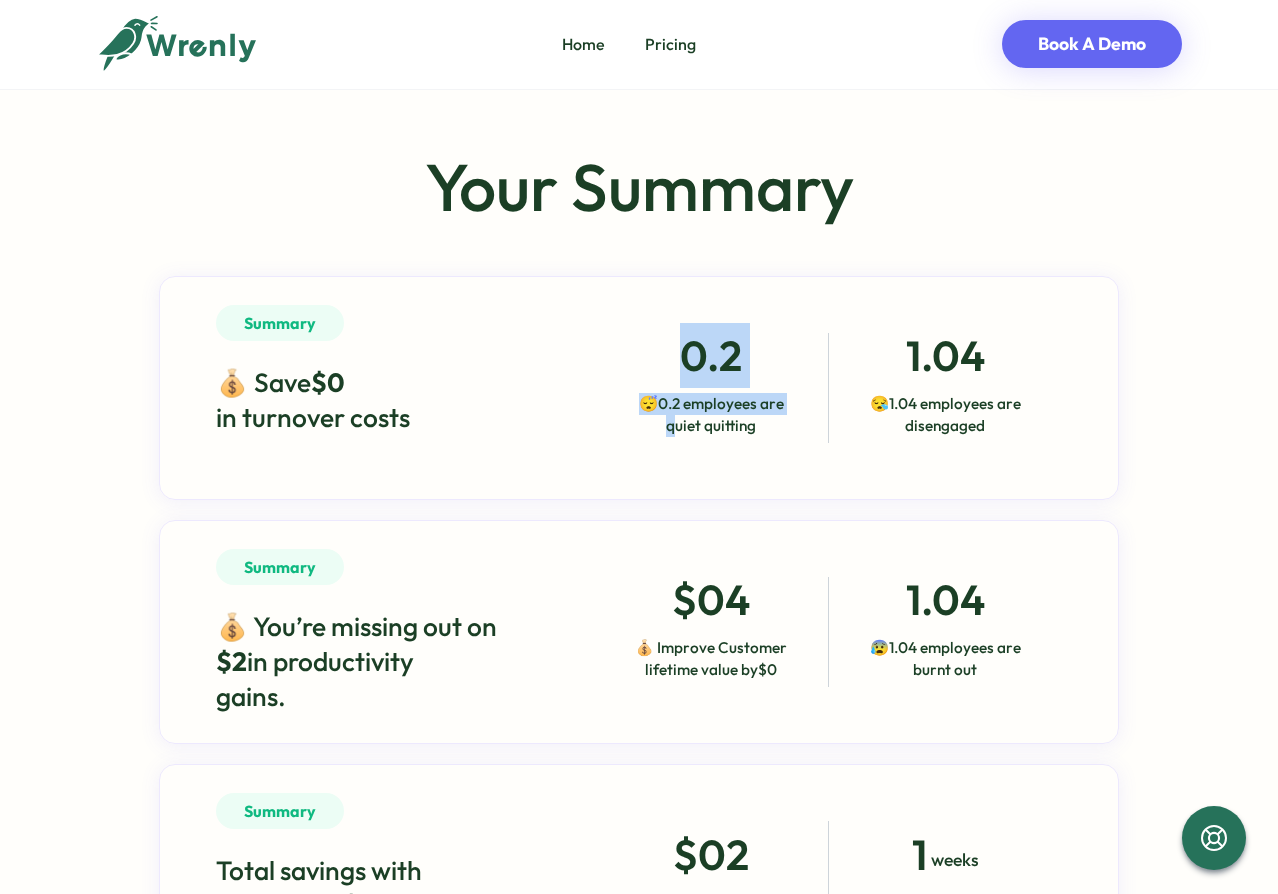 drag, startPoint x: 629, startPoint y: 446, endPoint x: 681, endPoint y: 322, distance: 134.46188 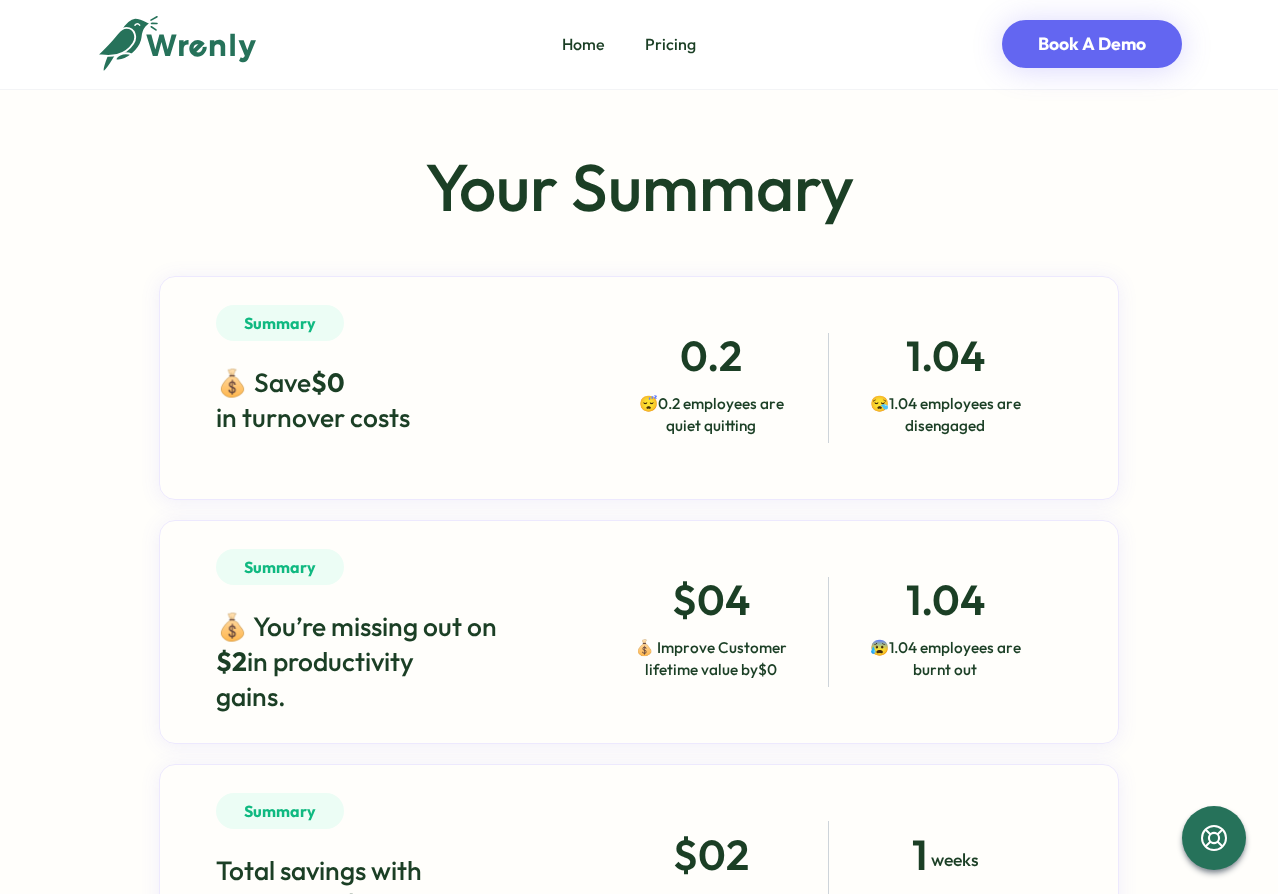 click on "0.2 😴  0.2   employees are    quiet quitting" at bounding box center [710, 388] 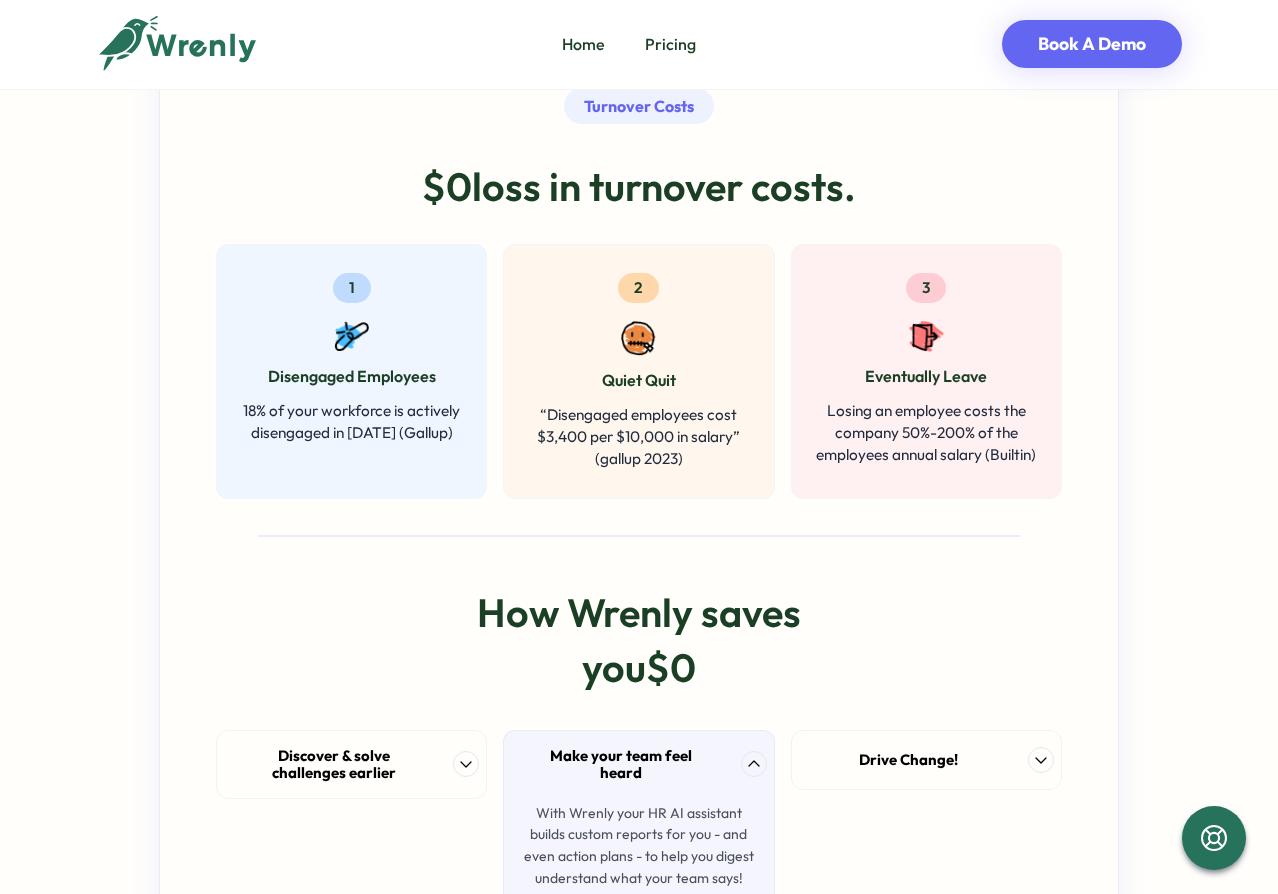 scroll, scrollTop: 2880, scrollLeft: 0, axis: vertical 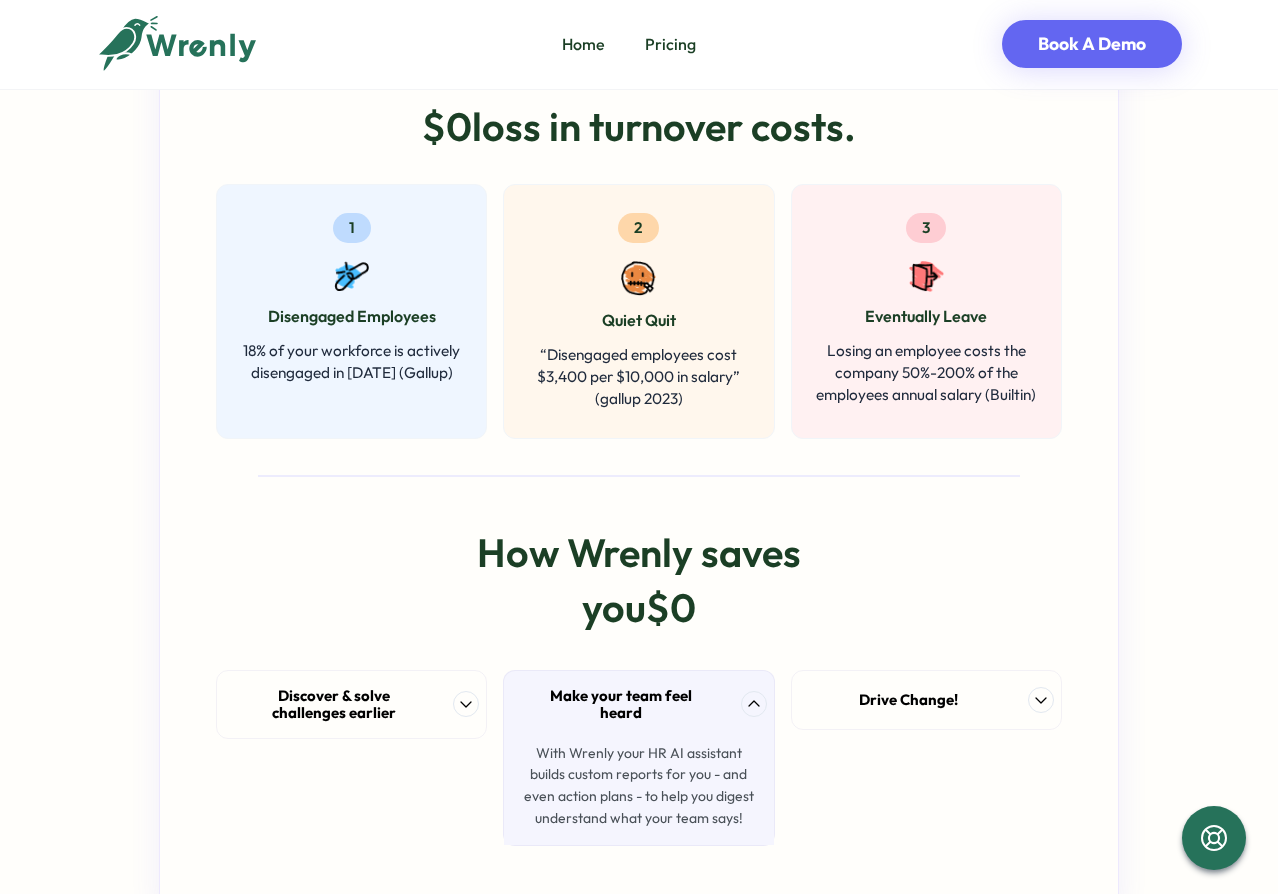drag, startPoint x: 555, startPoint y: 226, endPoint x: 761, endPoint y: 245, distance: 206.87436 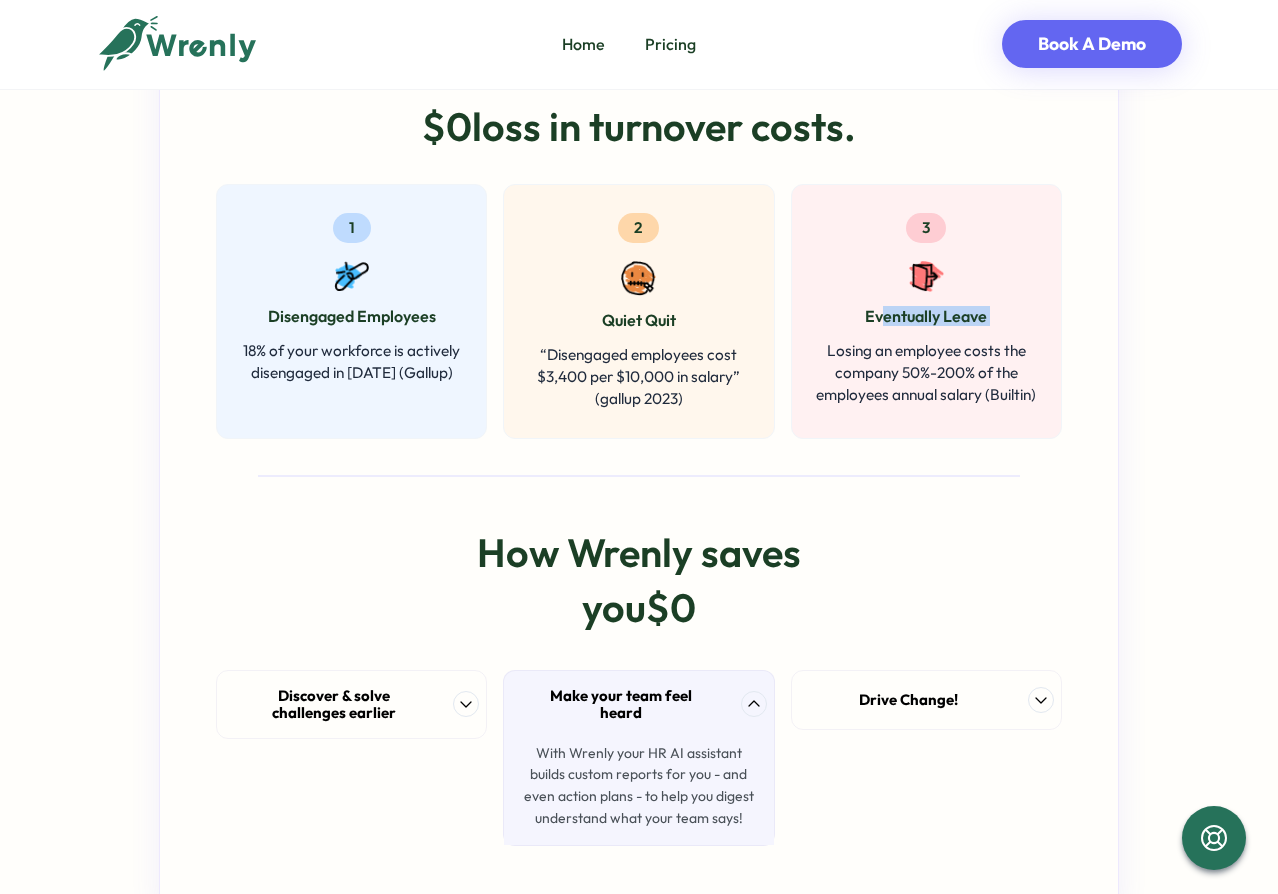 drag, startPoint x: 841, startPoint y: 270, endPoint x: 835, endPoint y: 243, distance: 27.658634 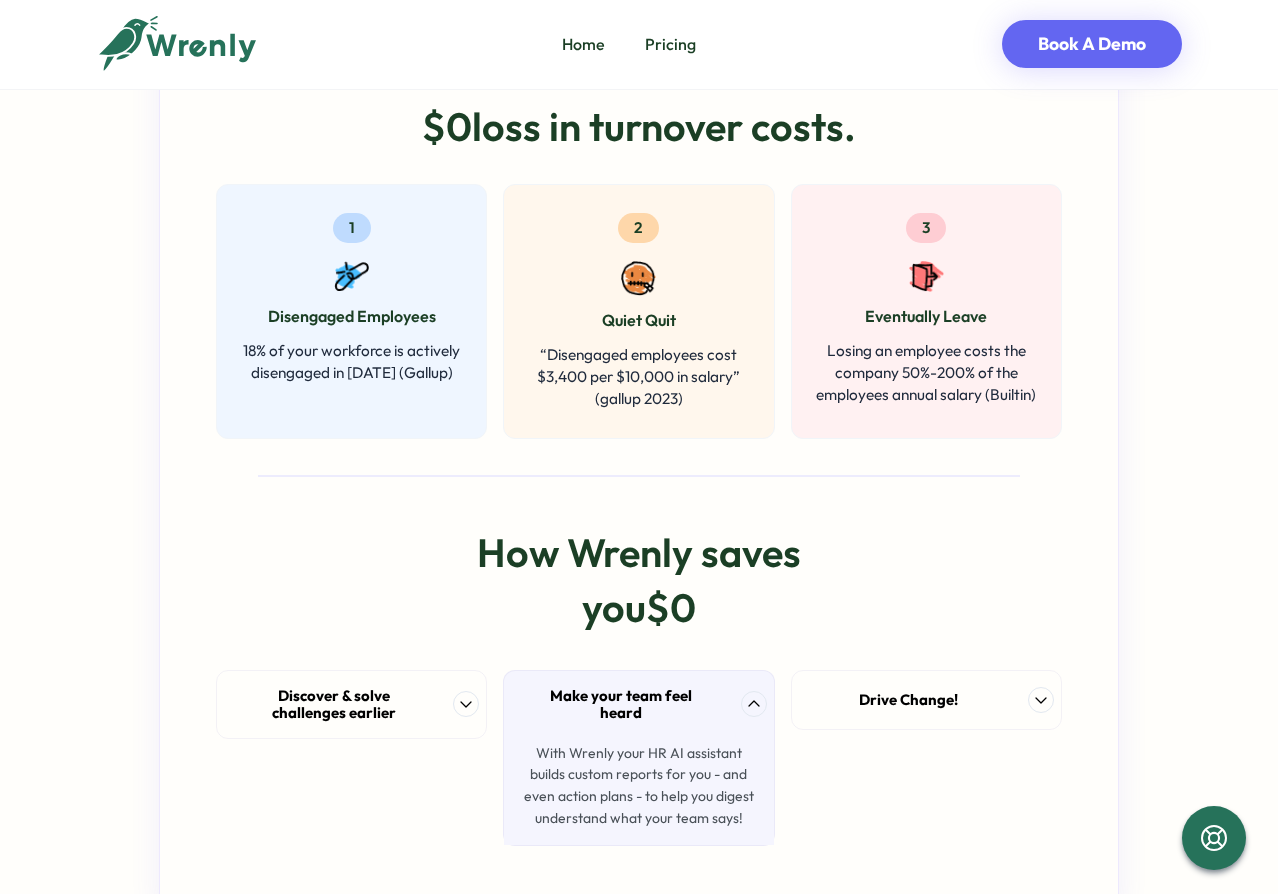 click on "3 Eventually Leave Losing an employee costs the company 50%-200% of the employees annual salary (Builtin)" at bounding box center (926, 309) 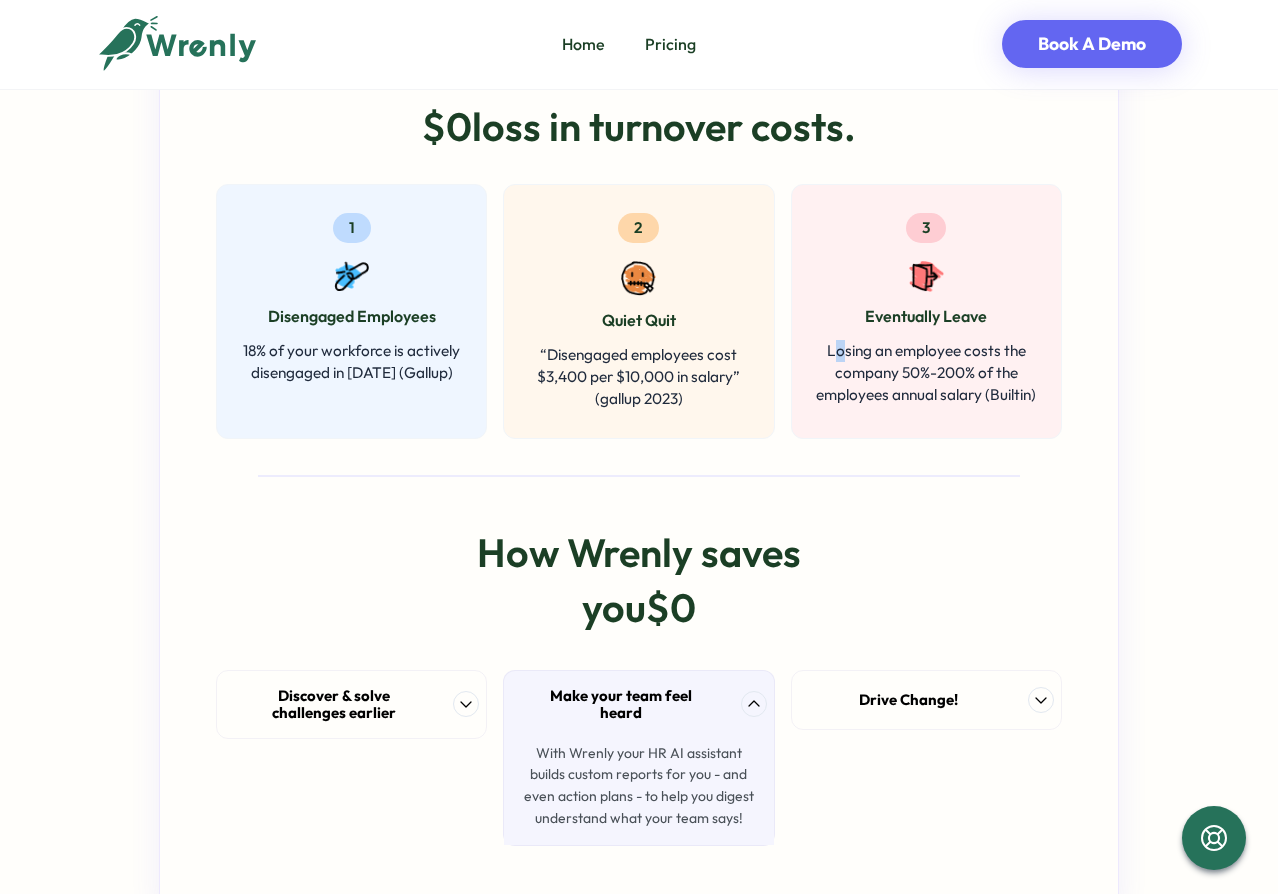 click at bounding box center [926, 276] 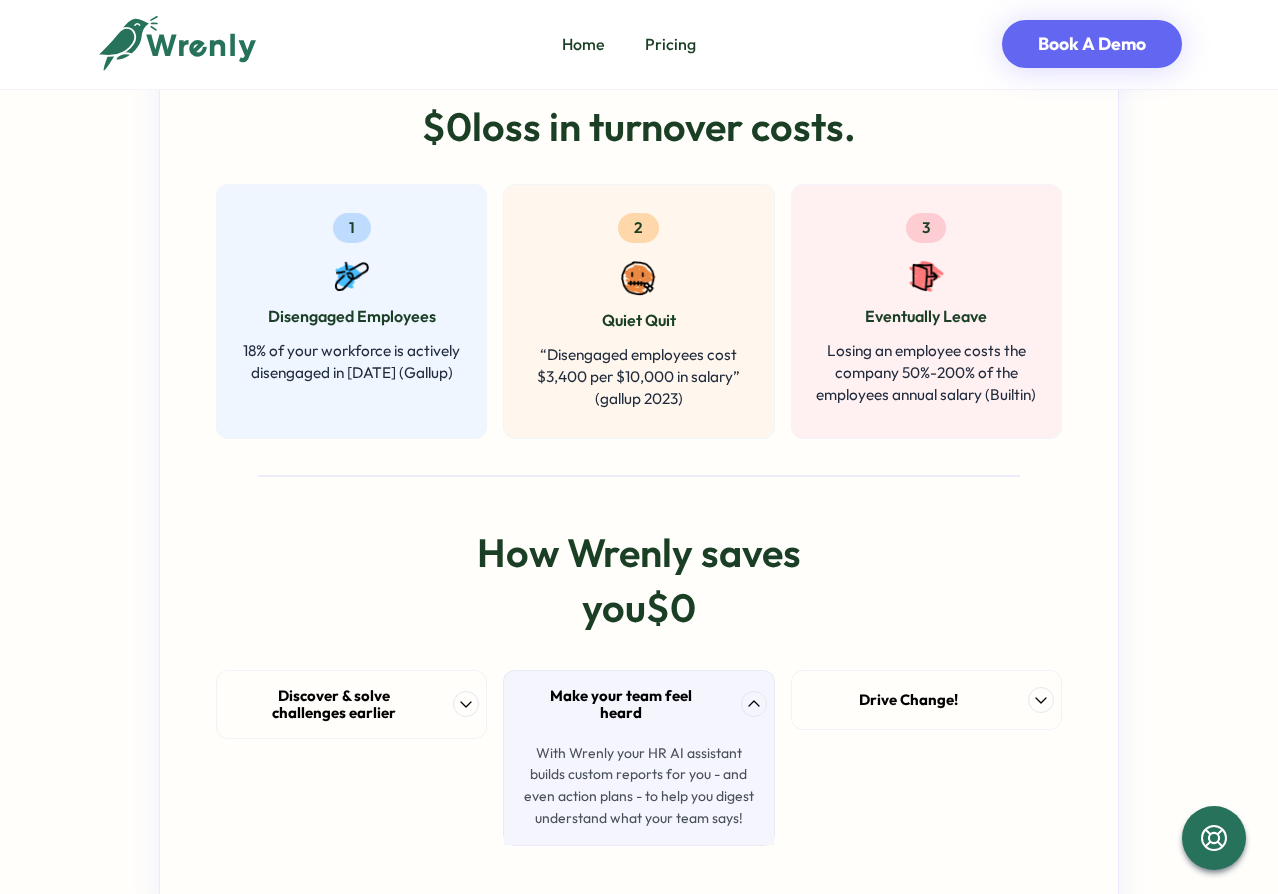 click on "3 Eventually Leave Losing an employee costs the company 50%-200% of the employees annual salary (Builtin)" at bounding box center [926, 309] 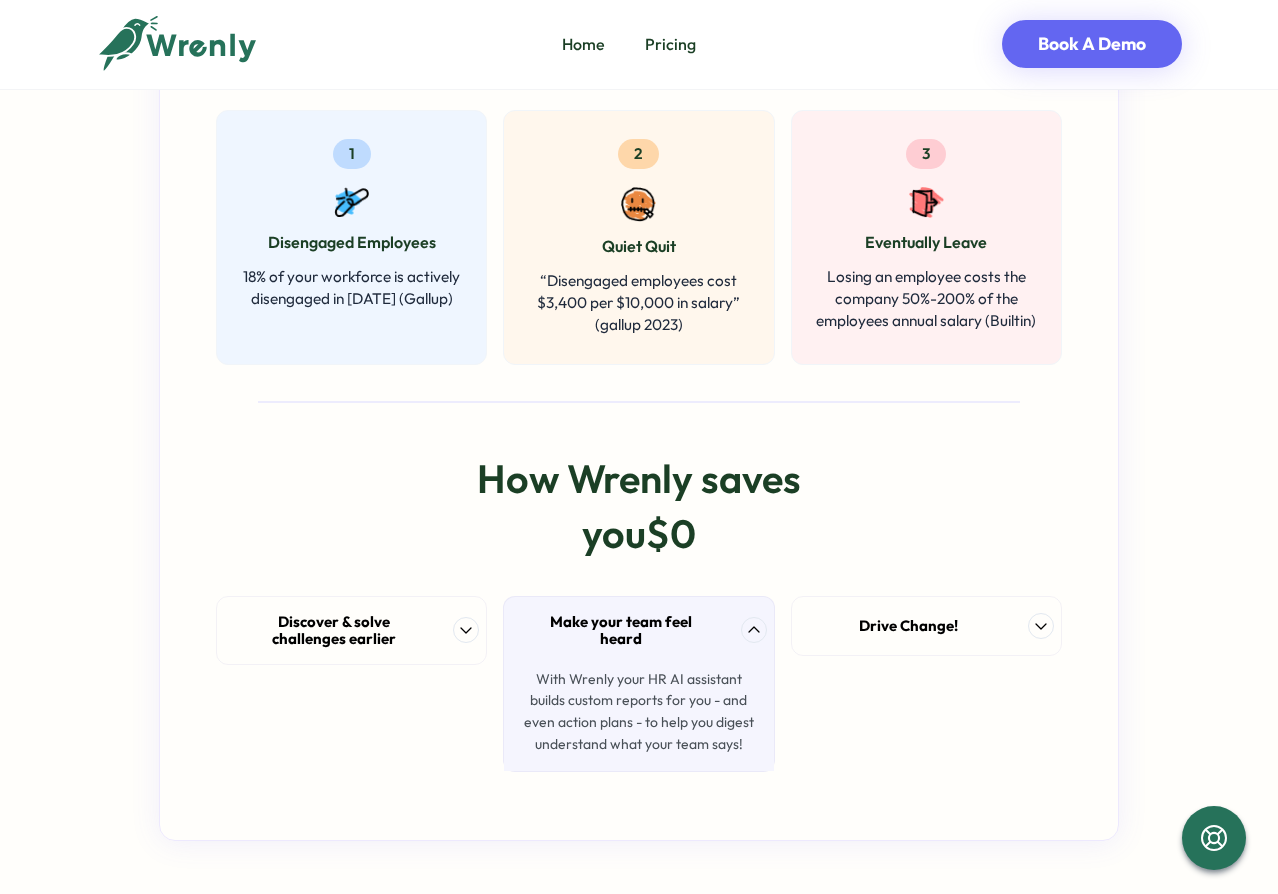 click on "Turnover Costs $0  loss in turnover costs. 1 Disengaged Employees 18% of your workforce is actively disengaged in 2023 (Gallup) 2 Quiet Quit “Disengaged employees cost $3,400 per $10,000 in salary” (gallup 2023) 3 Eventually Leave Losing an employee costs the company 50%-200% of the employees annual salary (Builtin) How Wrenly saves you  $0 Discover & solve challenges earlier Make your team feel heard With Wrenly your HR AI assistant builds custom reports for you - and even action plans - to help you digest understand what your team says! Drive Change!" at bounding box center [639, 369] 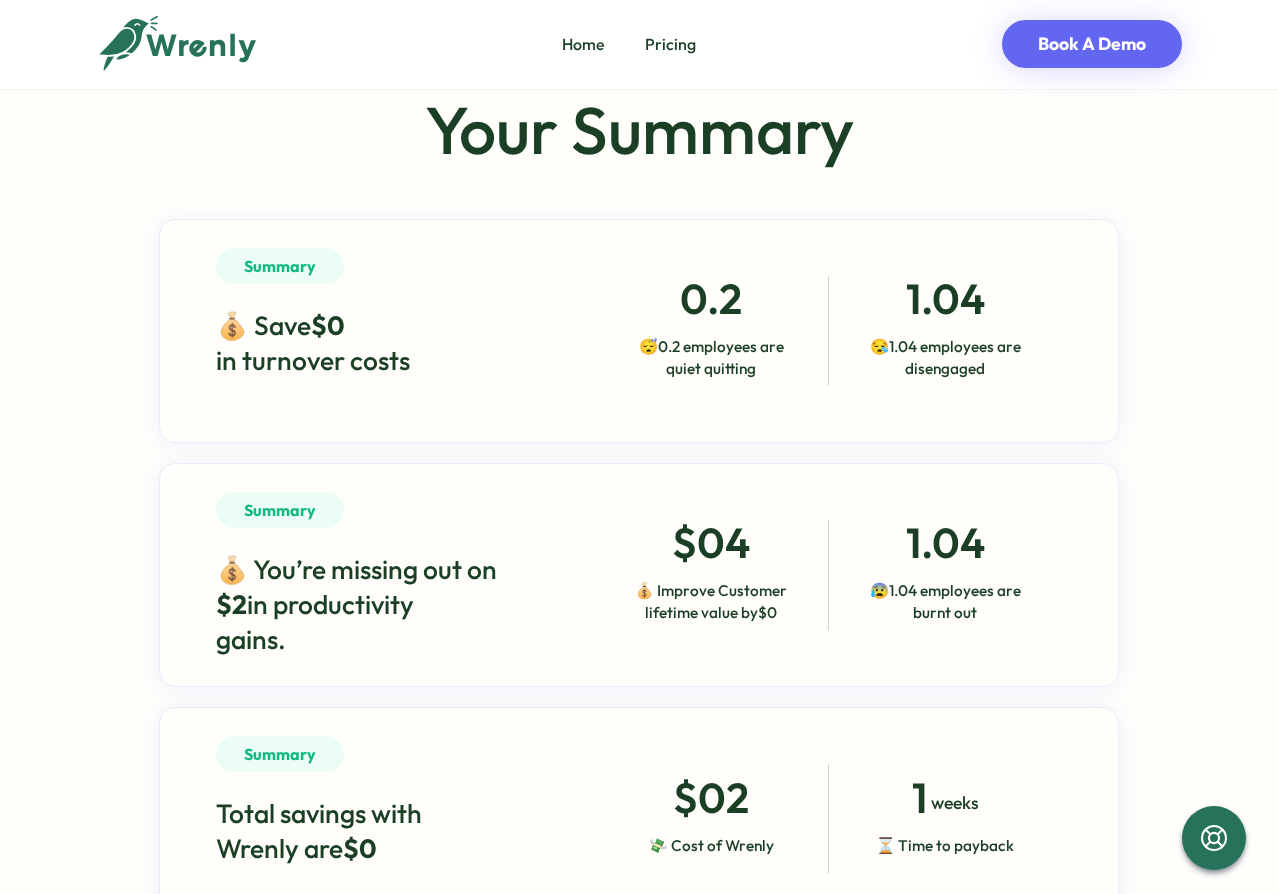 scroll, scrollTop: 0, scrollLeft: 0, axis: both 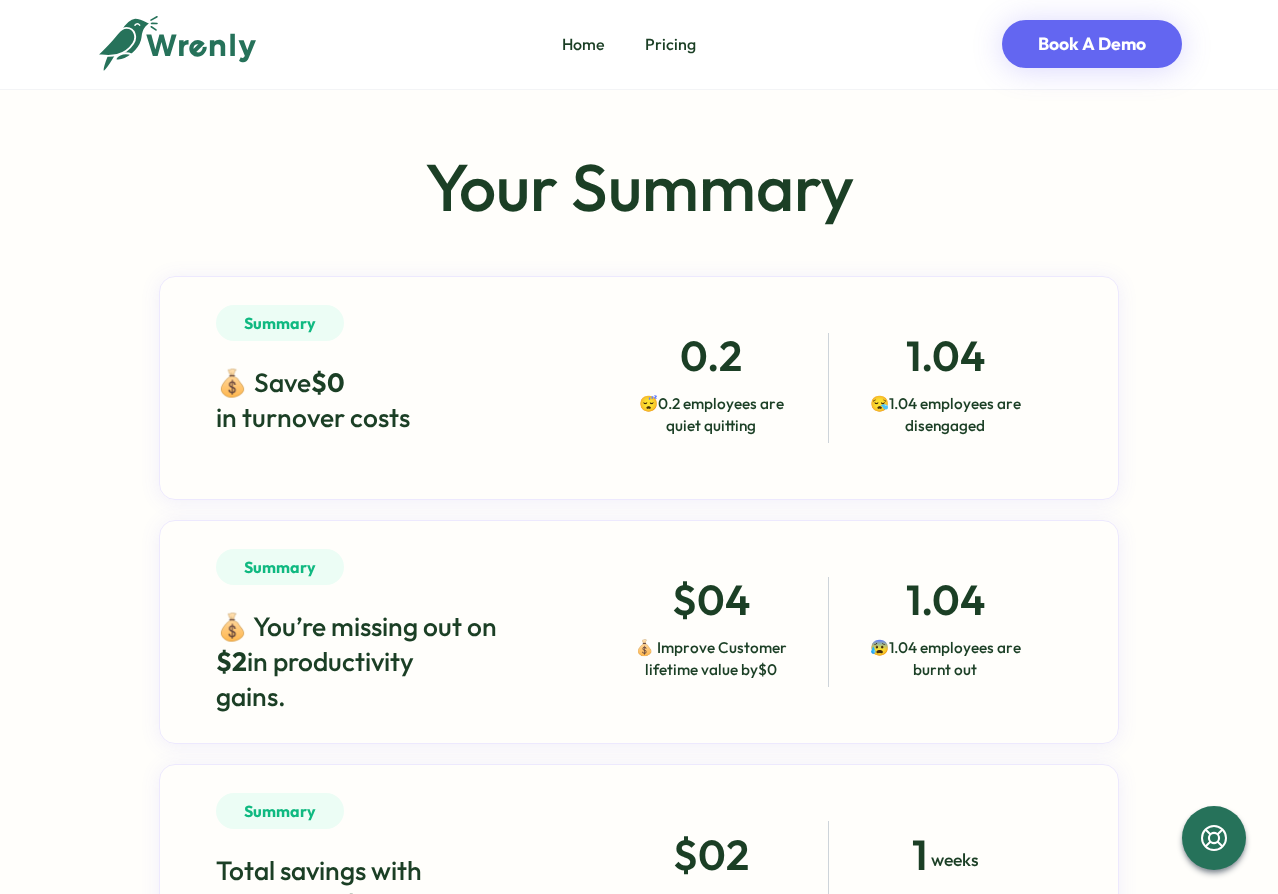 click on "Your Summary Summary 💰 Save  $0    in turnover costs 0.2 😴  0.2   employees are    quiet quitting 1.04 😪  1.04   employees are    disengaged Summary 💰 You’re missing out on    $2  in productivity   gains. $04 💰 Improve Customer lifetime value by  $0 1.04 😰  1.04   employees are    burnt out Summary Total savings with   Wrenly are  $0 $02 💸 Cost of Wrenly 1 weeks ⏳ Time to payback Theory Business Cost: 1 - Problem Starts Disengaged Team member feels unappreciated or undertrained “My Work isn’t Valued. I don’t feel appreciated by my colleagues” Vincenzo “We’re discovering challenges too late! 2 - Things go unresolved Unproductive Decides to put in minimal effort (quiet quit) “Why am I working so hard? It’s not noticed” Vincenzo “We’re discovering challenges too late! 3 - Turnover Quit You pay the extra costs of recruiting, rehiring, training “I can find somewhere better to spend my effort” Vincenzo “We’re discovering challenges too late! Productivity Loss 1" at bounding box center (639, 1971) 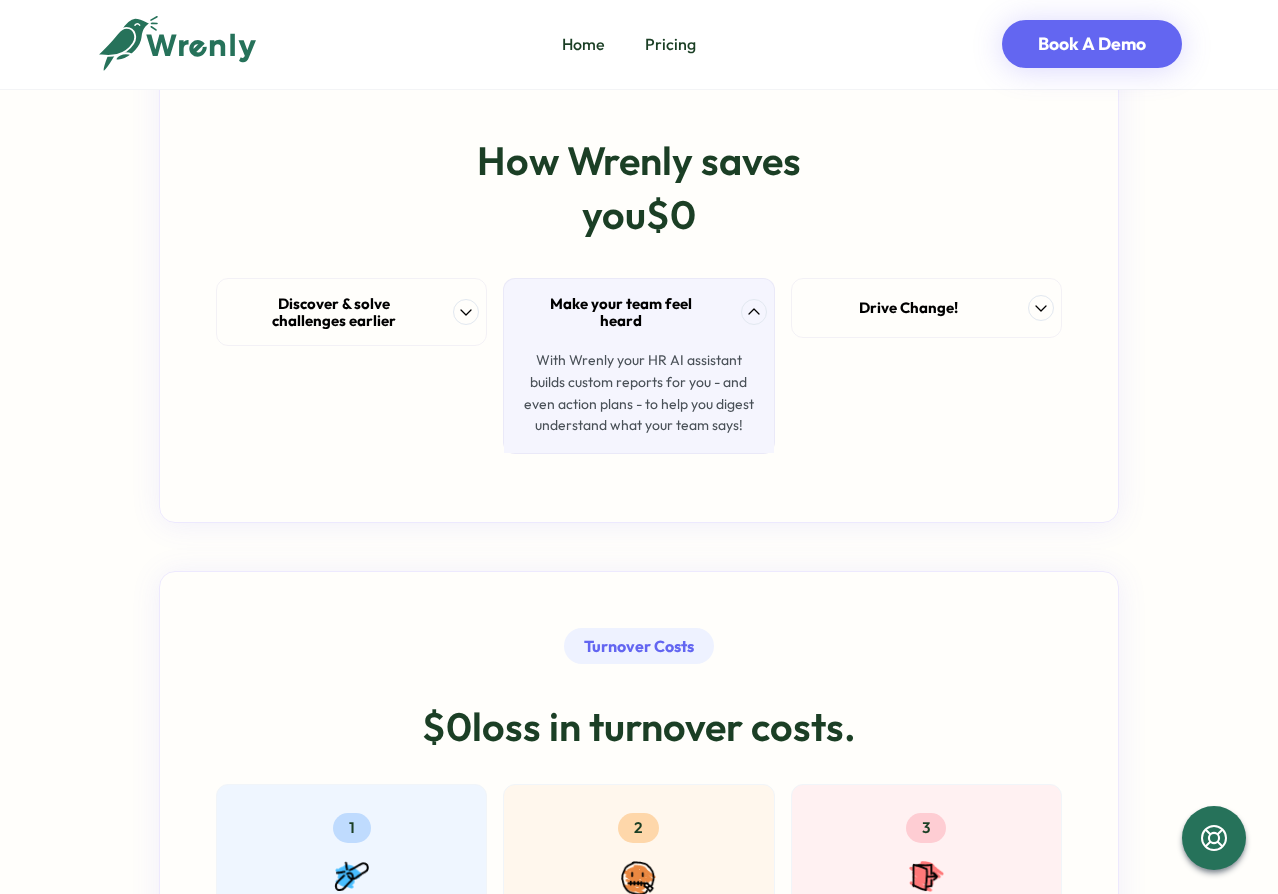 scroll, scrollTop: 2760, scrollLeft: 0, axis: vertical 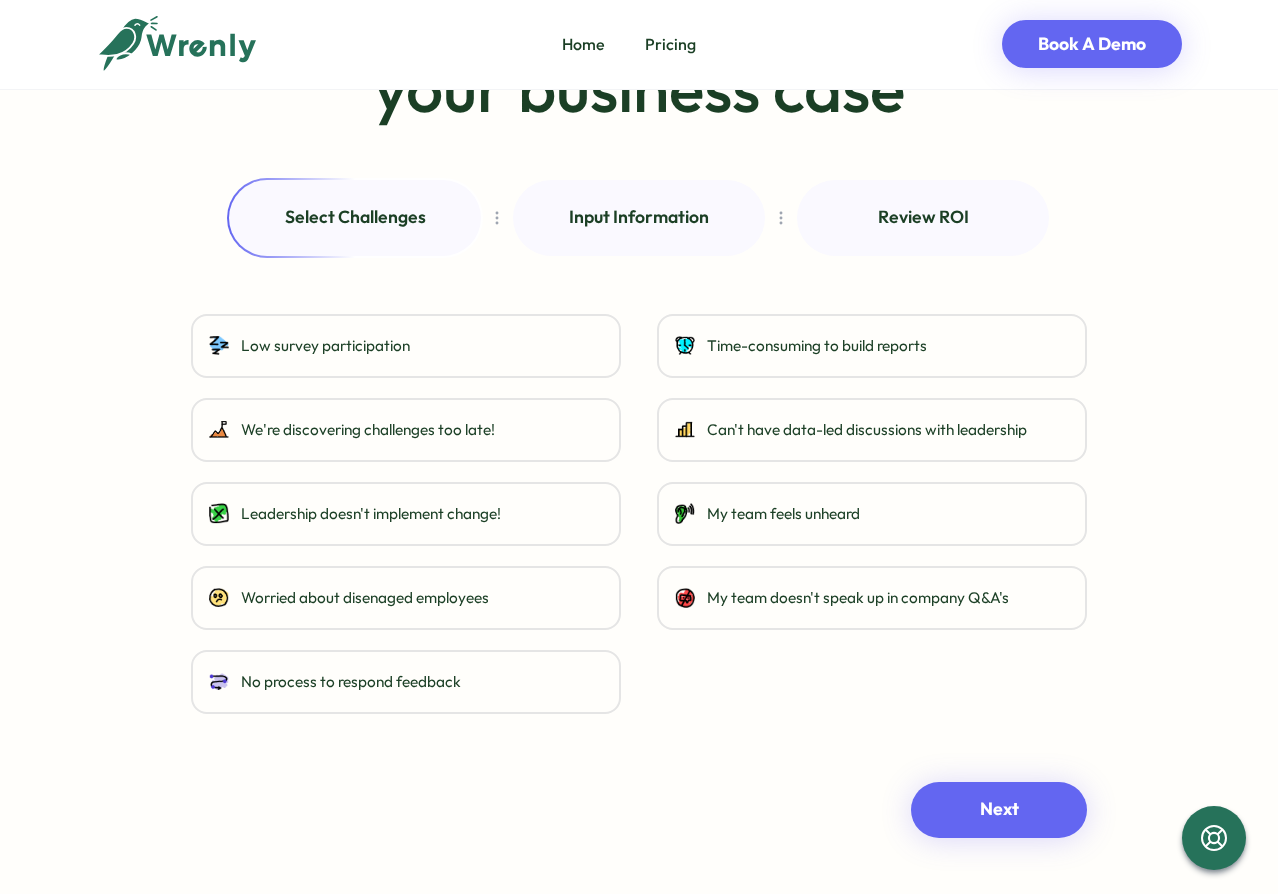 drag, startPoint x: 497, startPoint y: 355, endPoint x: 489, endPoint y: 413, distance: 58.549126 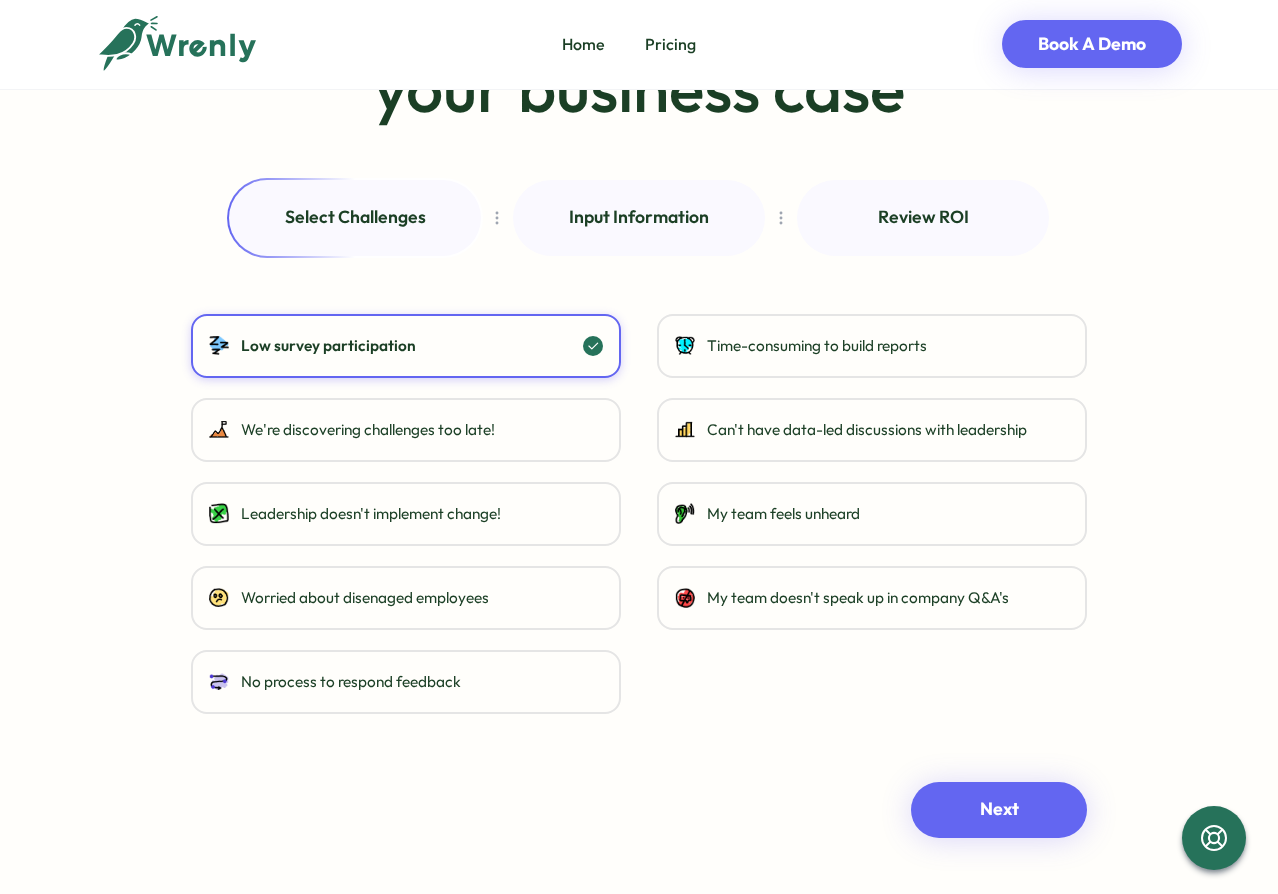 click on "We're discovering challenges too late!" at bounding box center [406, 430] 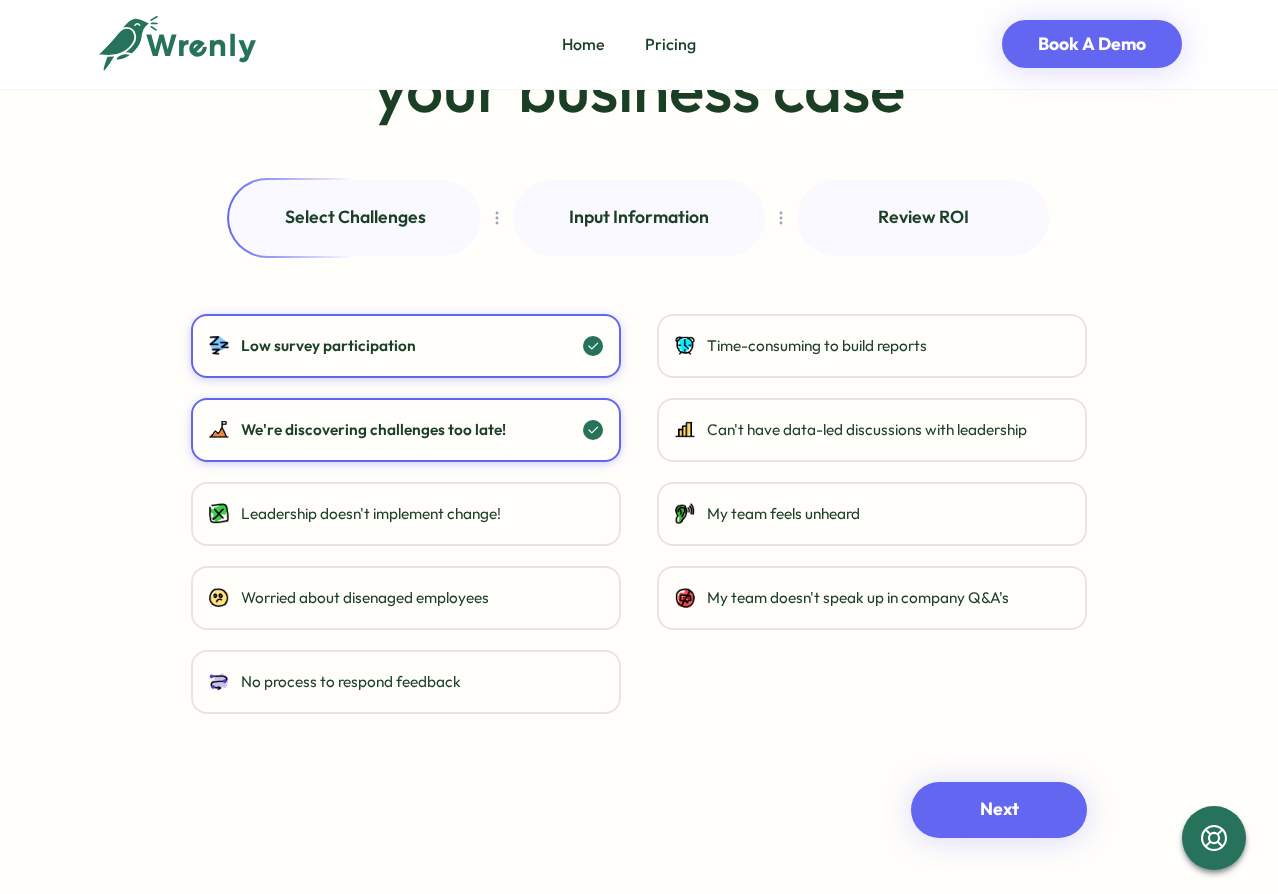 drag, startPoint x: 477, startPoint y: 514, endPoint x: 480, endPoint y: 562, distance: 48.09366 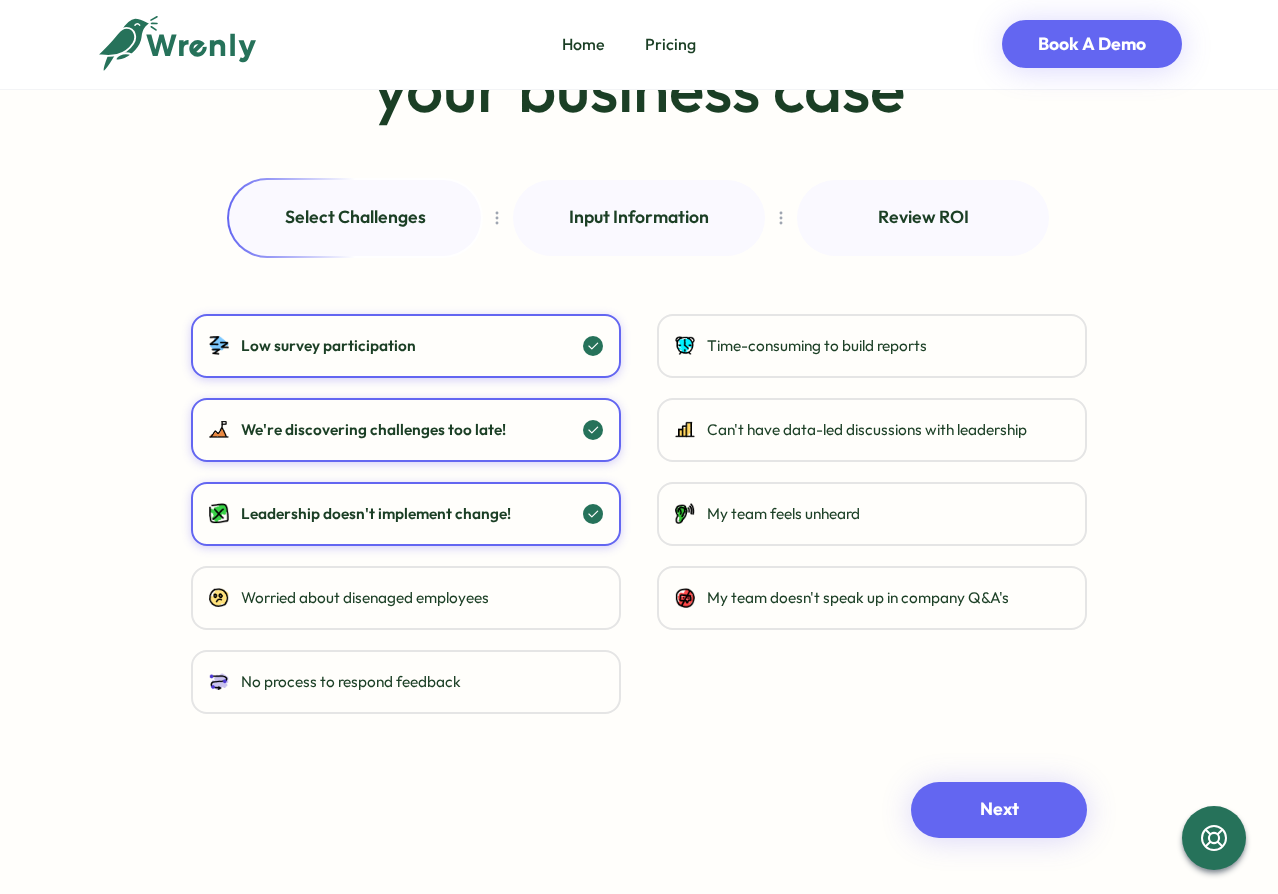 click on "Worried about disenaged employees" at bounding box center (365, 598) 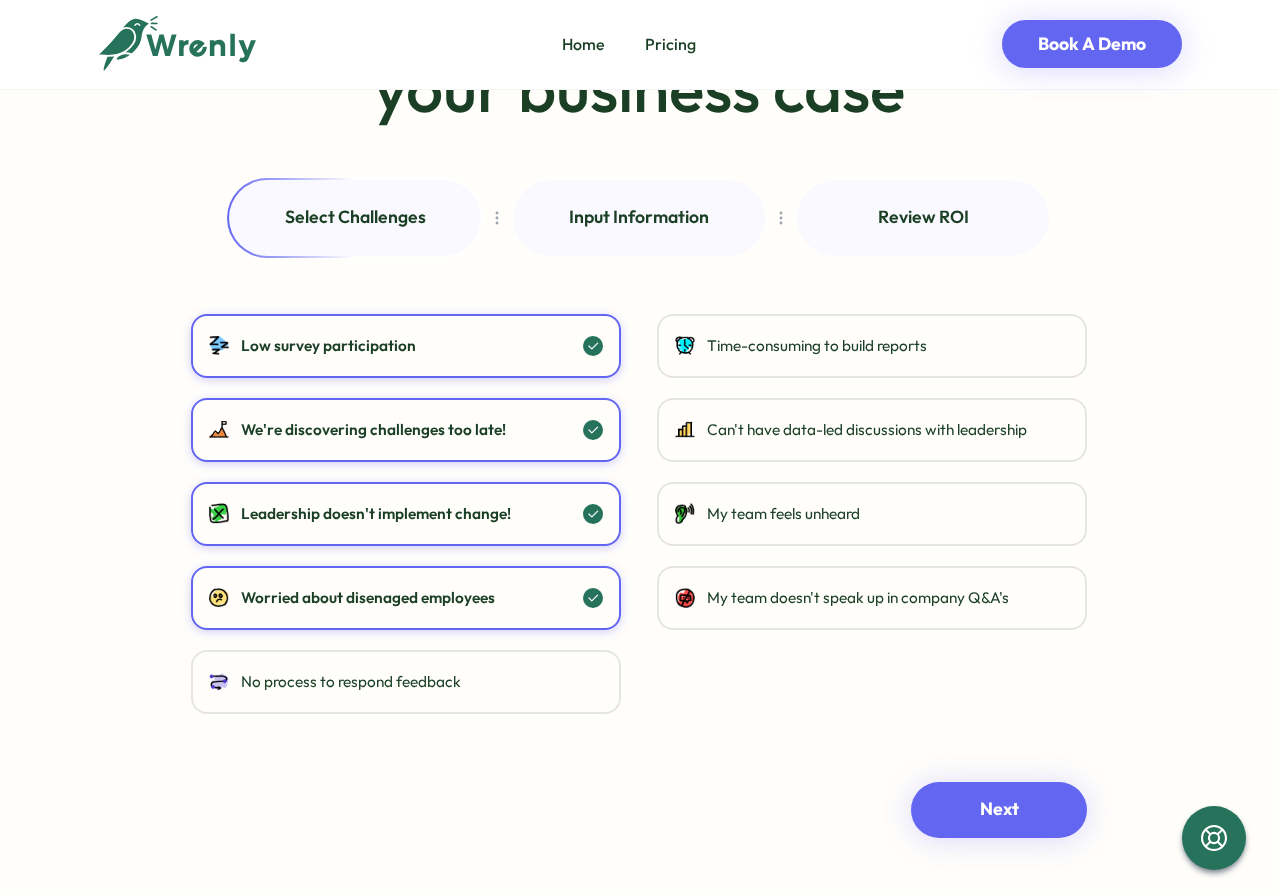 click on "No process to respond feedback" at bounding box center (406, 682) 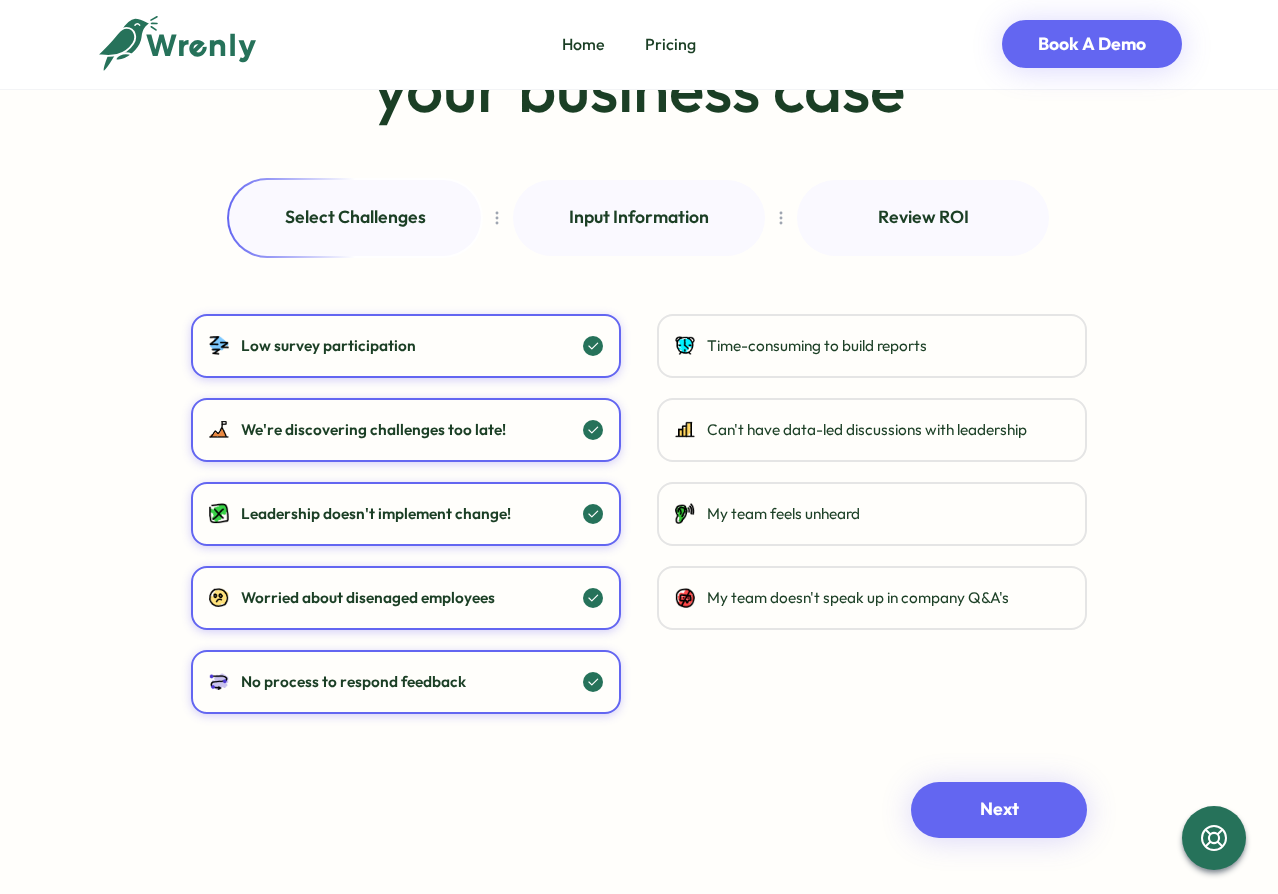 click on "My team doesn't speak up in company Q&A's" at bounding box center [858, 598] 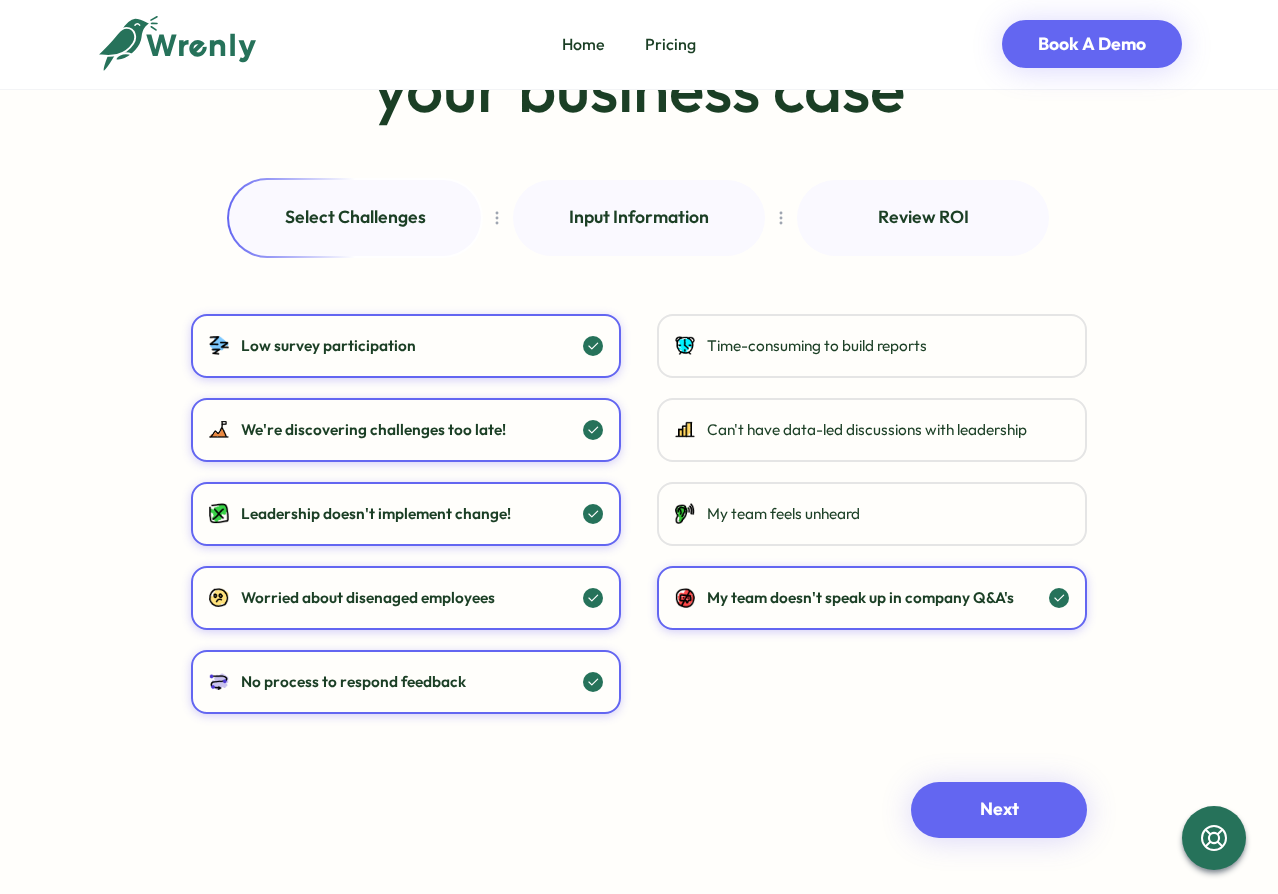 click on "My team feels unheard" at bounding box center [783, 514] 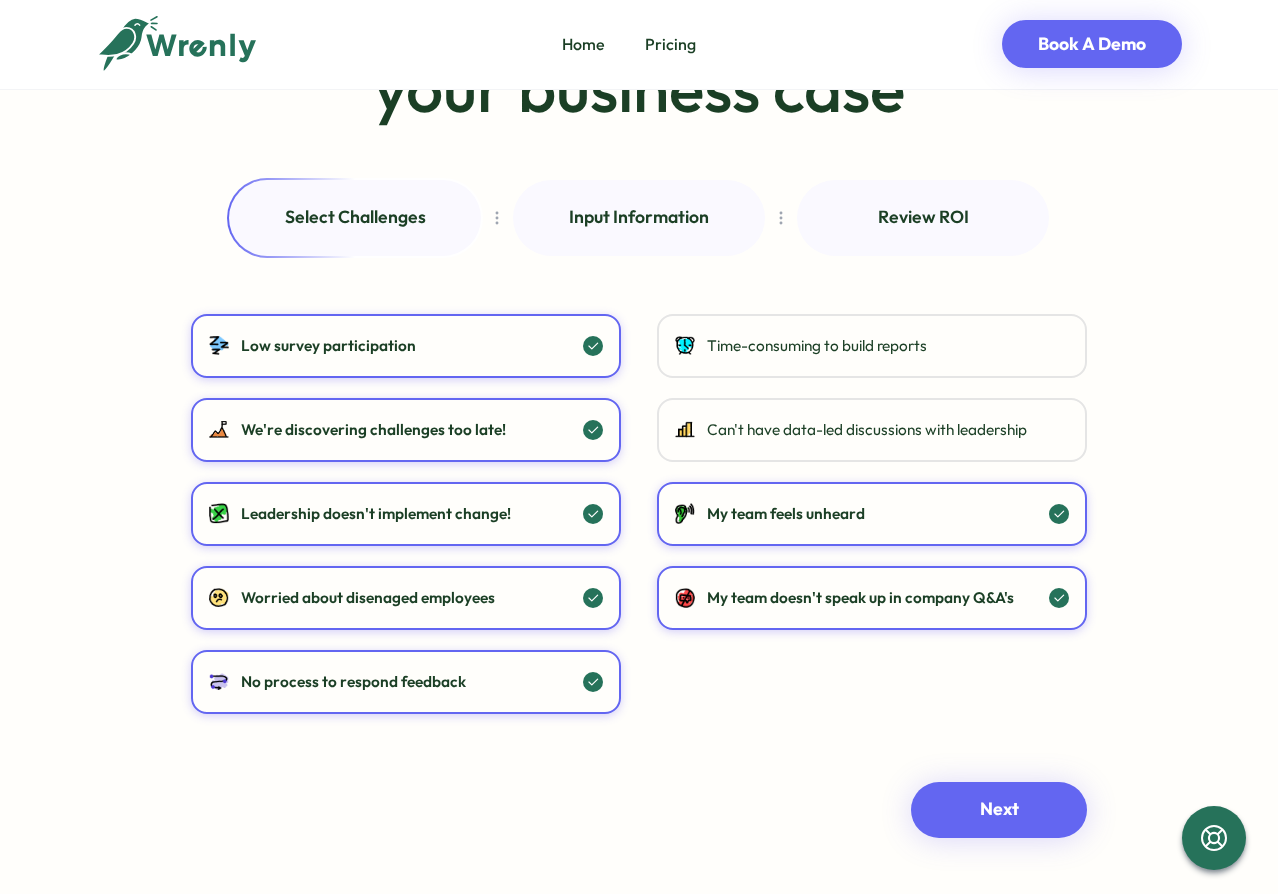 drag, startPoint x: 801, startPoint y: 429, endPoint x: 800, endPoint y: 366, distance: 63.007935 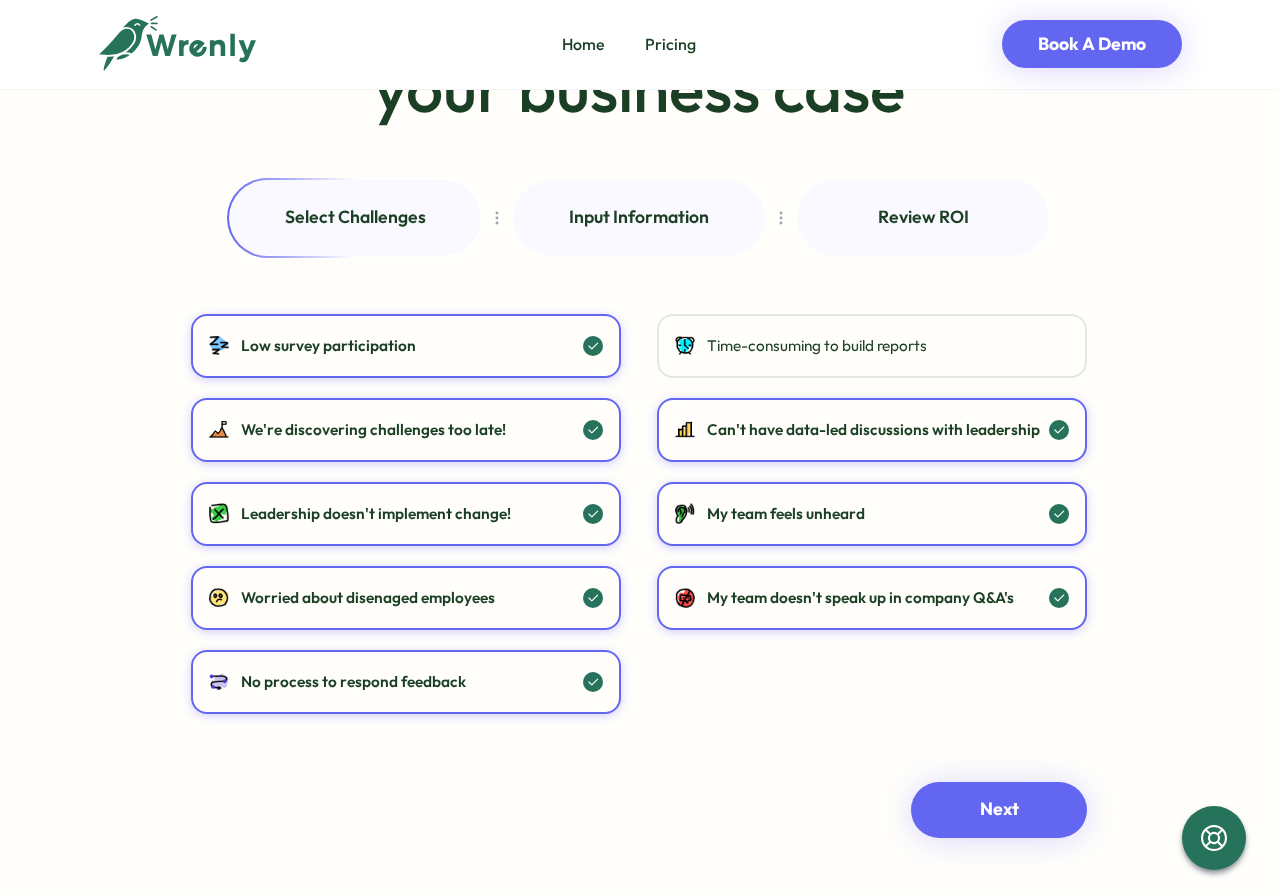 click on "Time-consuming to build reports" at bounding box center [872, 346] 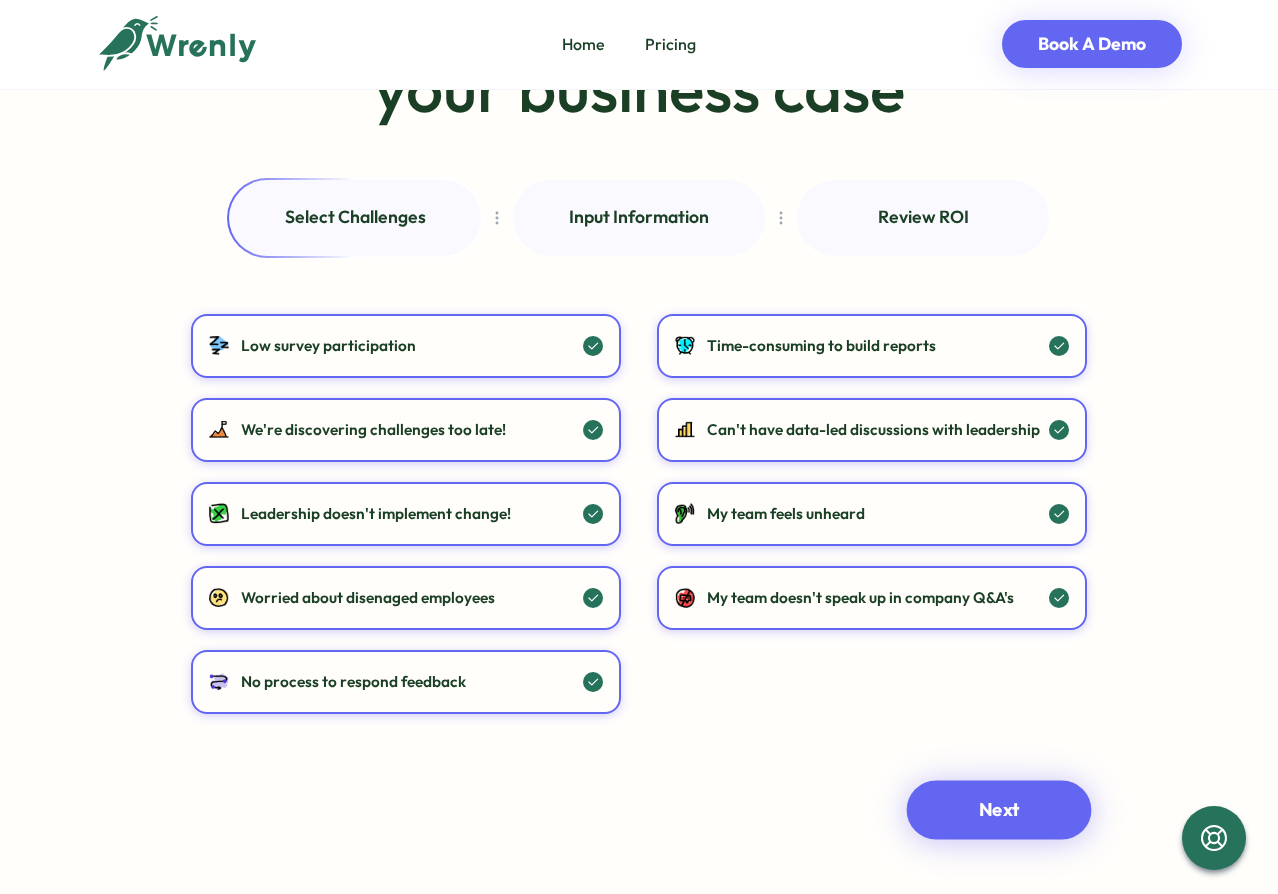 click on "Next" at bounding box center (999, 809) 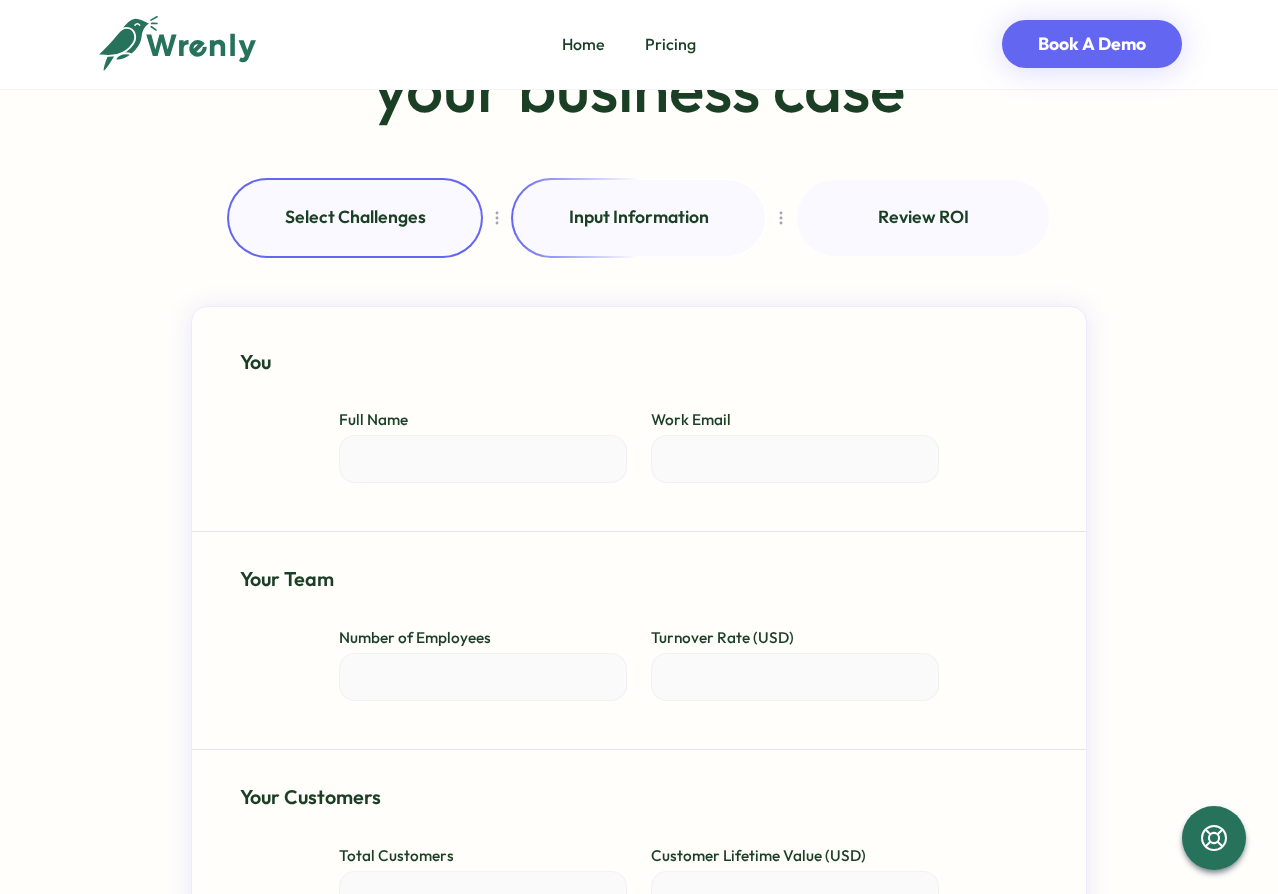 drag, startPoint x: 410, startPoint y: 453, endPoint x: 482, endPoint y: 466, distance: 73.1642 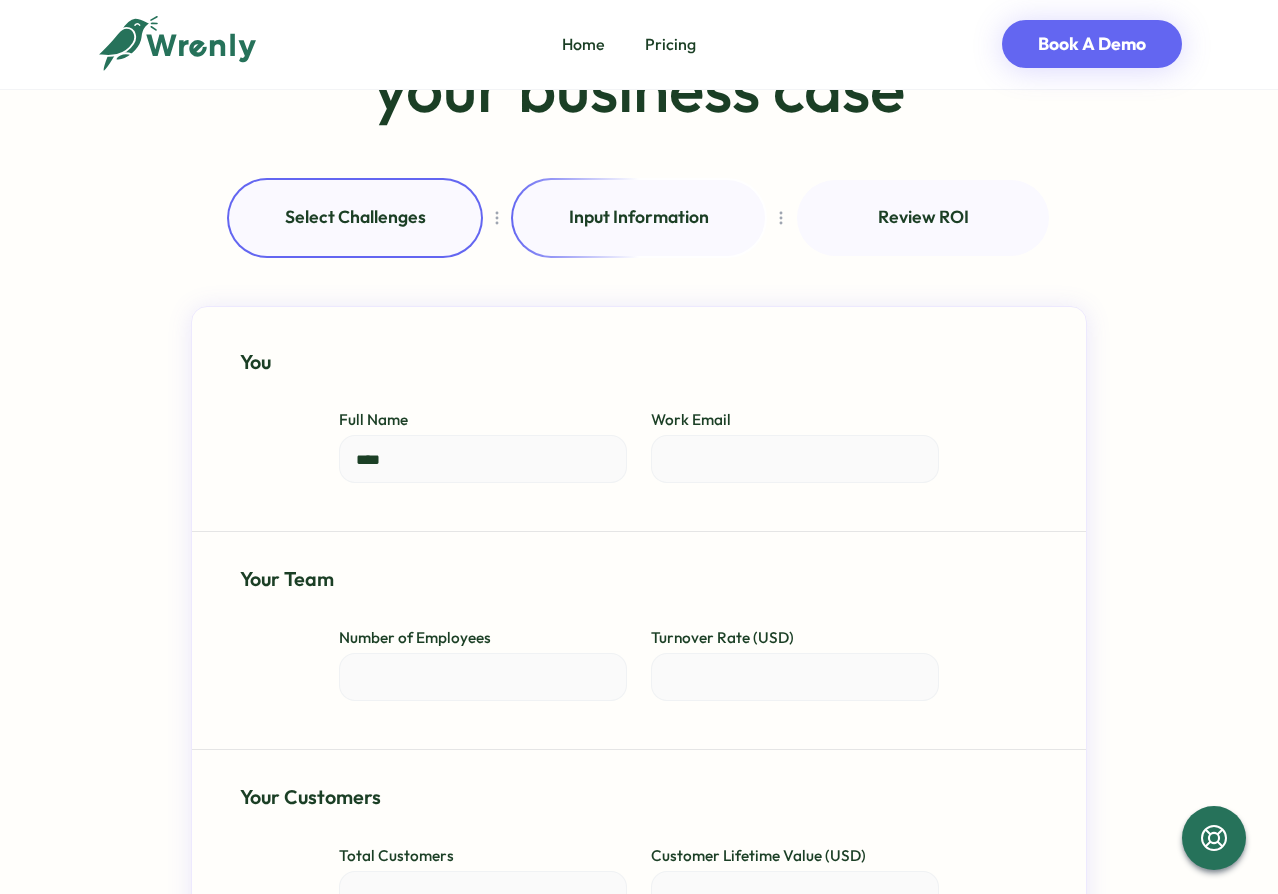 type on "****" 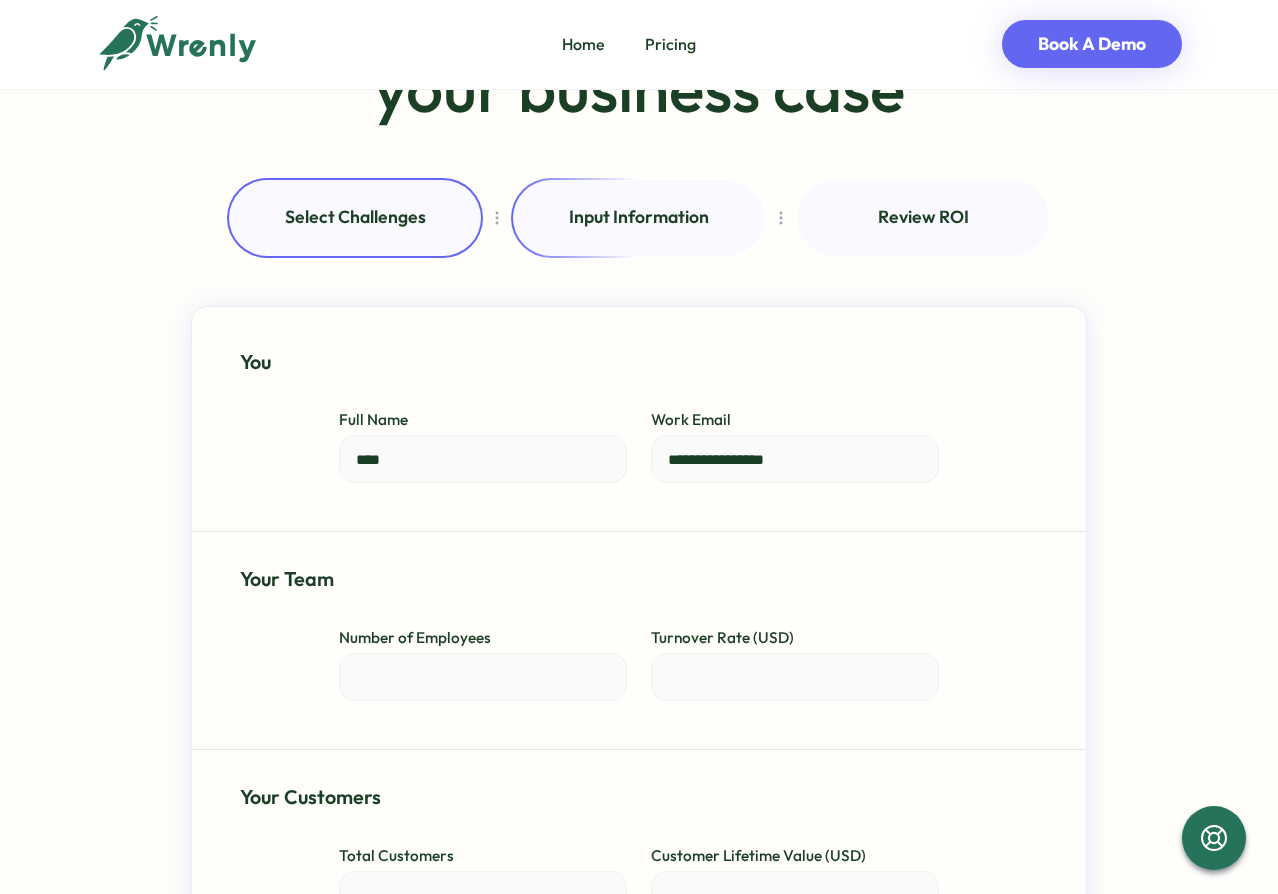 type on "**********" 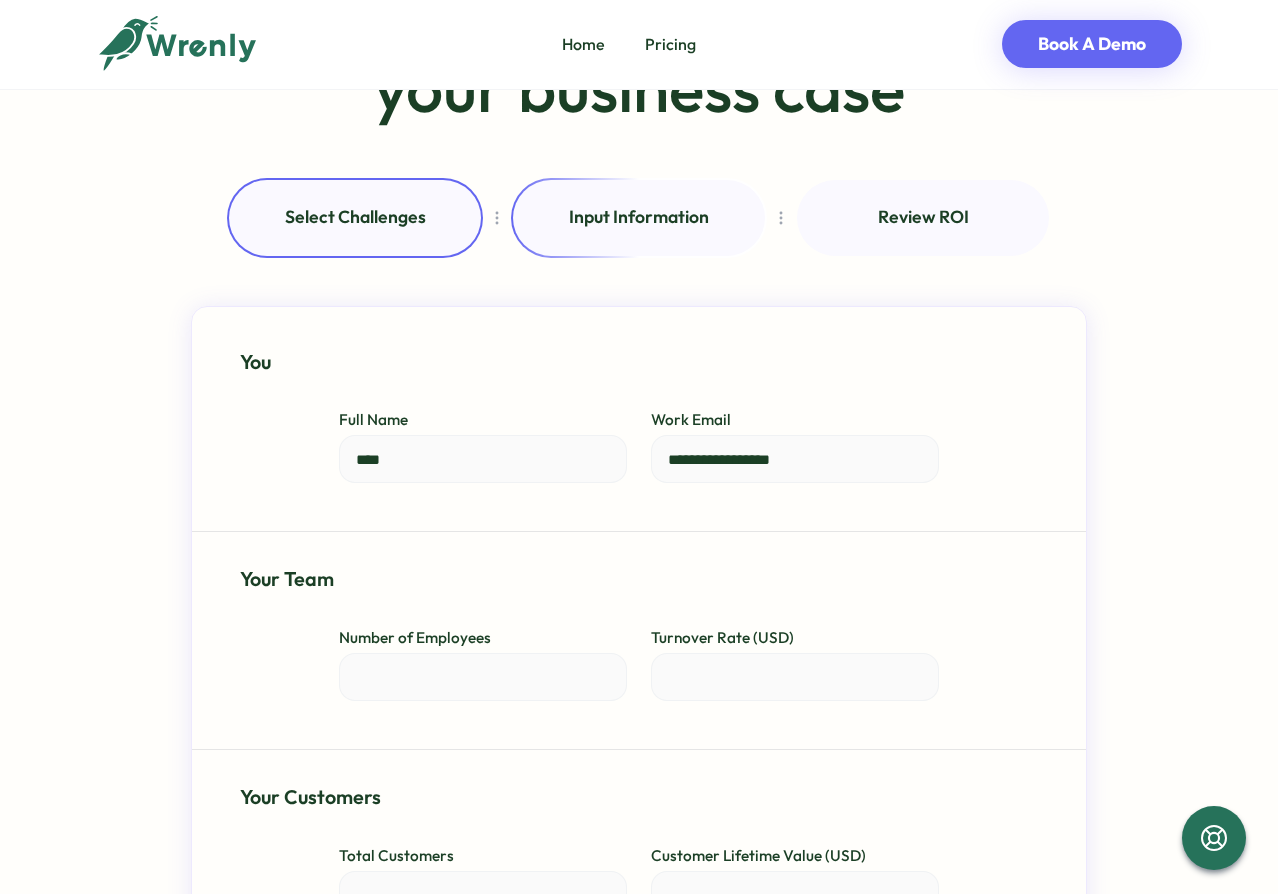 click on "*" at bounding box center [483, 677] 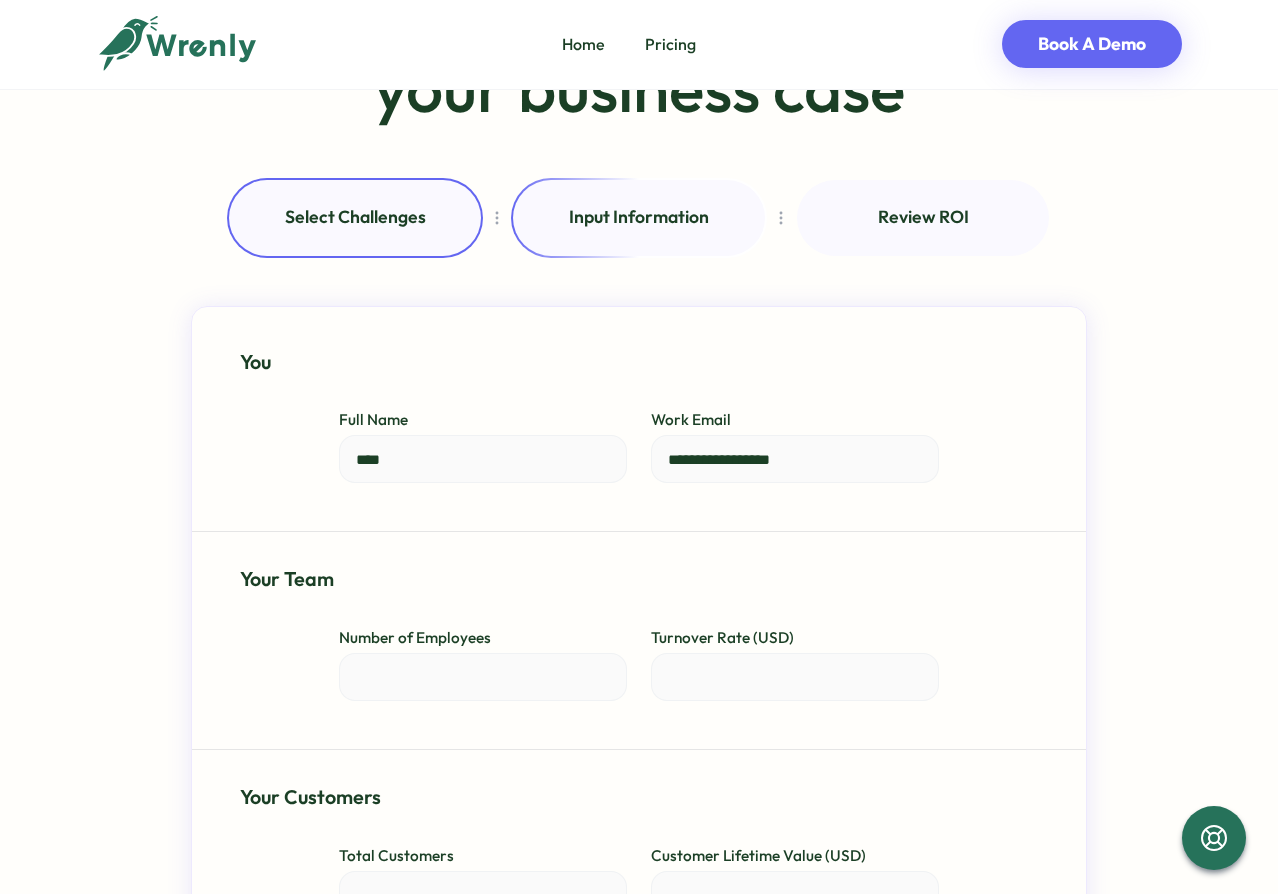 click on "*" at bounding box center [795, 677] 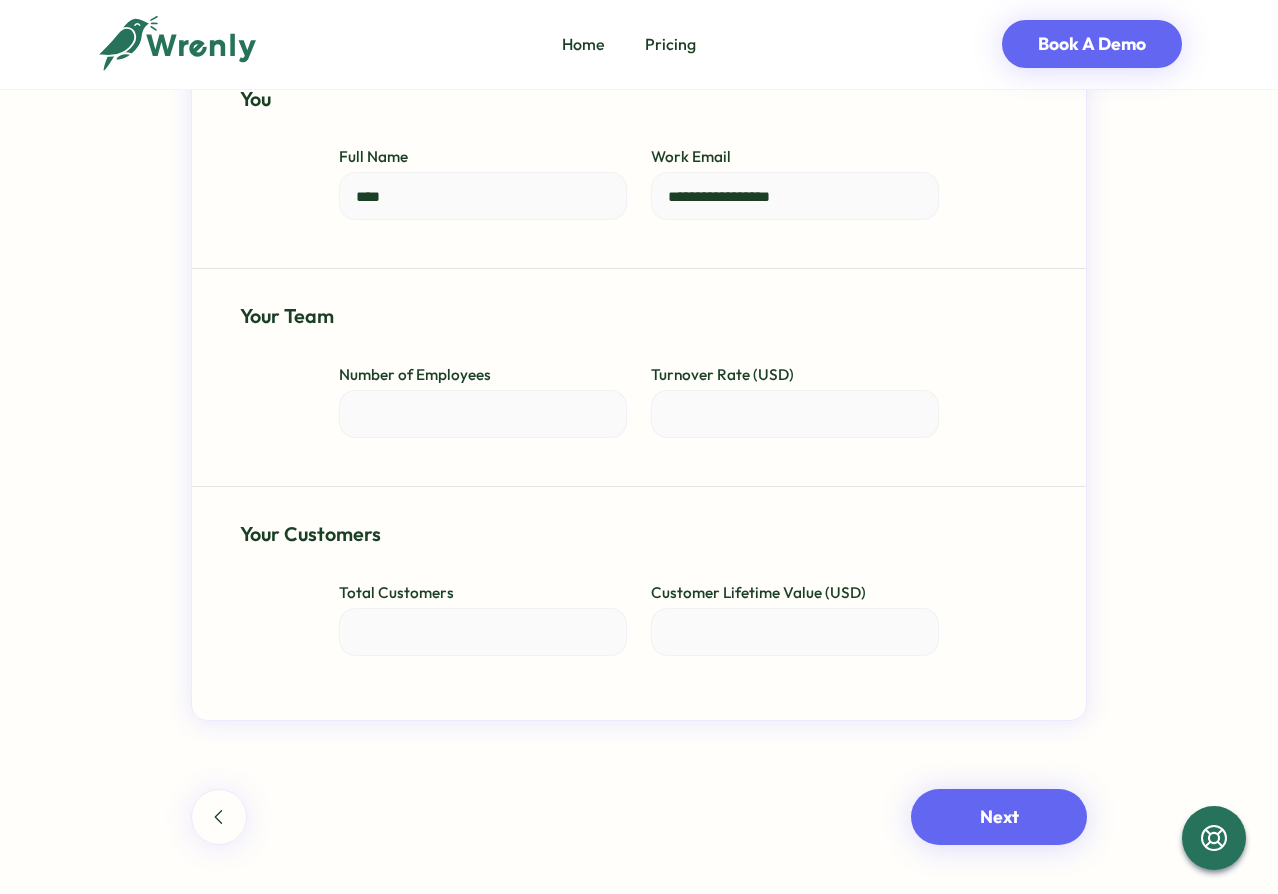 scroll, scrollTop: 451, scrollLeft: 0, axis: vertical 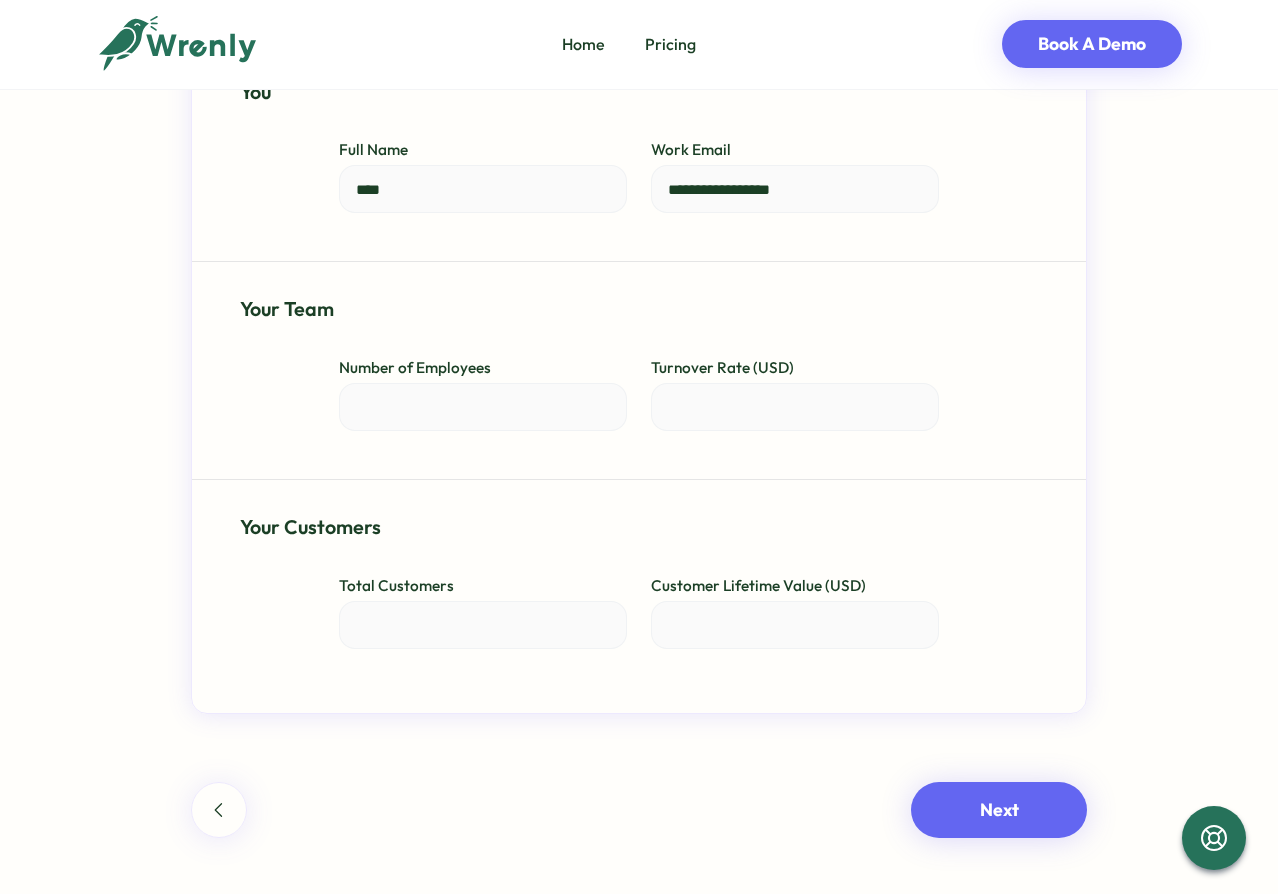 click on "*" at bounding box center [483, 625] 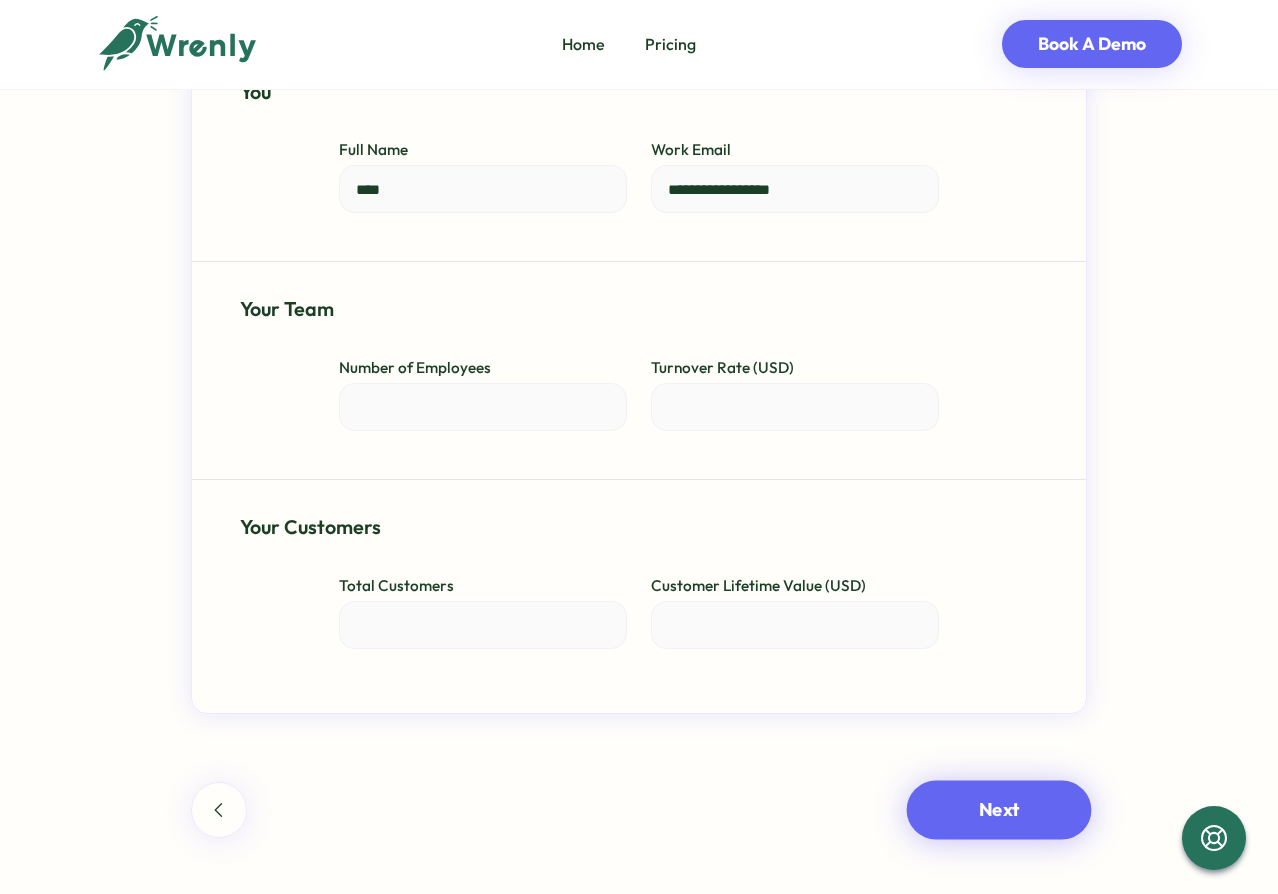 type on "**********" 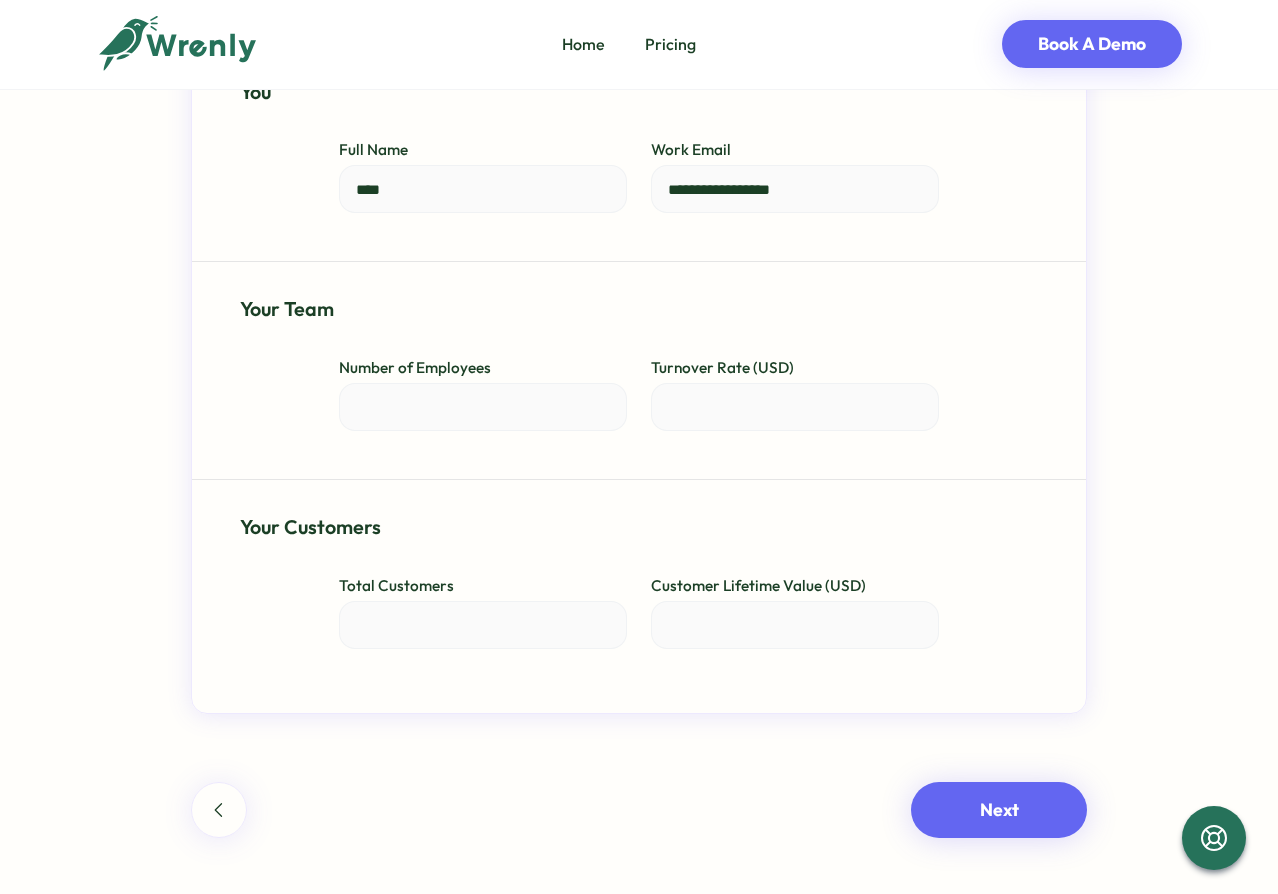 drag, startPoint x: 981, startPoint y: 798, endPoint x: 1217, endPoint y: 286, distance: 563.773 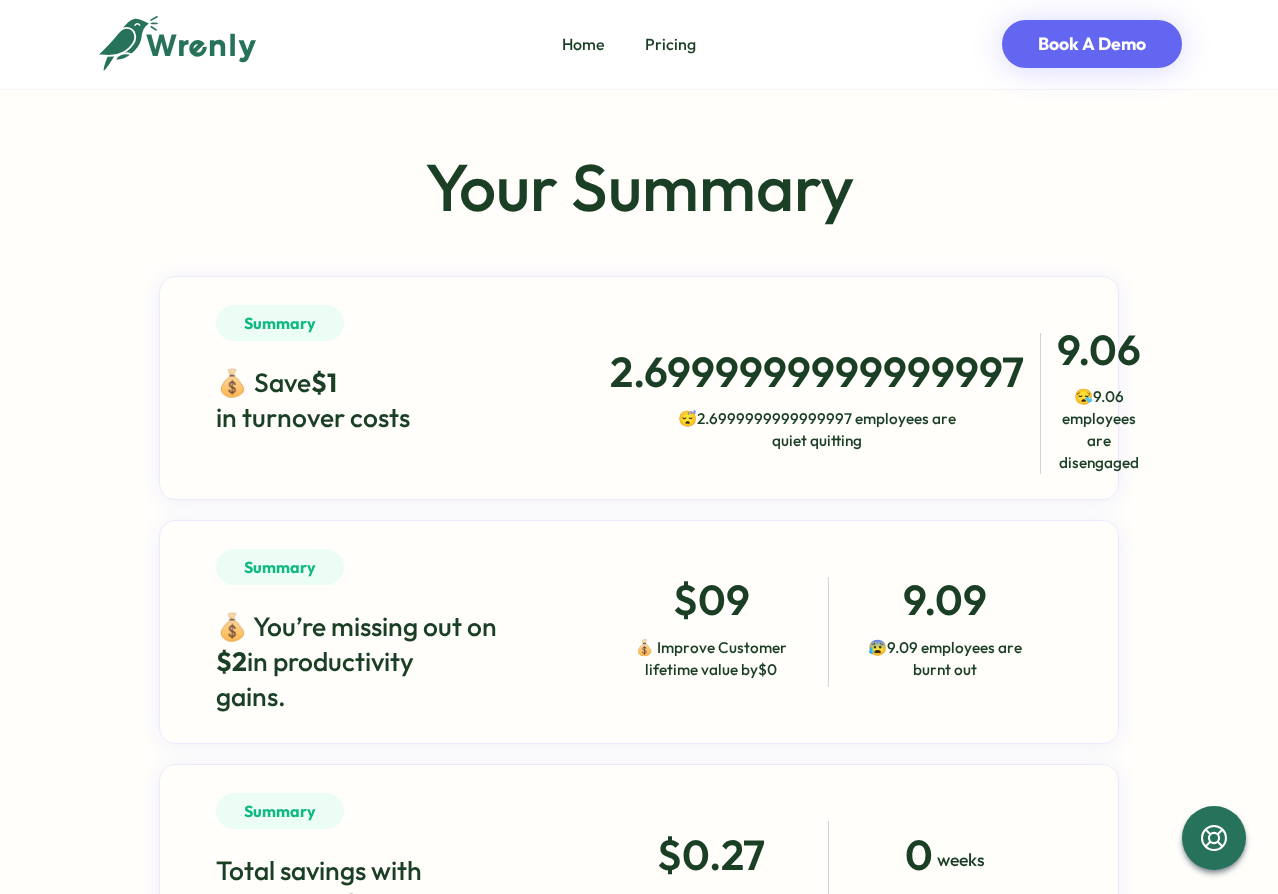 scroll, scrollTop: 0, scrollLeft: 0, axis: both 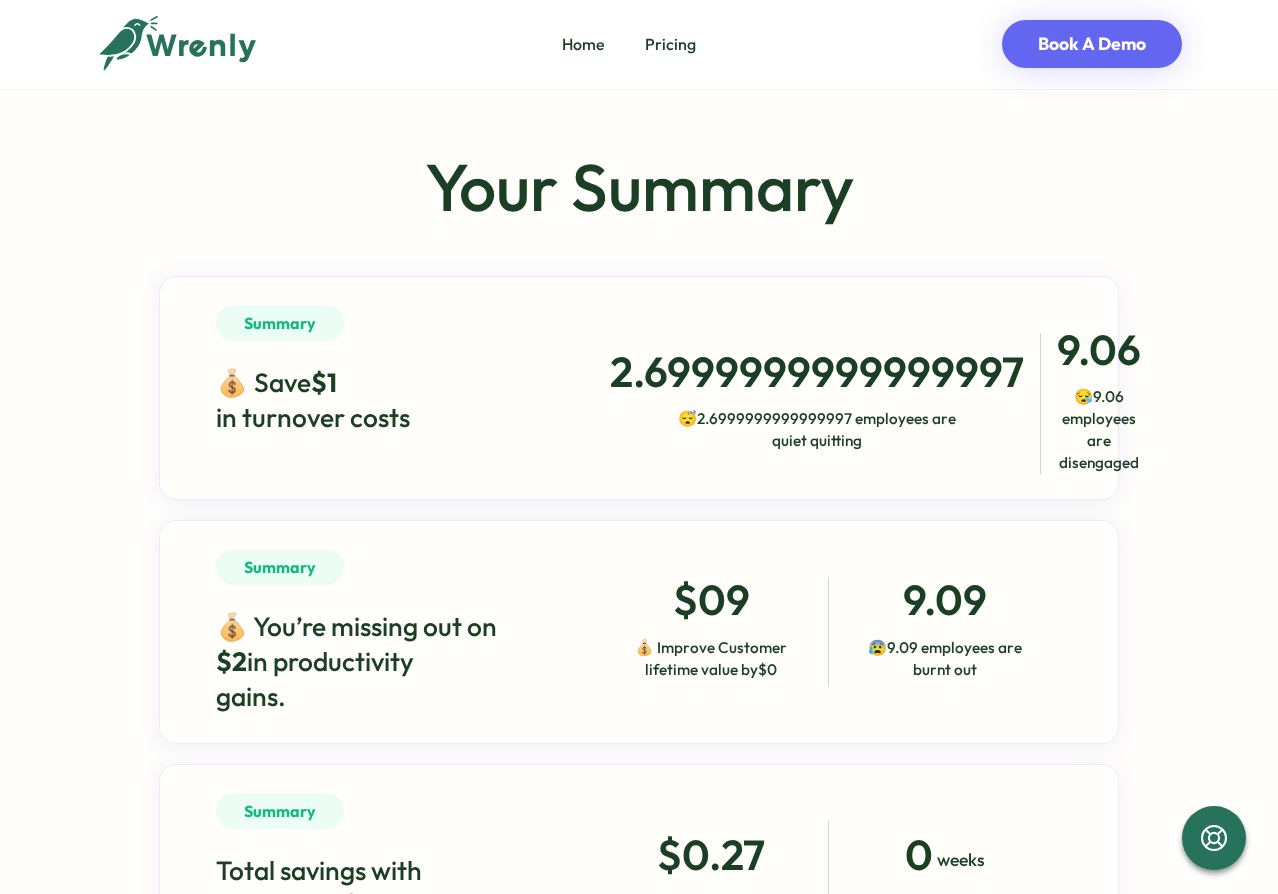 click on "Your Summary Summary 💰 Save  $1    in turnover costs 2.6999999999999997 😴  2.6999999999999997   employees are    quiet quitting 9.06 😪  9.06   employees are    disengaged Summary 💰 You’re missing out on    $2  in productivity   gains. $09 💰 Improve Customer lifetime value by  $0 9.09 😰  9.09   employees are    burnt out Summary Total savings with   Wrenly are  $0 $0.27 💸 Cost of Wrenly 0 weeks ⏳ Time to payback Theory Business Cost: 1 - Problem Starts Disengaged Team member feels unappreciated or undertrained “My Work isn’t Valued. I don’t feel appreciated by my colleagues” Vincenzo “We’re discovering challenges too late! 2 - Things go unresolved Unproductive Decides to put in minimal effort (quiet quit) “Why am I working so hard? It’s not noticed” Vincenzo “We’re discovering challenges too late! 3 - Turnover Quit You pay the extra costs of recruiting, rehiring, training “I can find somewhere better to spend my effort” Productivity Loss $1 1 Your Cost:  2 3 1" at bounding box center (639, 1969) 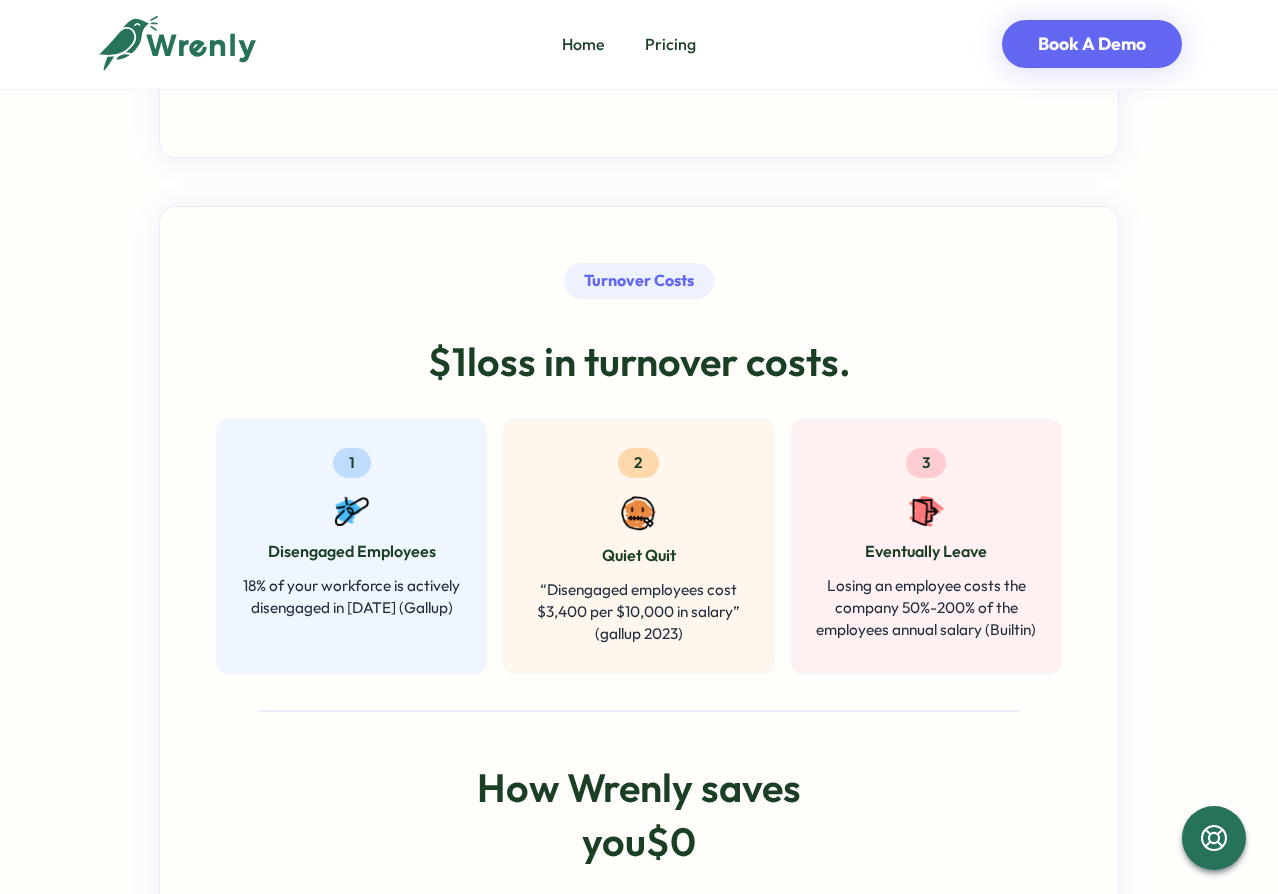 scroll, scrollTop: 2474, scrollLeft: 0, axis: vertical 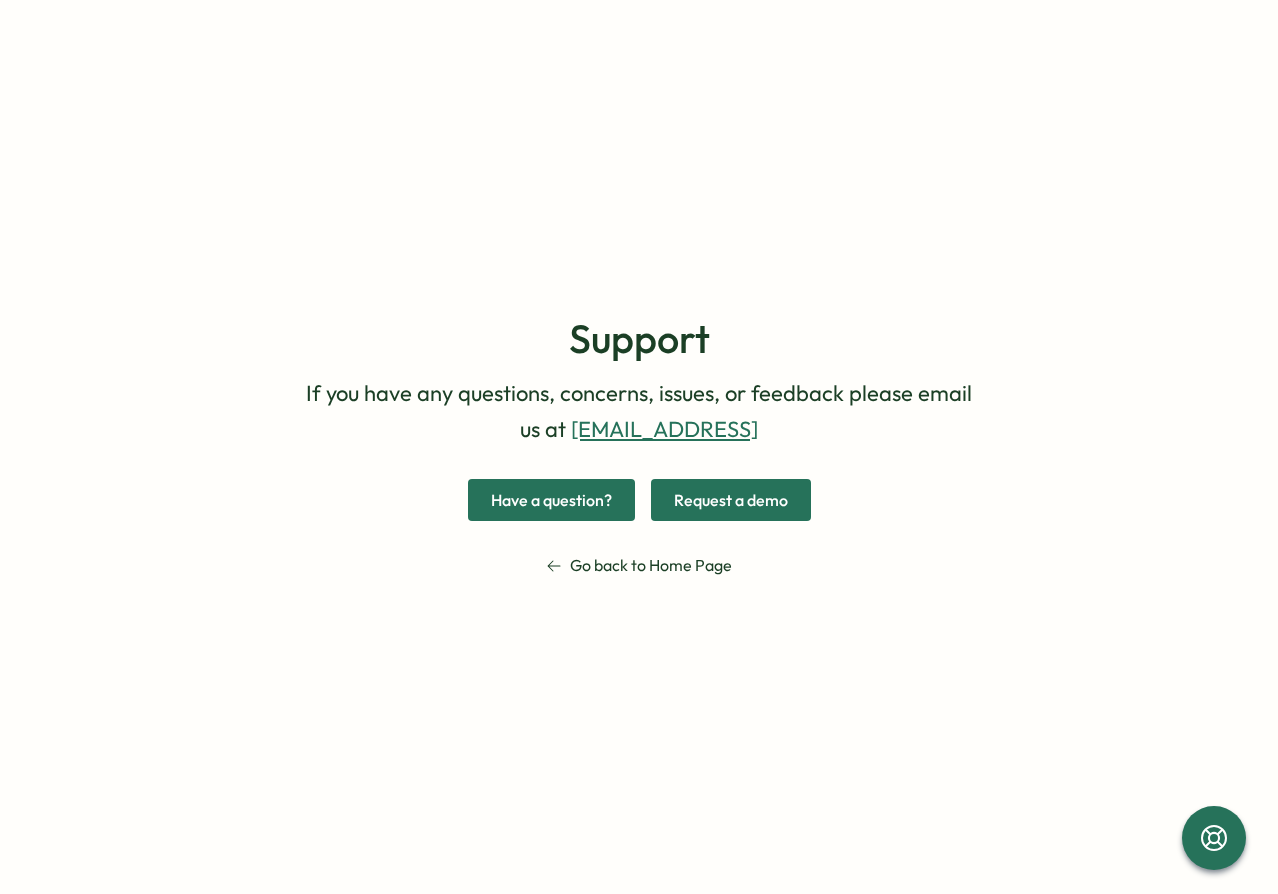 click on "Support If you have any questions, concerns, issues, or feedback please email us at   [EMAIL_ADDRESS] Have a question? Request a demo Go back to Home Page" at bounding box center [639, 447] 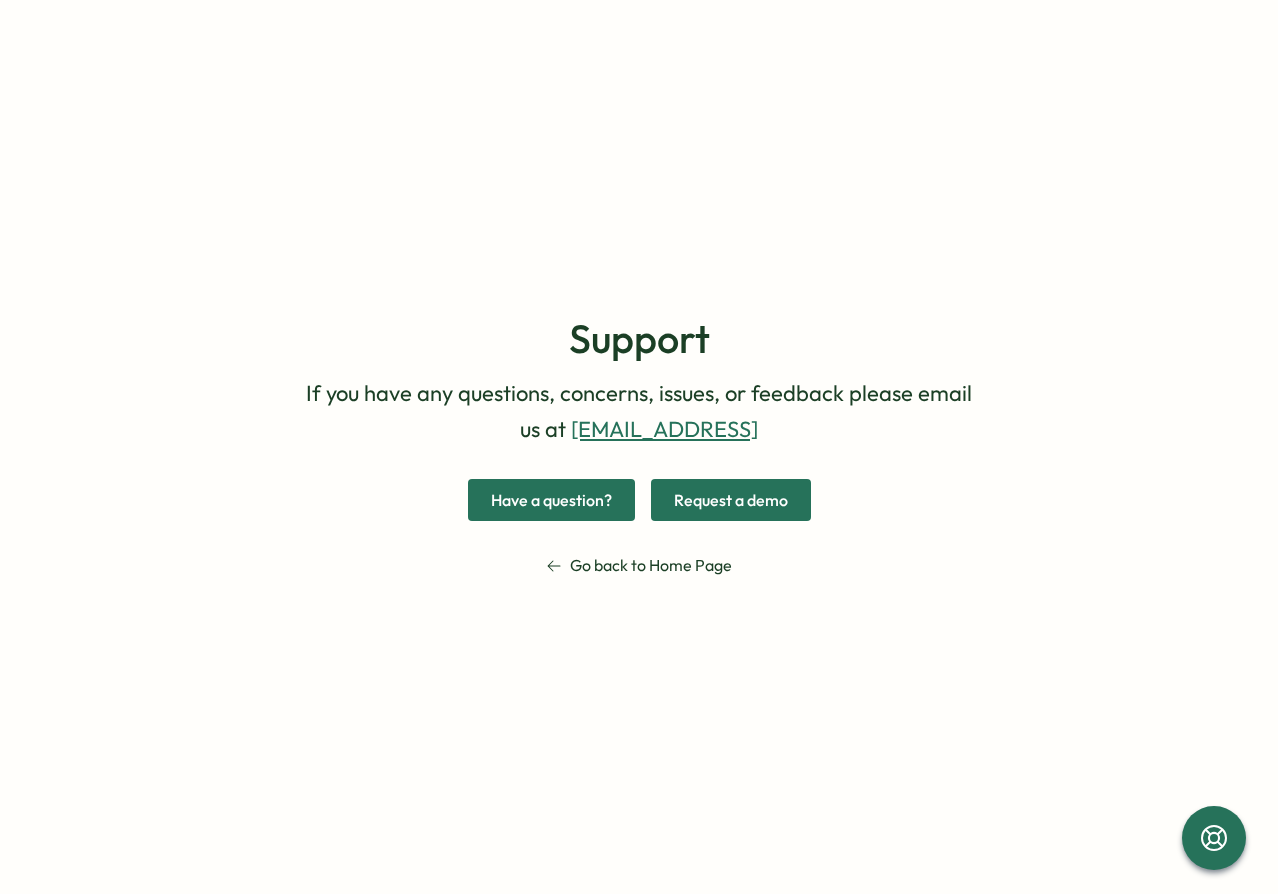 click on "Support If you have any questions, concerns, issues, or feedback please email us at   [EMAIL_ADDRESS] Have a question? Request a demo Go back to Home Page" at bounding box center (639, 447) 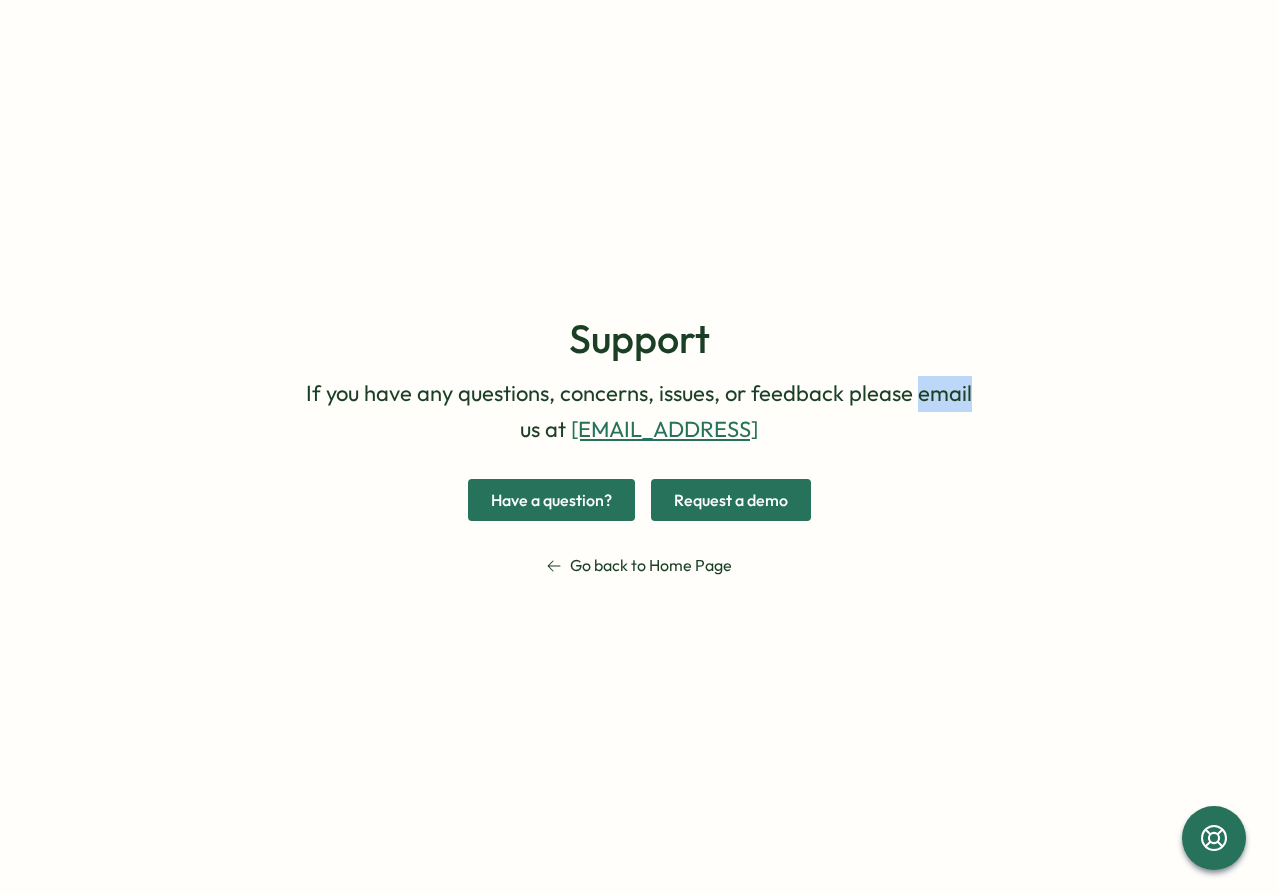 click on "If you have any questions, concerns, issues, or feedback please email us at   [EMAIL_ADDRESS]" at bounding box center (639, 412) 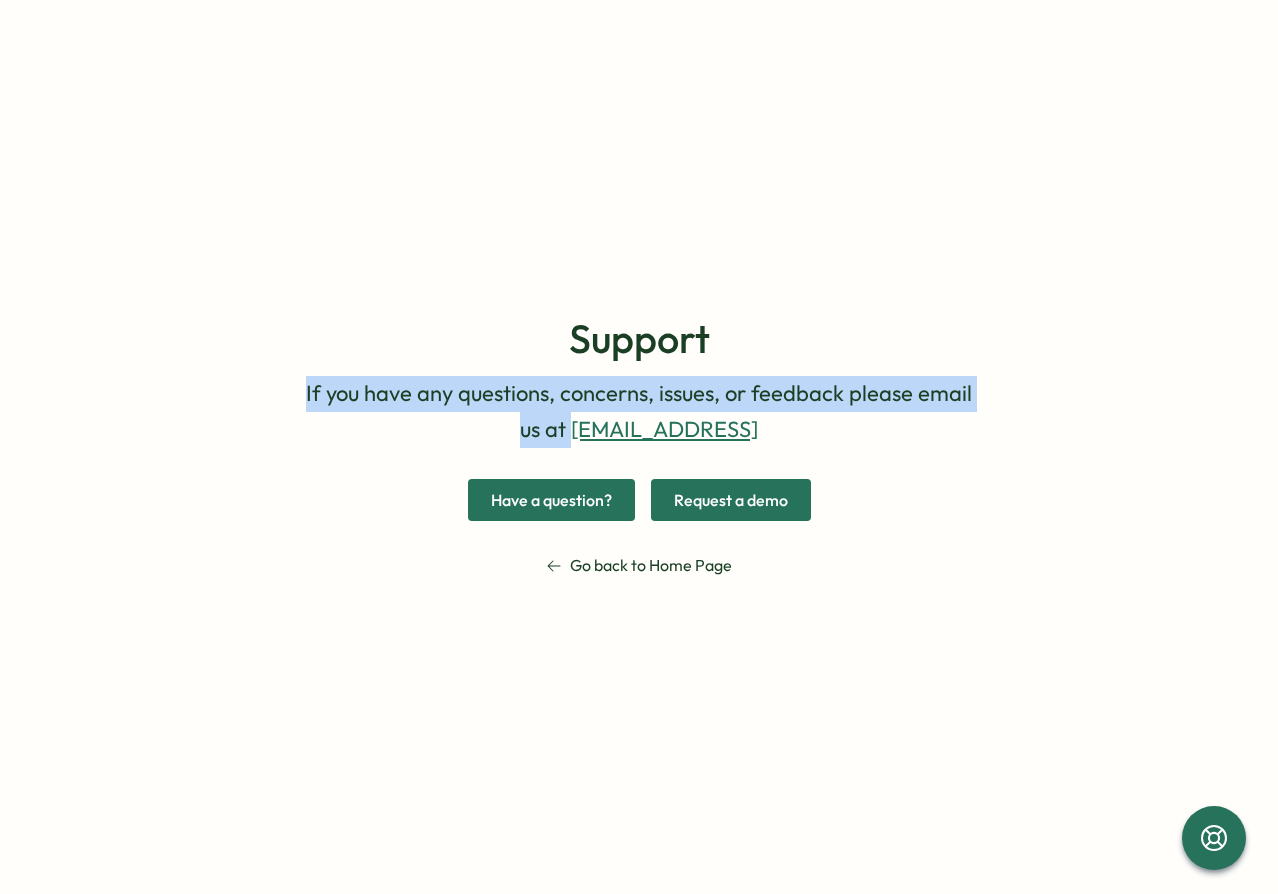 click on "If you have any questions, concerns, issues, or feedback please email us at   [EMAIL_ADDRESS]" at bounding box center (639, 412) 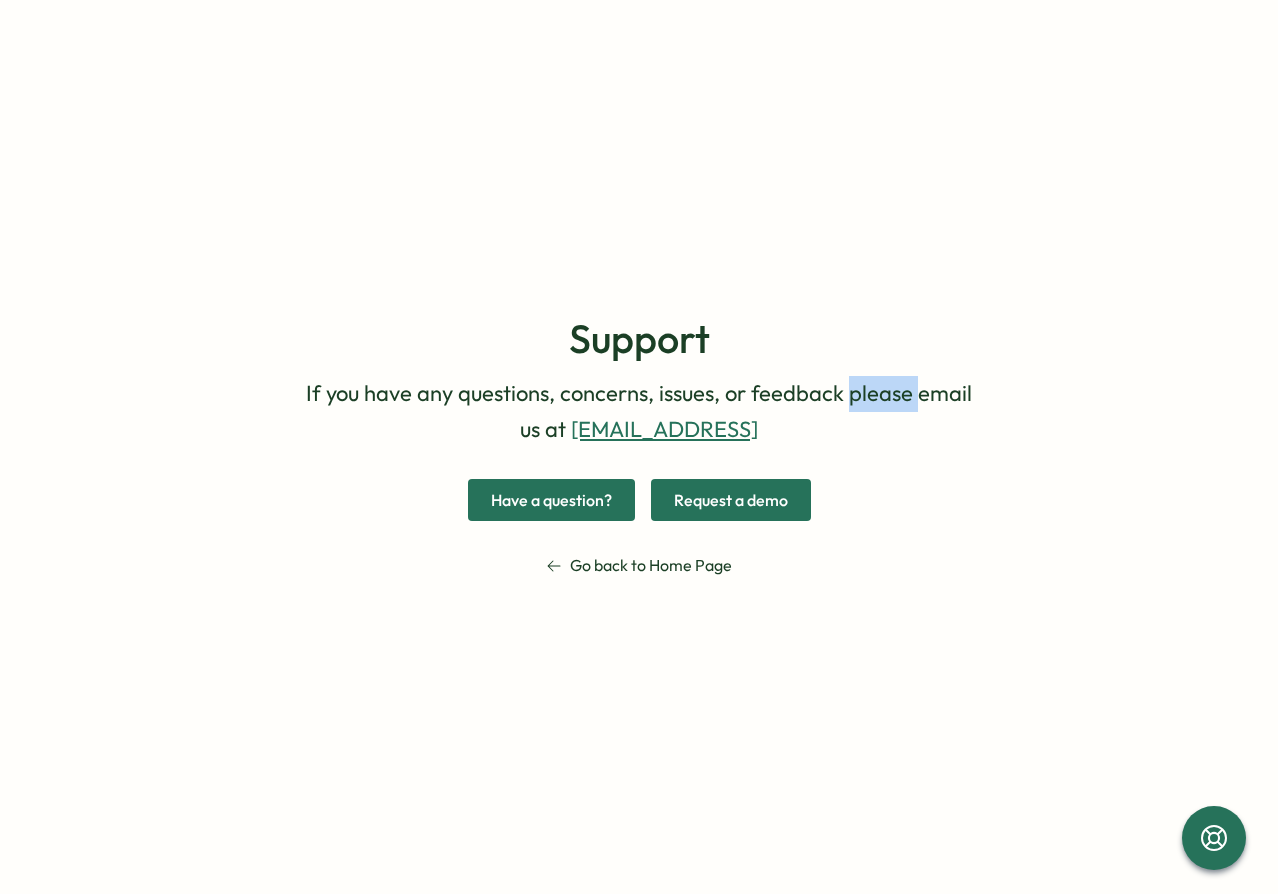 click on "If you have any questions, concerns, issues, or feedback please email us at   [EMAIL_ADDRESS]" at bounding box center (639, 412) 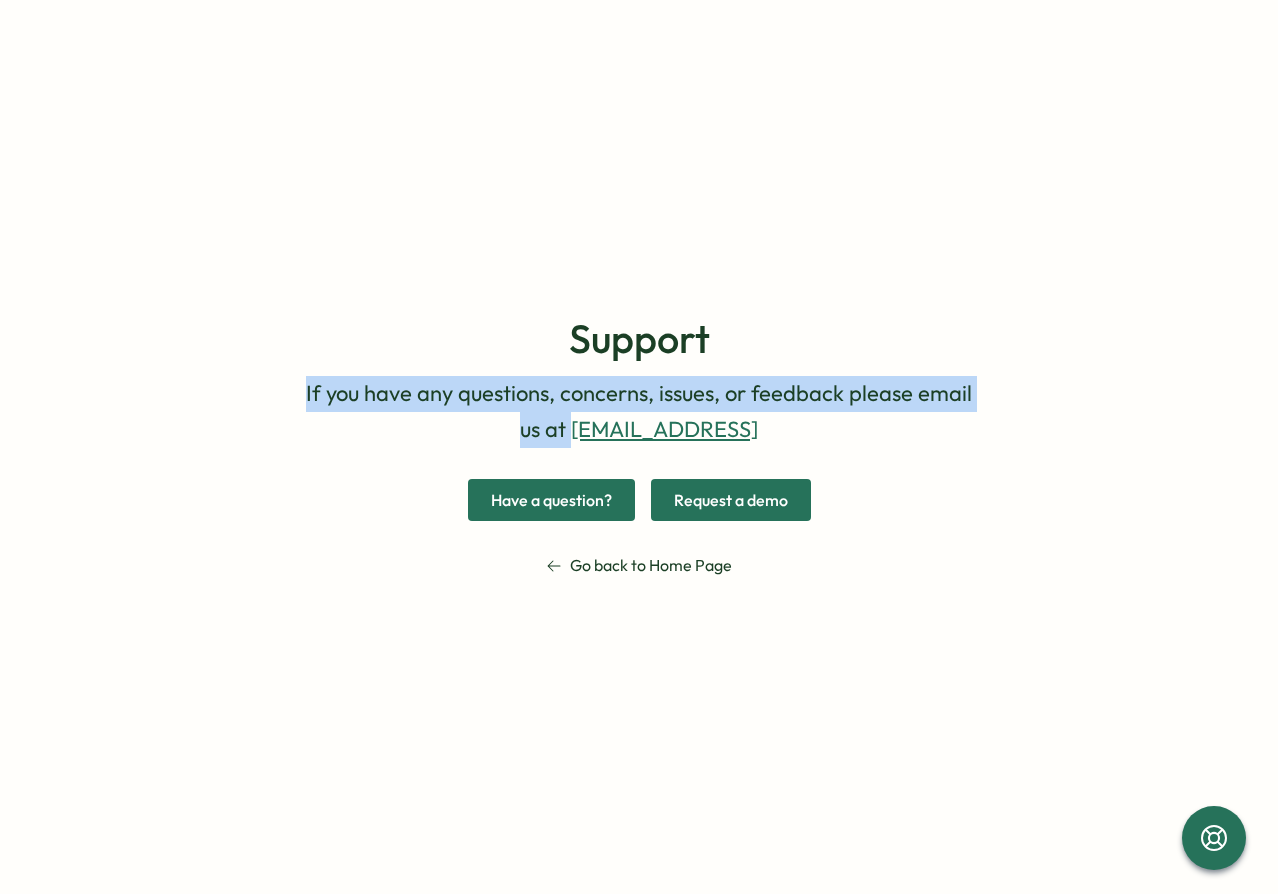 click on "If you have any questions, concerns, issues, or feedback please email us at   [EMAIL_ADDRESS]" at bounding box center [639, 412] 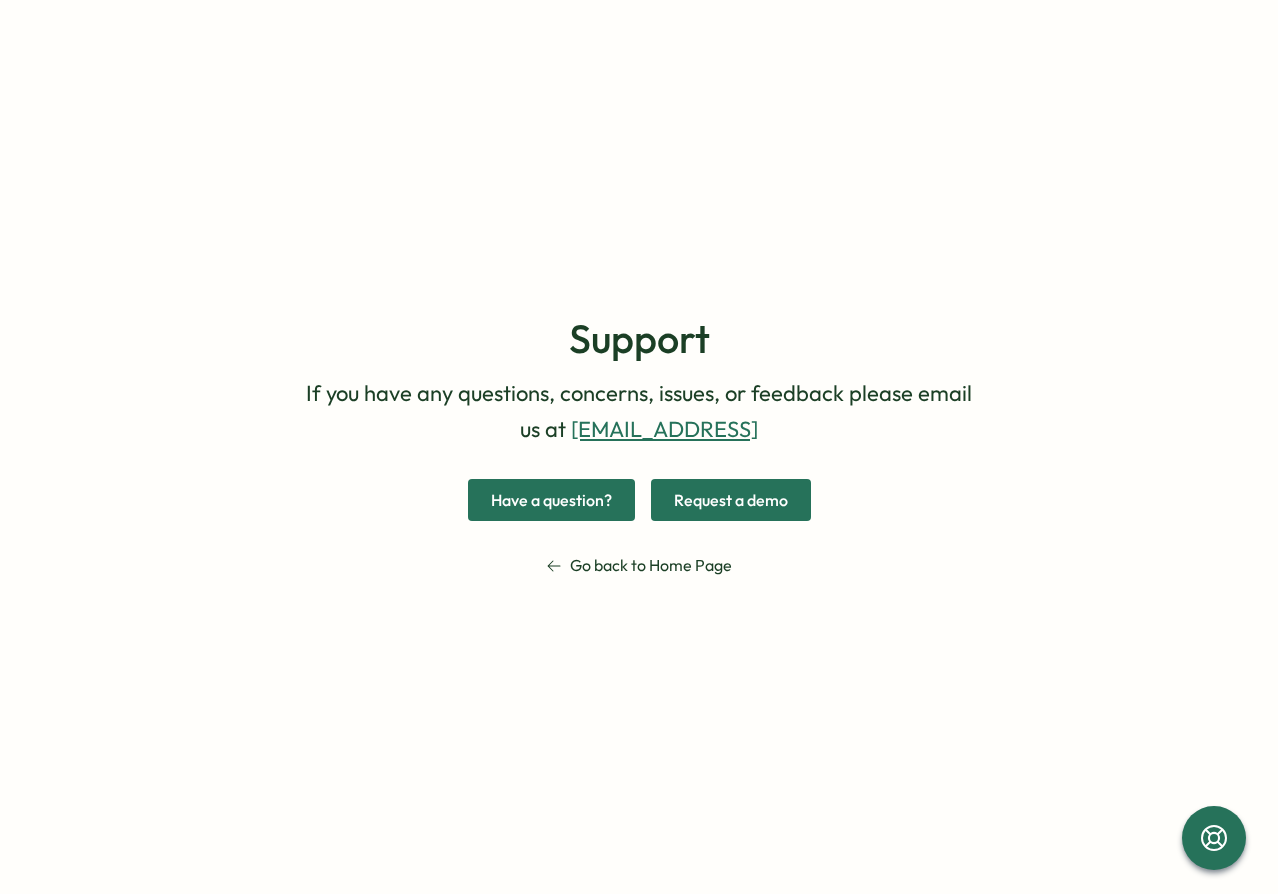 click on "If you have any questions, concerns, issues, or feedback please email us at   [EMAIL_ADDRESS]" at bounding box center [639, 412] 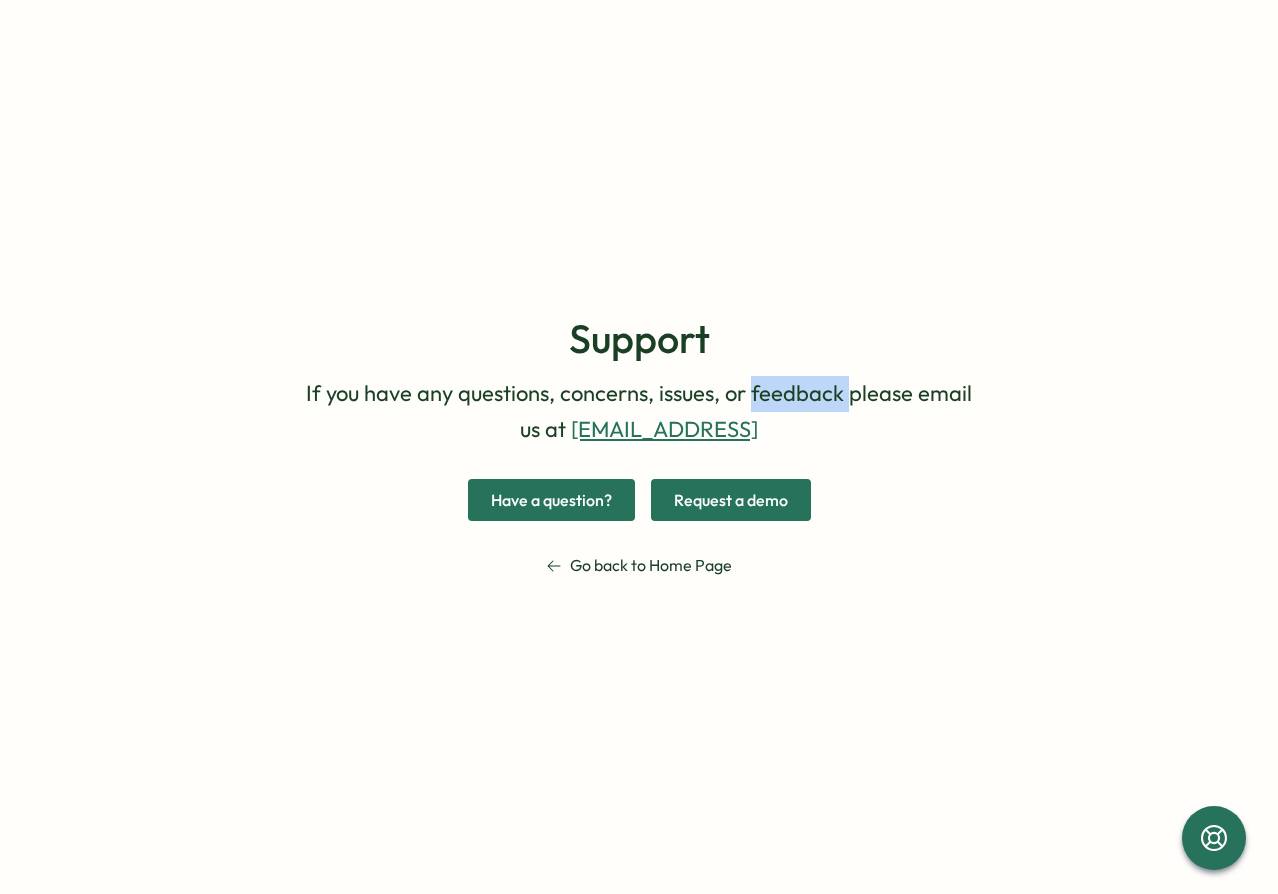 click on "If you have any questions, concerns, issues, or feedback please email us at   [EMAIL_ADDRESS]" at bounding box center (639, 412) 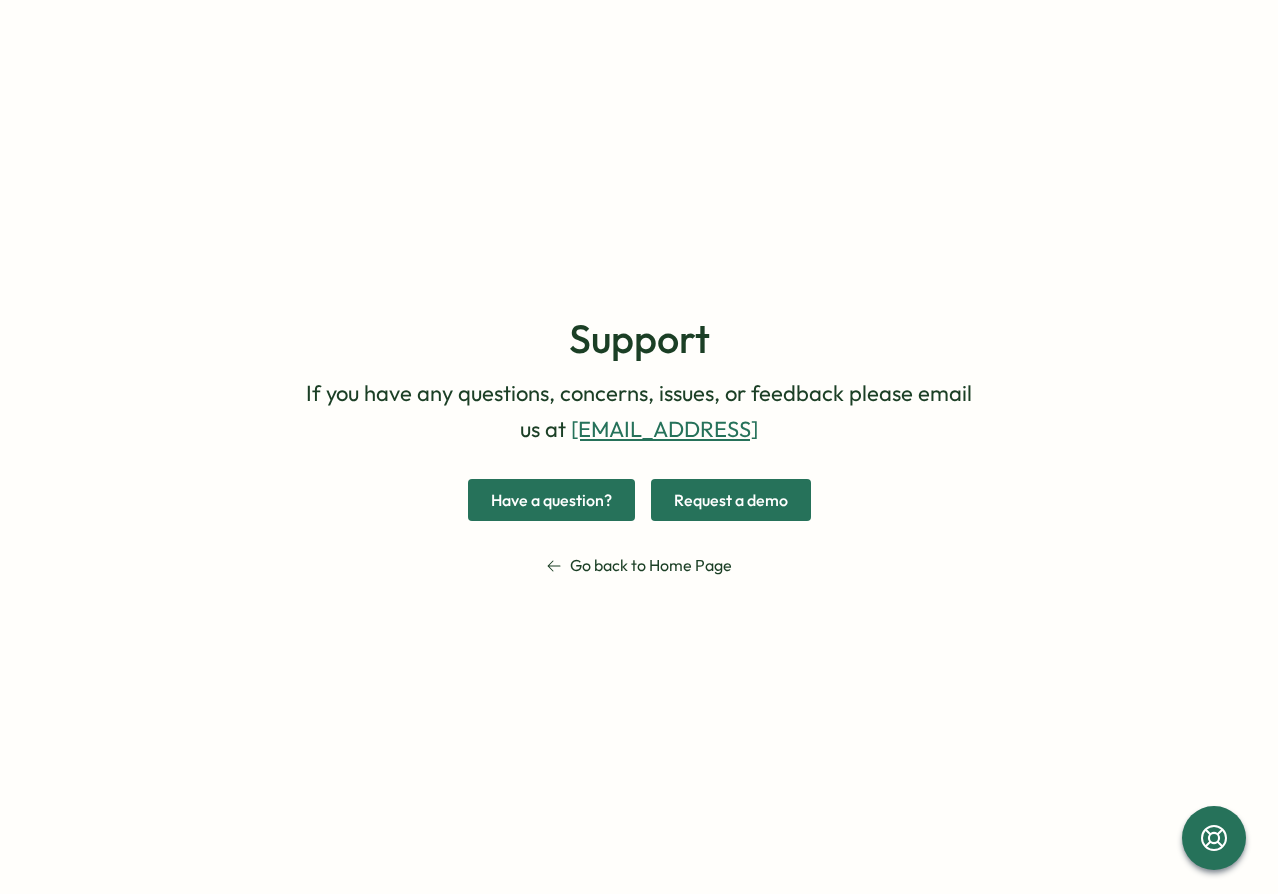 click on "Support If you have any questions, concerns, issues, or feedback please email us at   [EMAIL_ADDRESS] Have a question? Request a demo Go back to Home Page" at bounding box center (639, 447) 